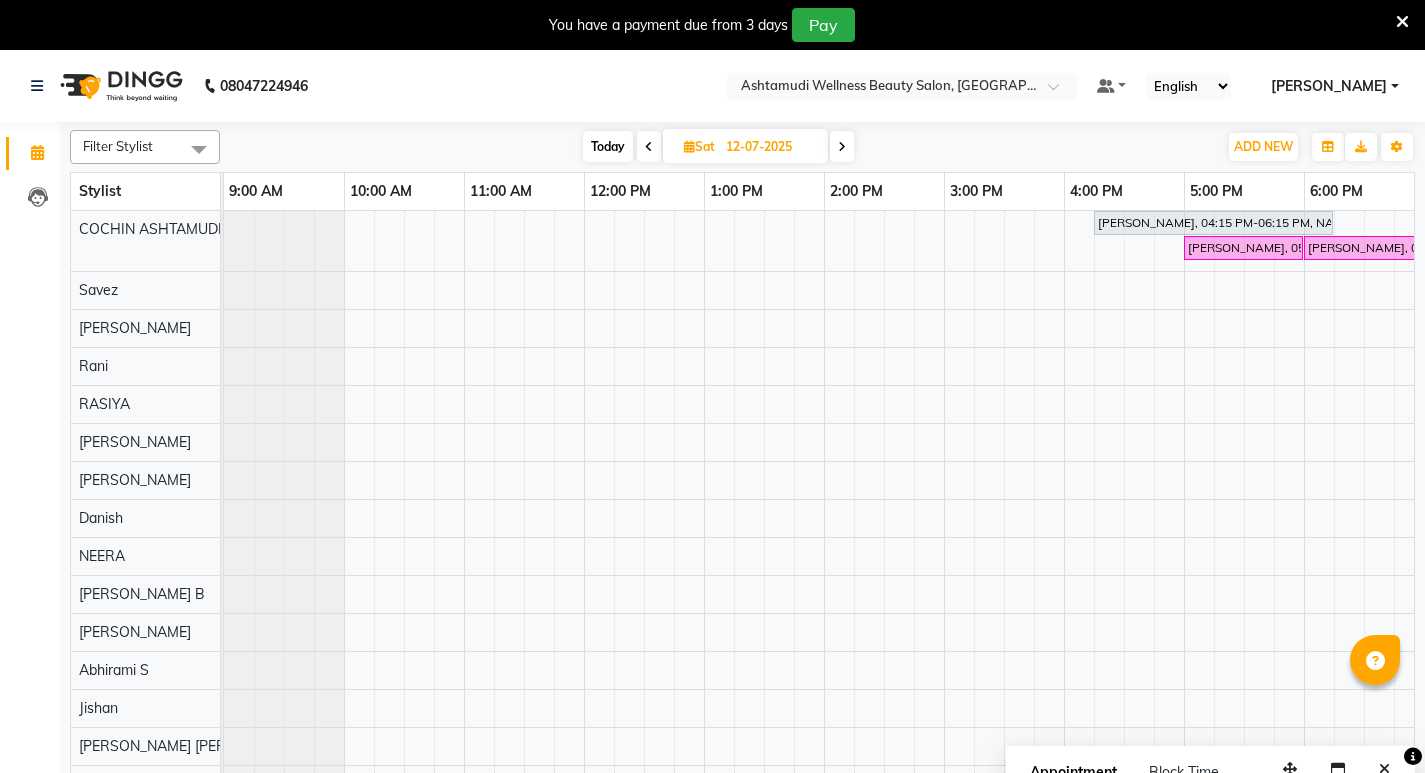 scroll, scrollTop: 0, scrollLeft: 0, axis: both 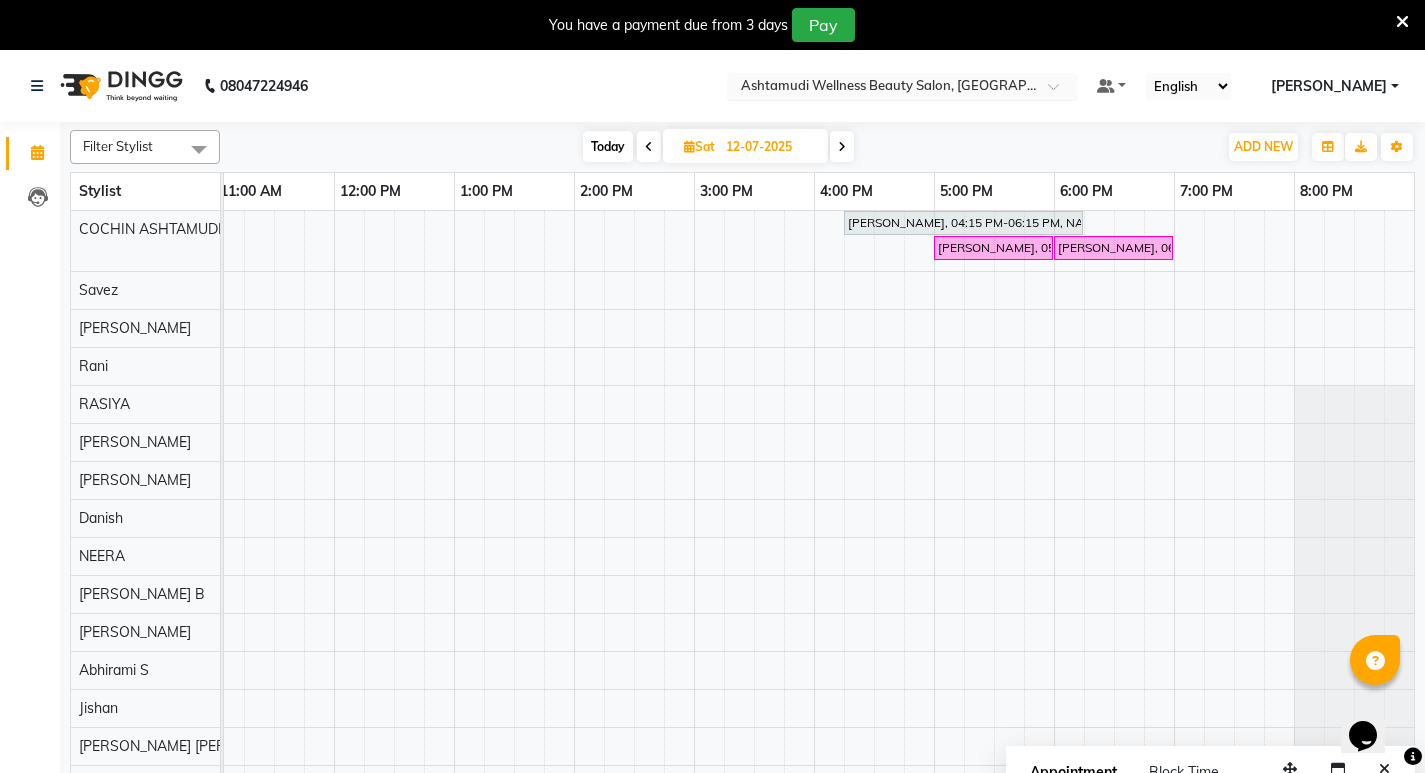 click at bounding box center [902, 88] 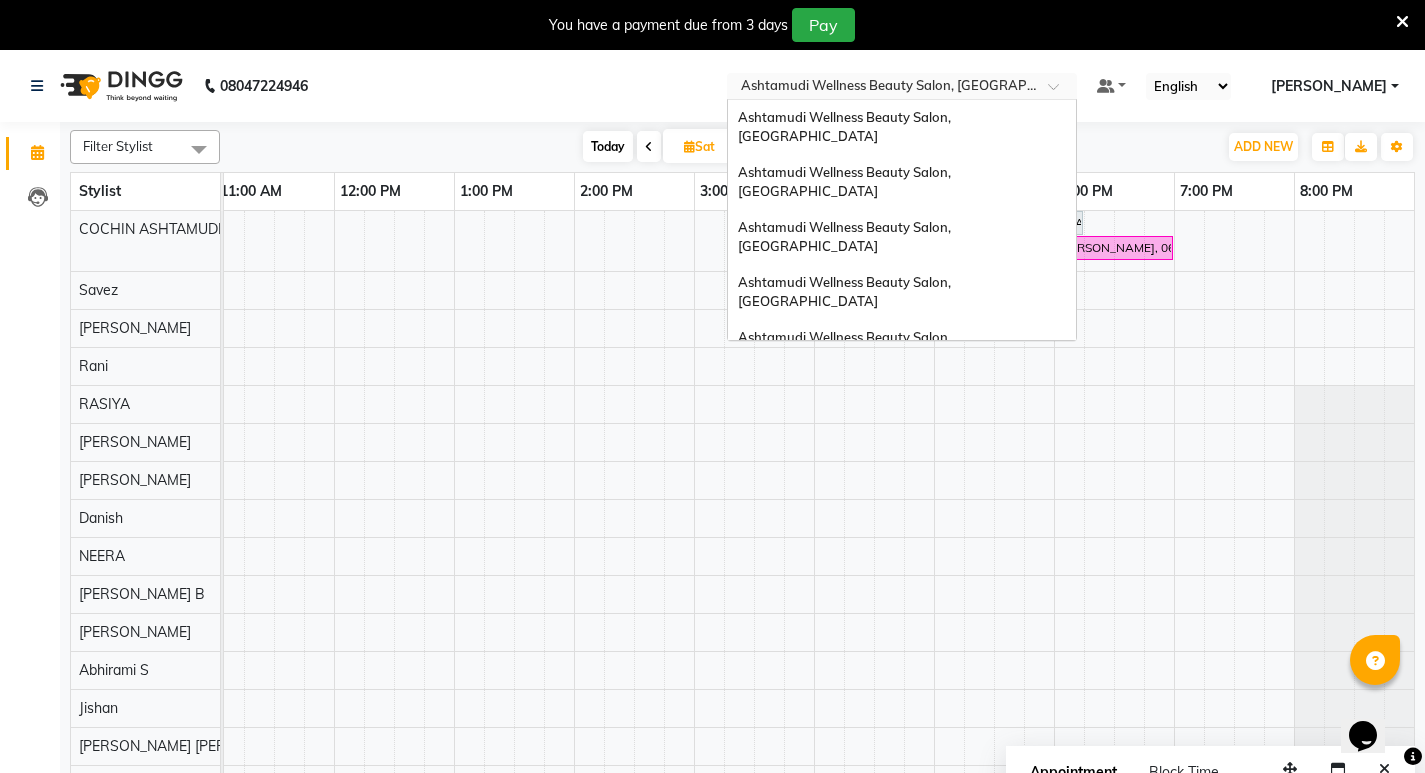 scroll, scrollTop: 312, scrollLeft: 0, axis: vertical 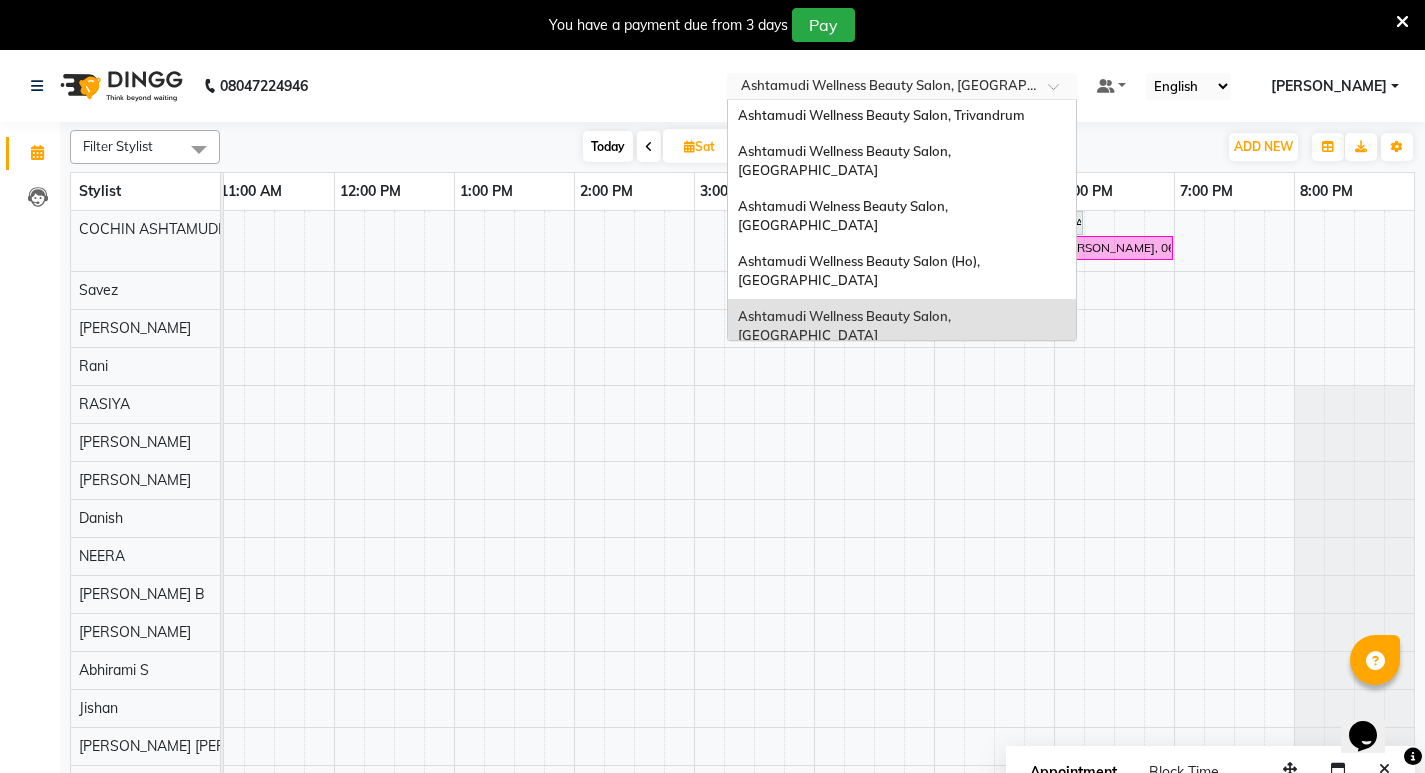 click at bounding box center [1060, 92] 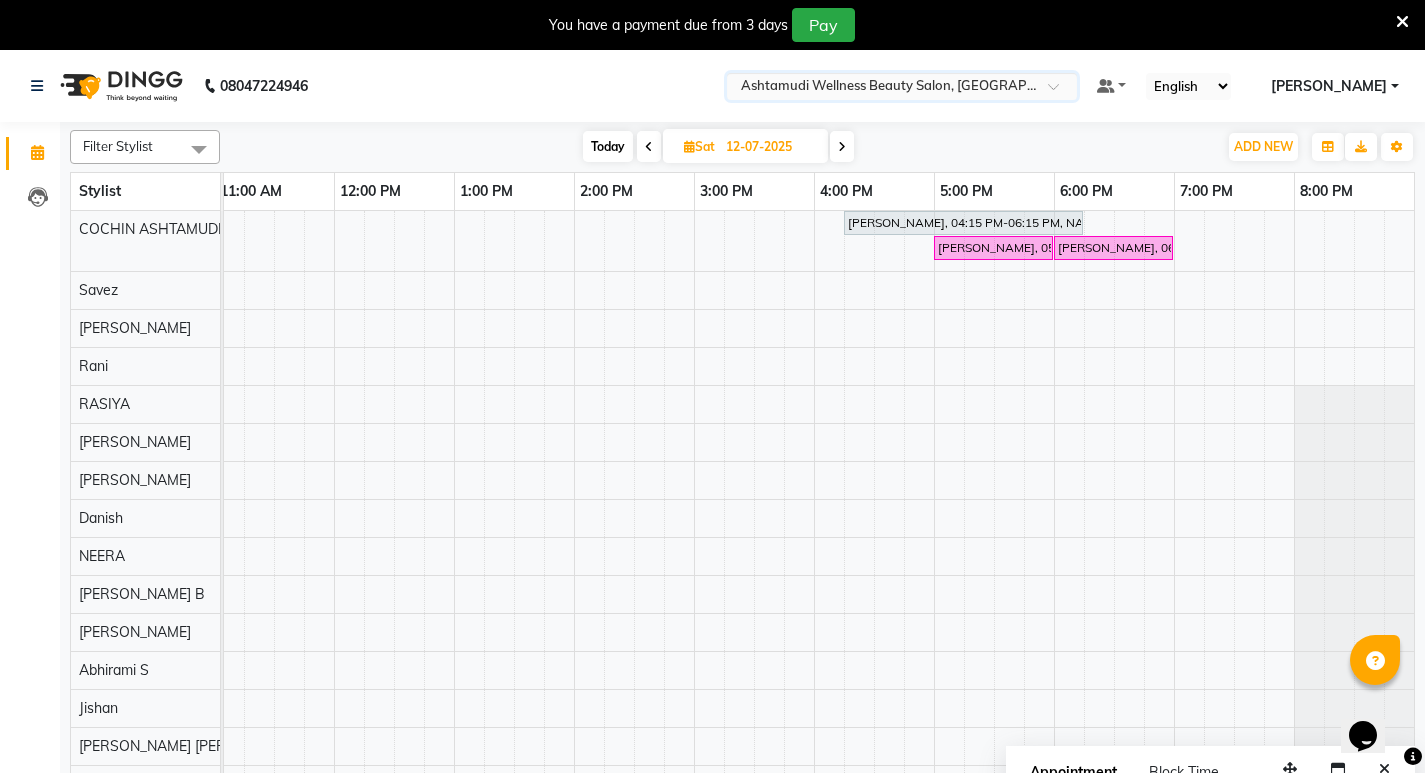 click at bounding box center [1060, 92] 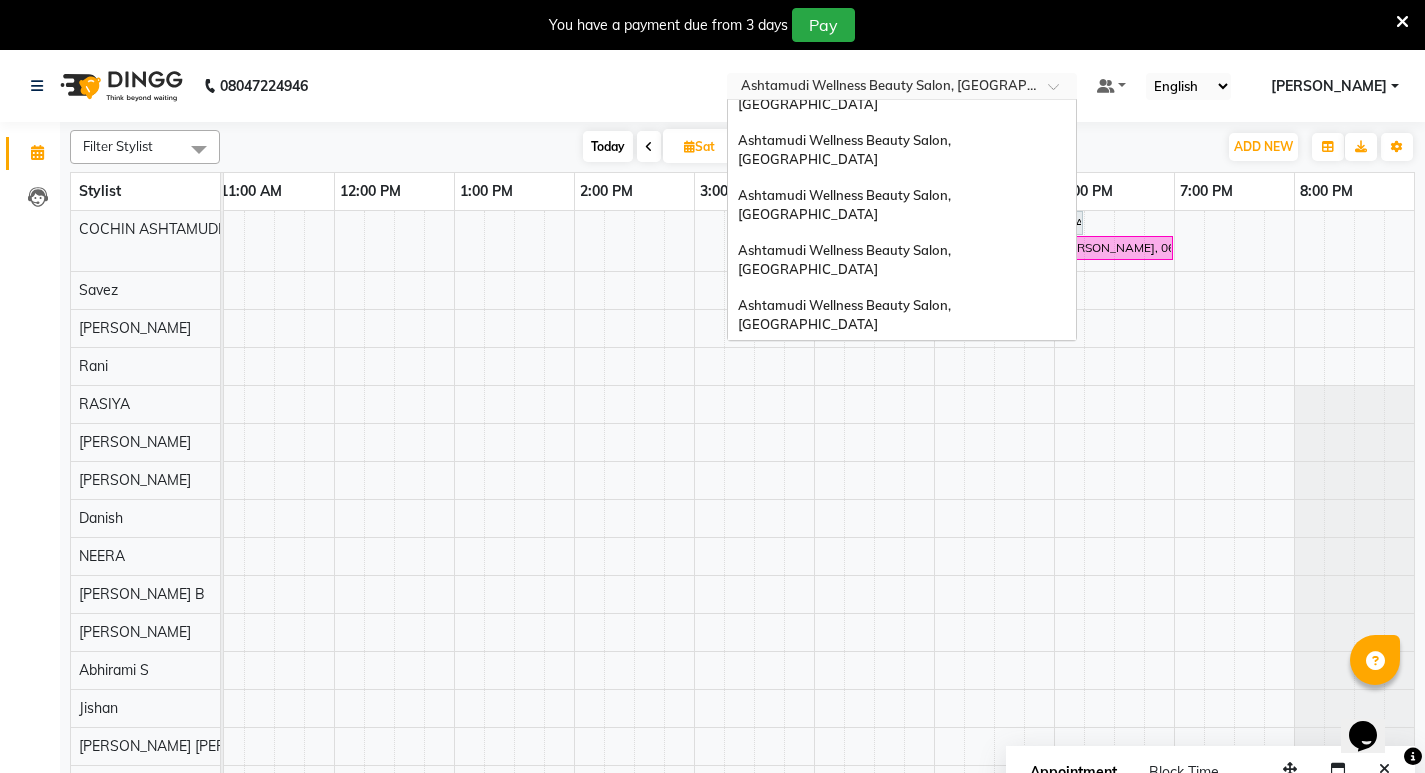 scroll, scrollTop: 0, scrollLeft: 0, axis: both 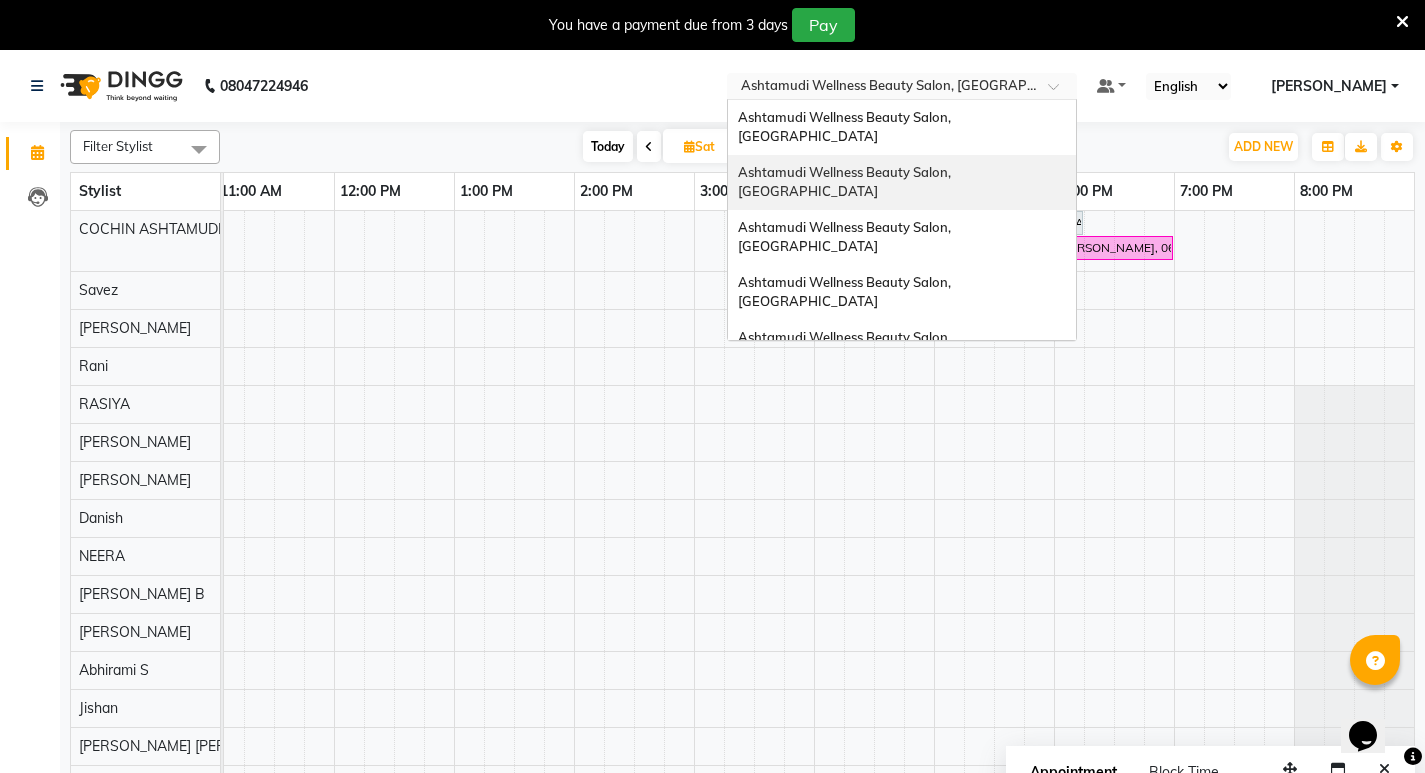 click on "Ashtamudi Wellness Beauty Salon, [GEOGRAPHIC_DATA]" at bounding box center [902, 182] 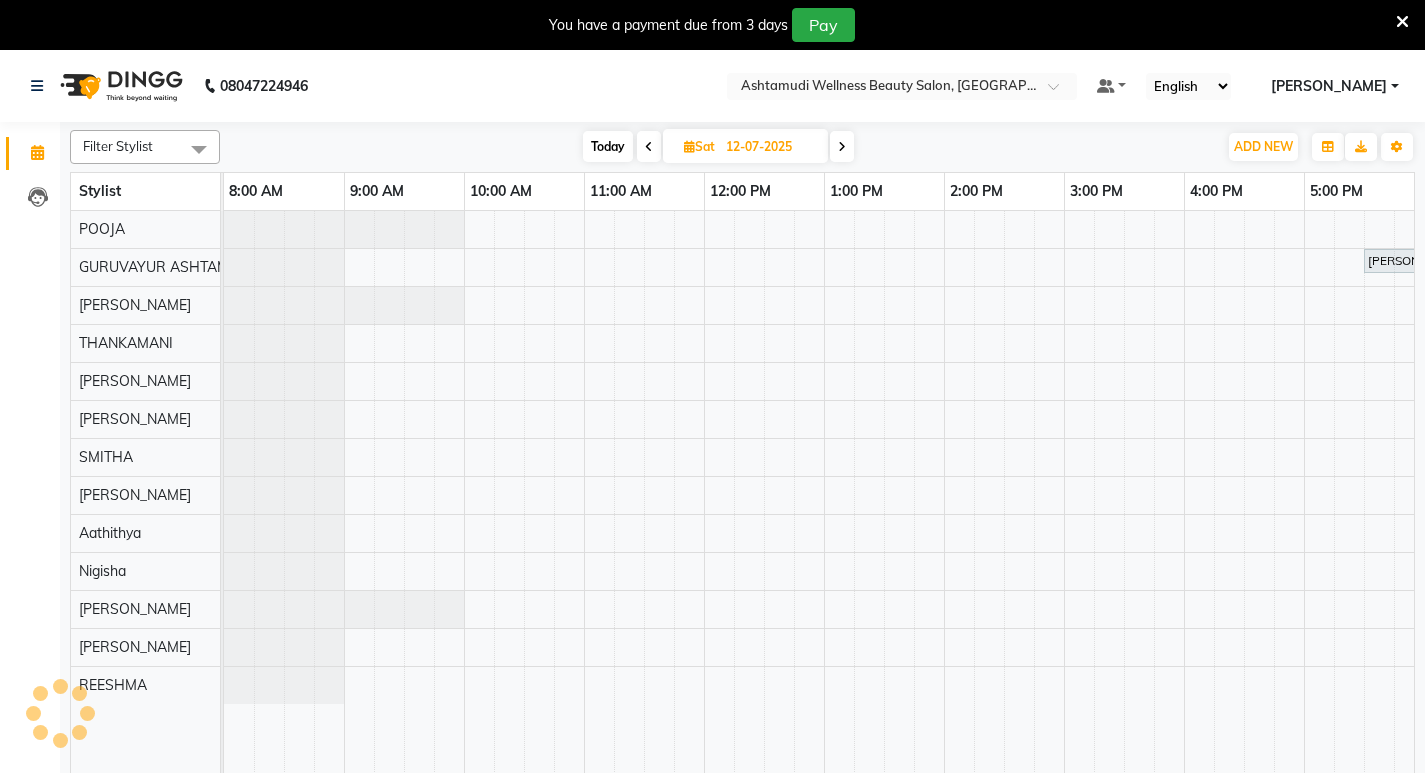 scroll, scrollTop: 0, scrollLeft: 0, axis: both 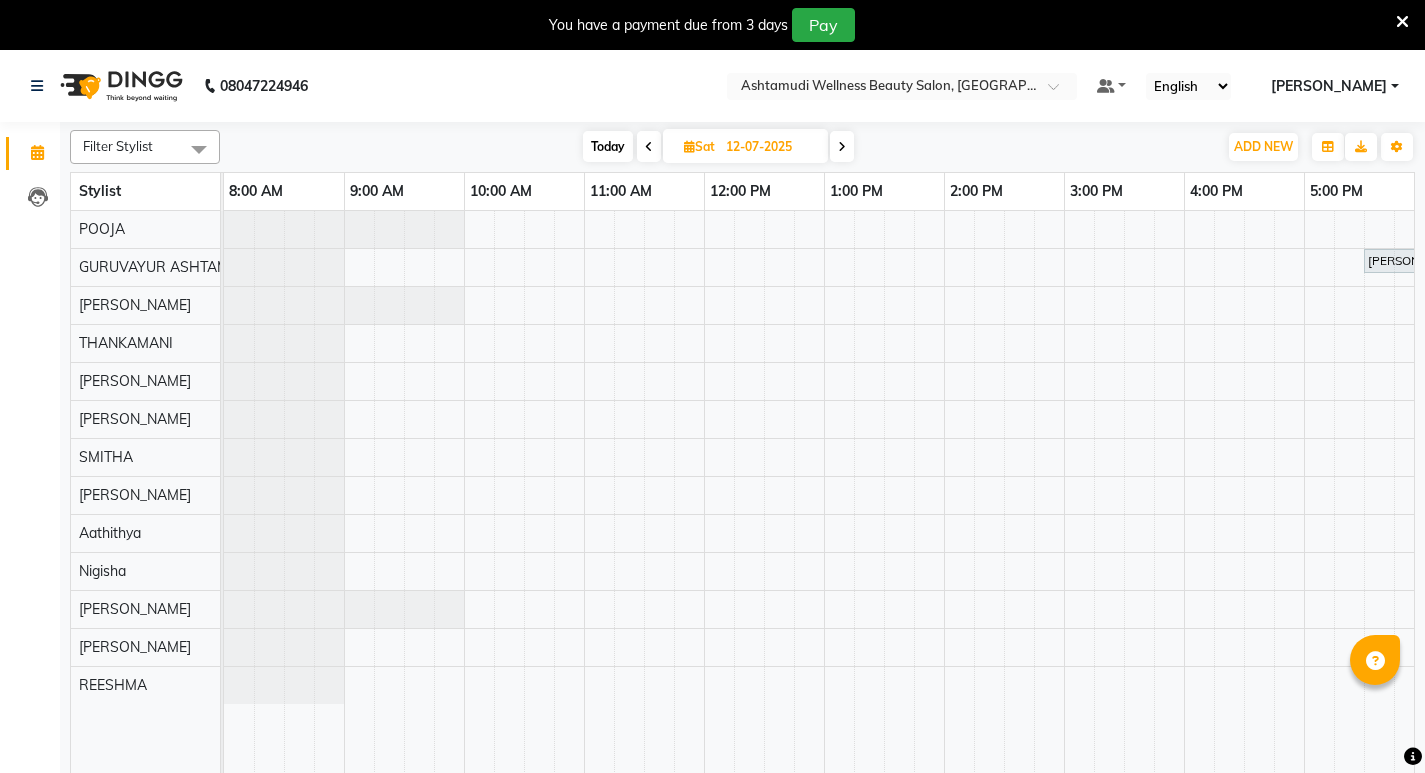 click at bounding box center (649, 146) 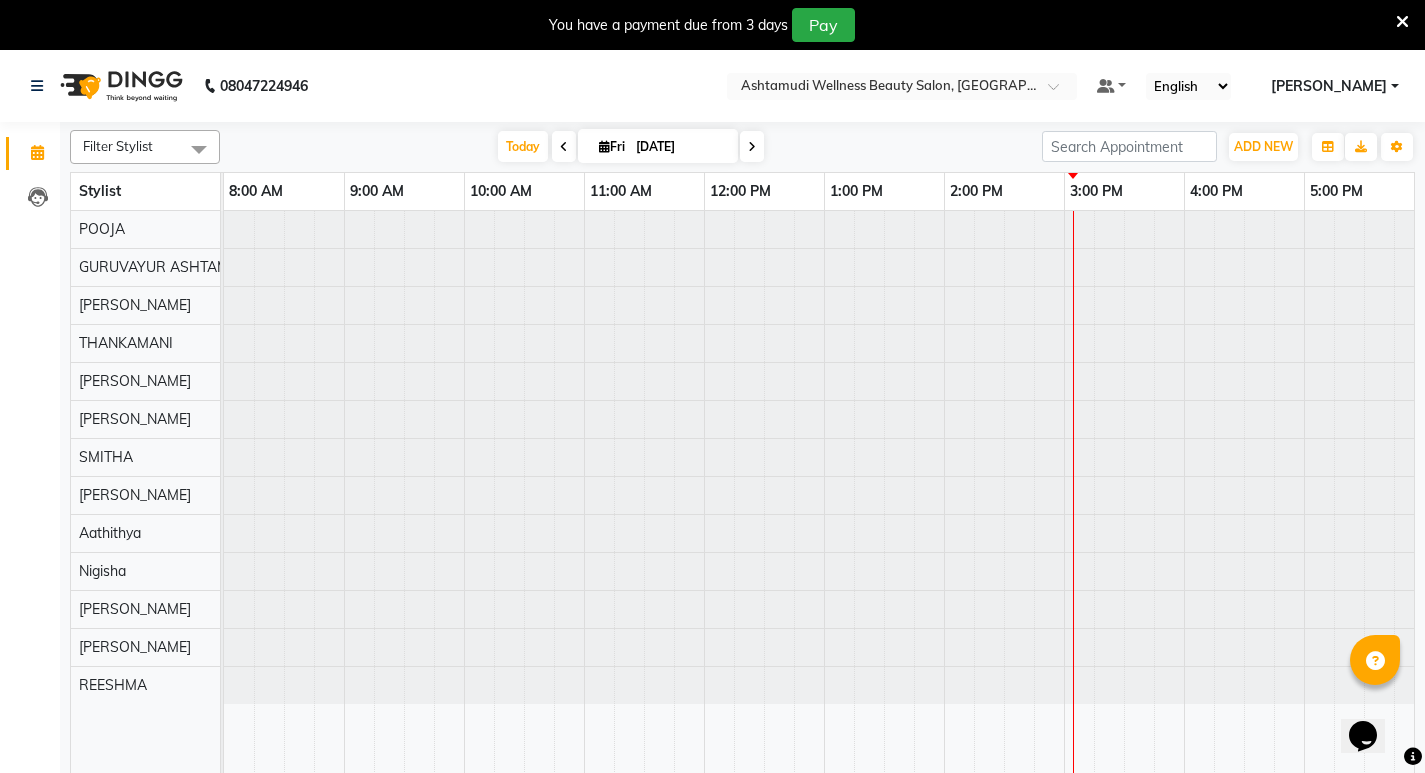 scroll, scrollTop: 0, scrollLeft: 0, axis: both 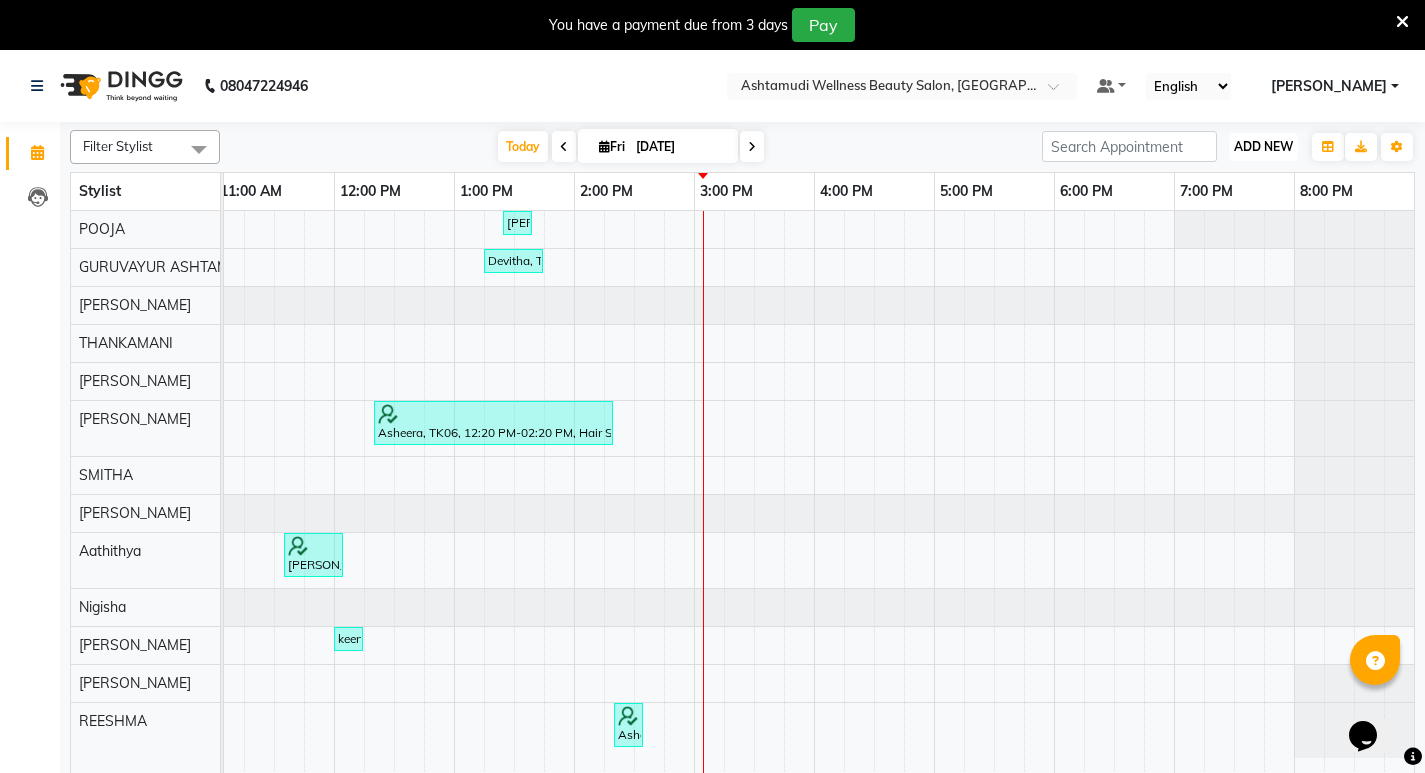 click on "ADD NEW" at bounding box center [1263, 146] 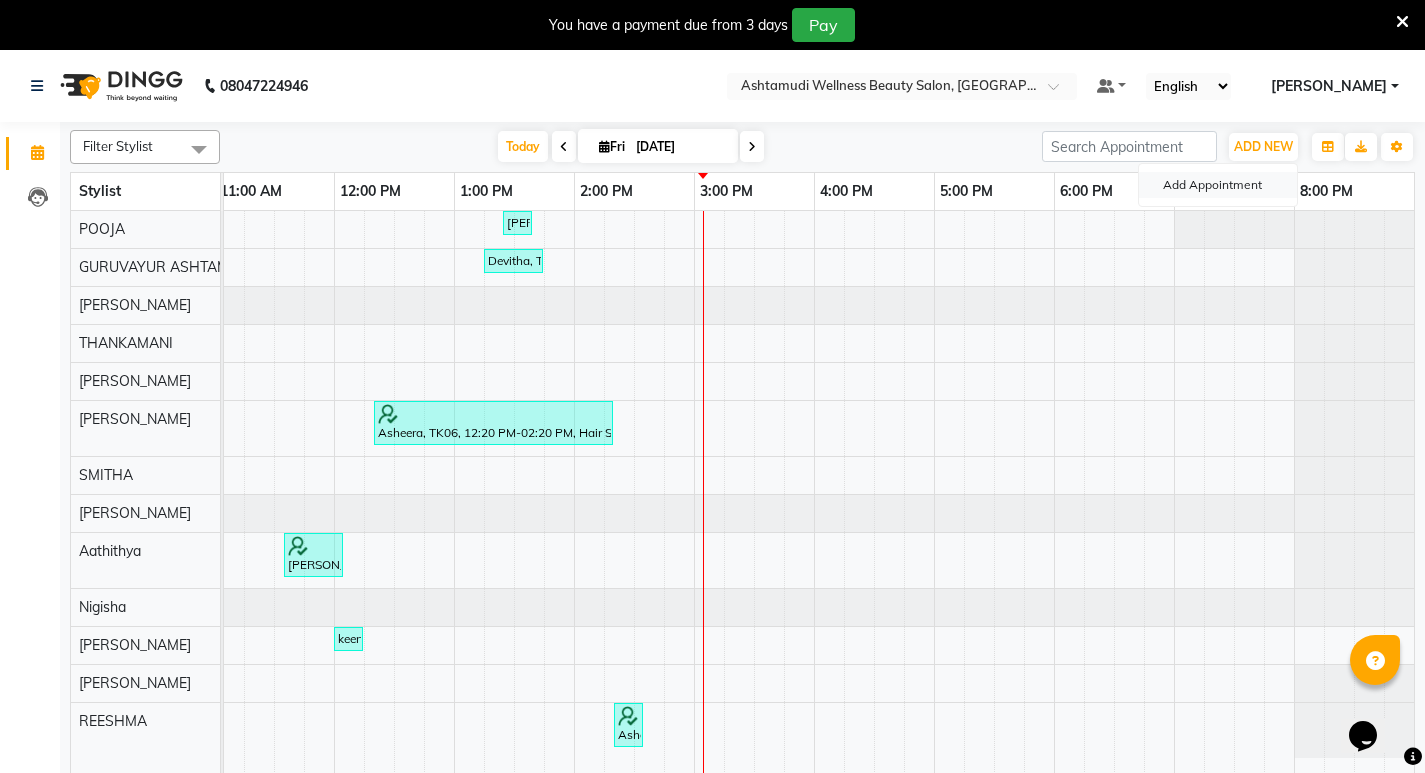 click on "Add Appointment" at bounding box center [1218, 185] 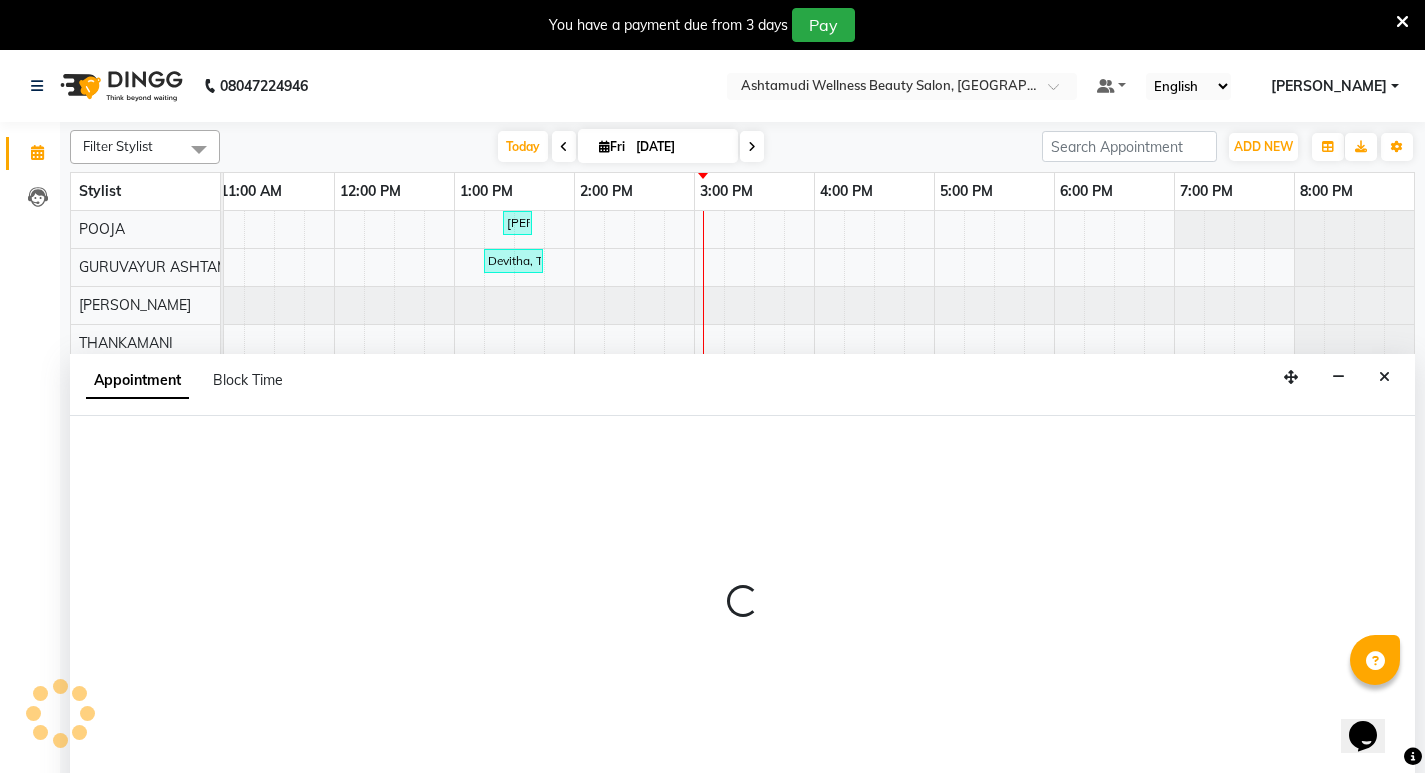 scroll, scrollTop: 50, scrollLeft: 0, axis: vertical 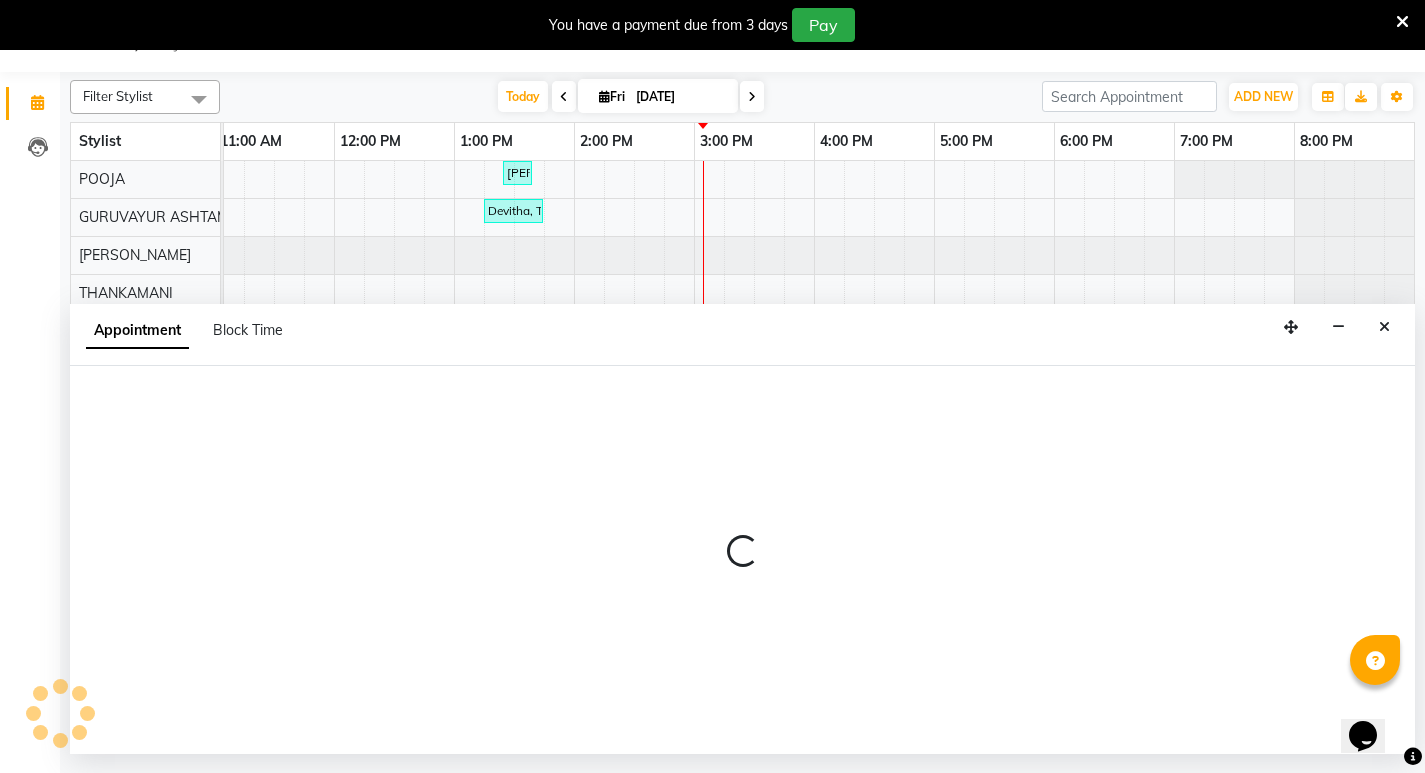 select on "tentative" 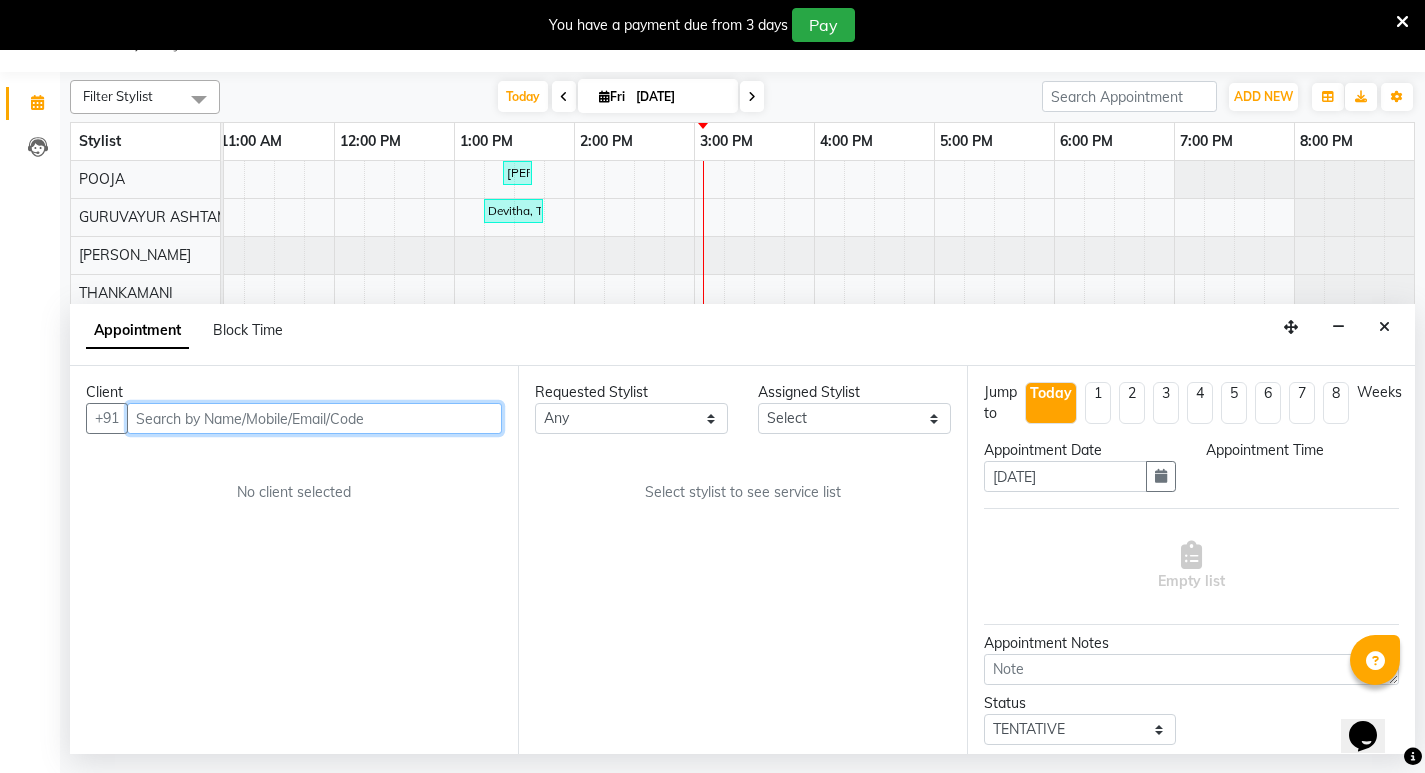 select on "540" 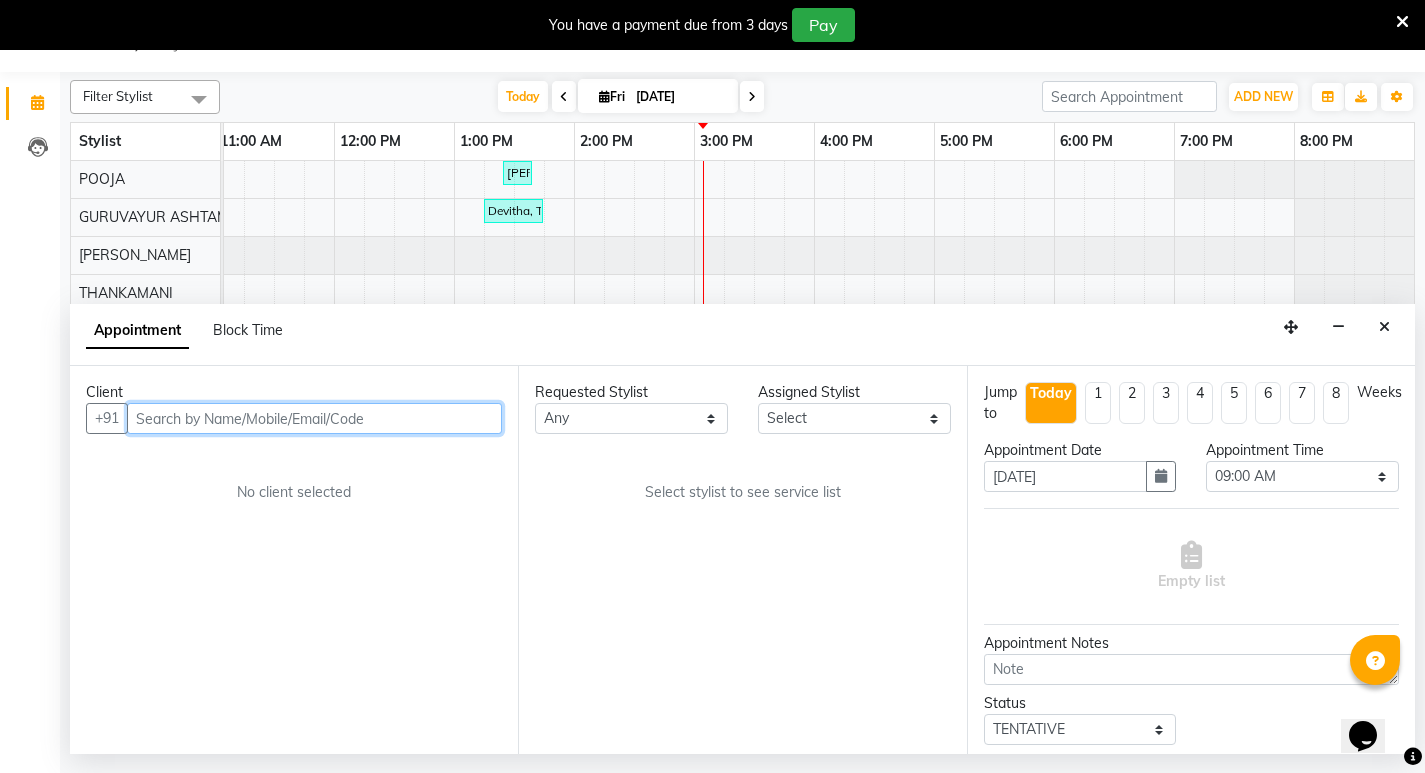 click at bounding box center (314, 418) 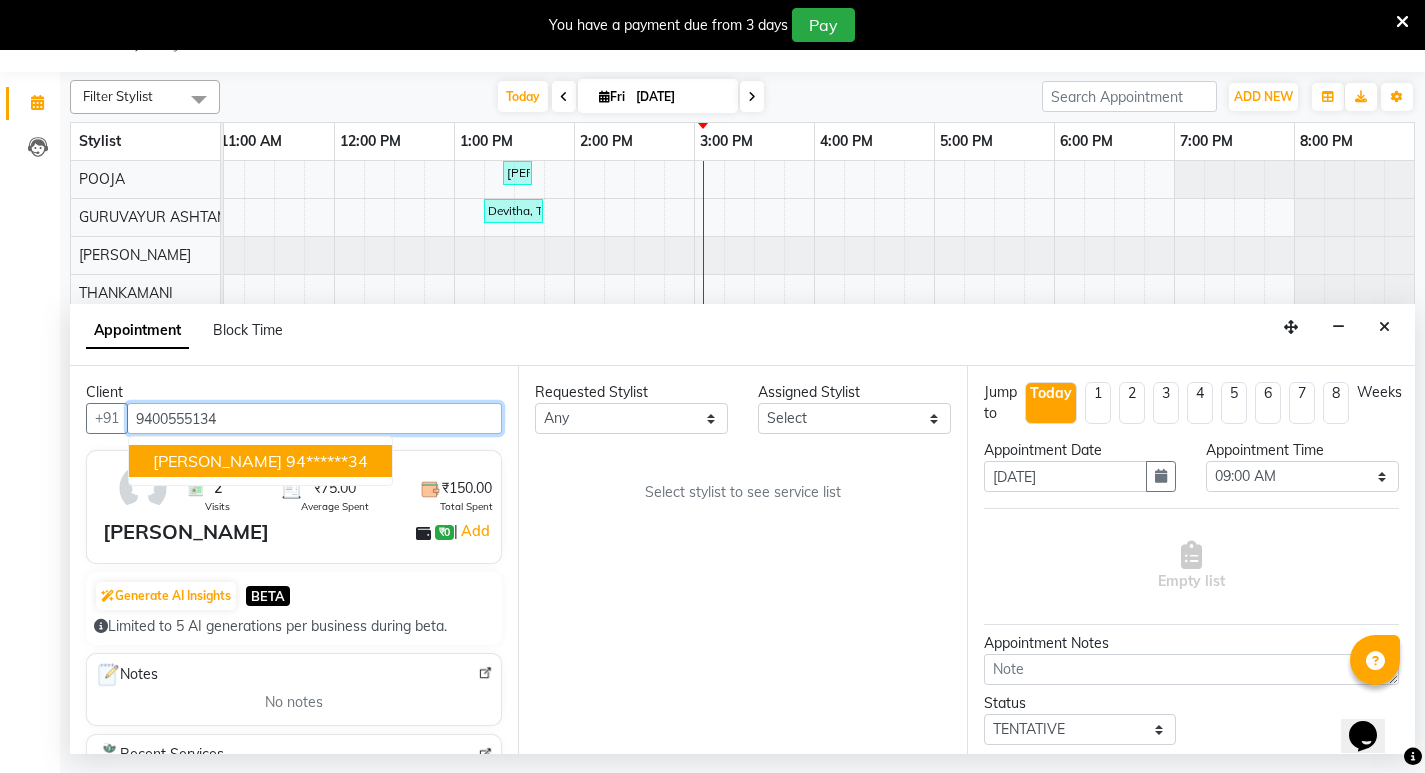 type on "9400555134" 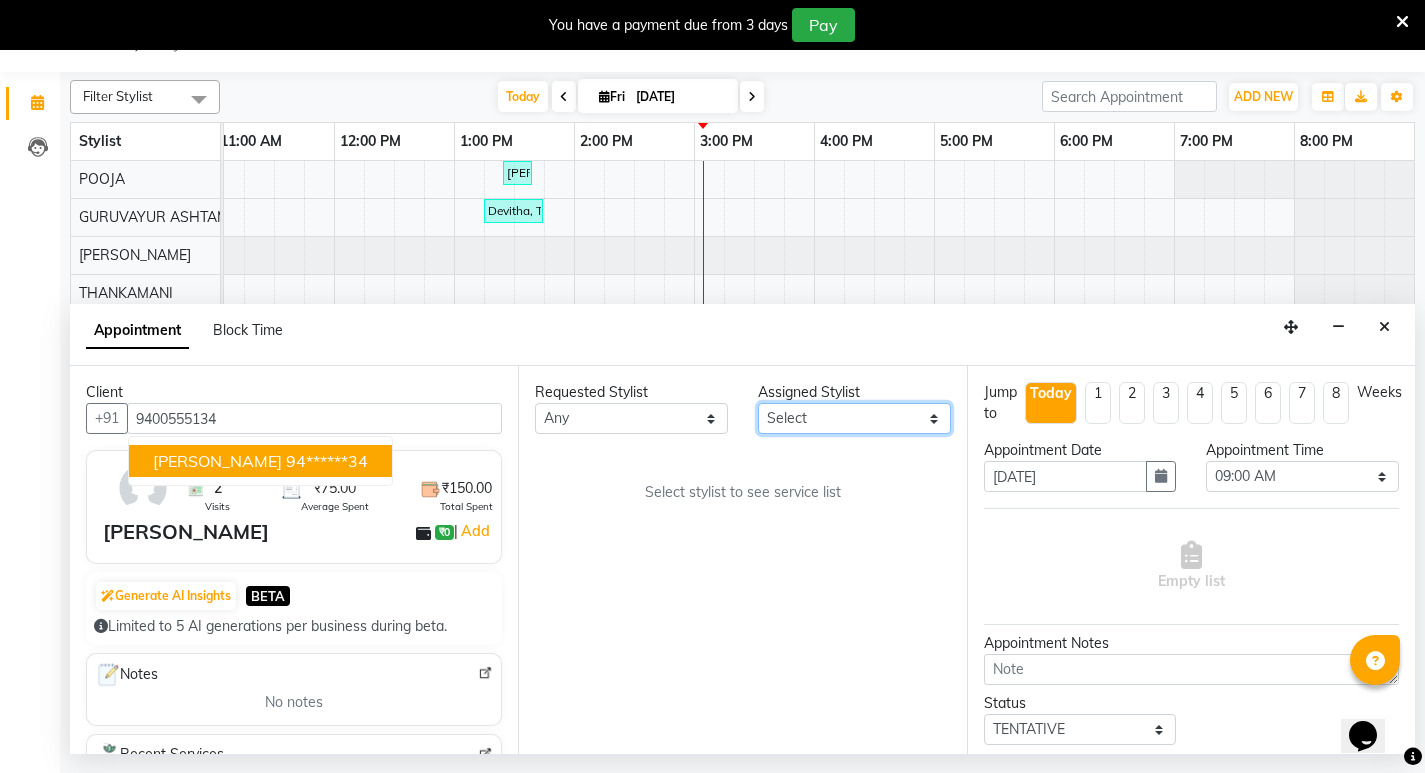 click on "Select Aathithya ANILA ANJANA DAS GURUVAYUR ASHTAMUDI NEETHU Nigisha POOJA PRACHI PRASEETHA REESHMA  Rini SMITHA THANKAMANI" at bounding box center (854, 418) 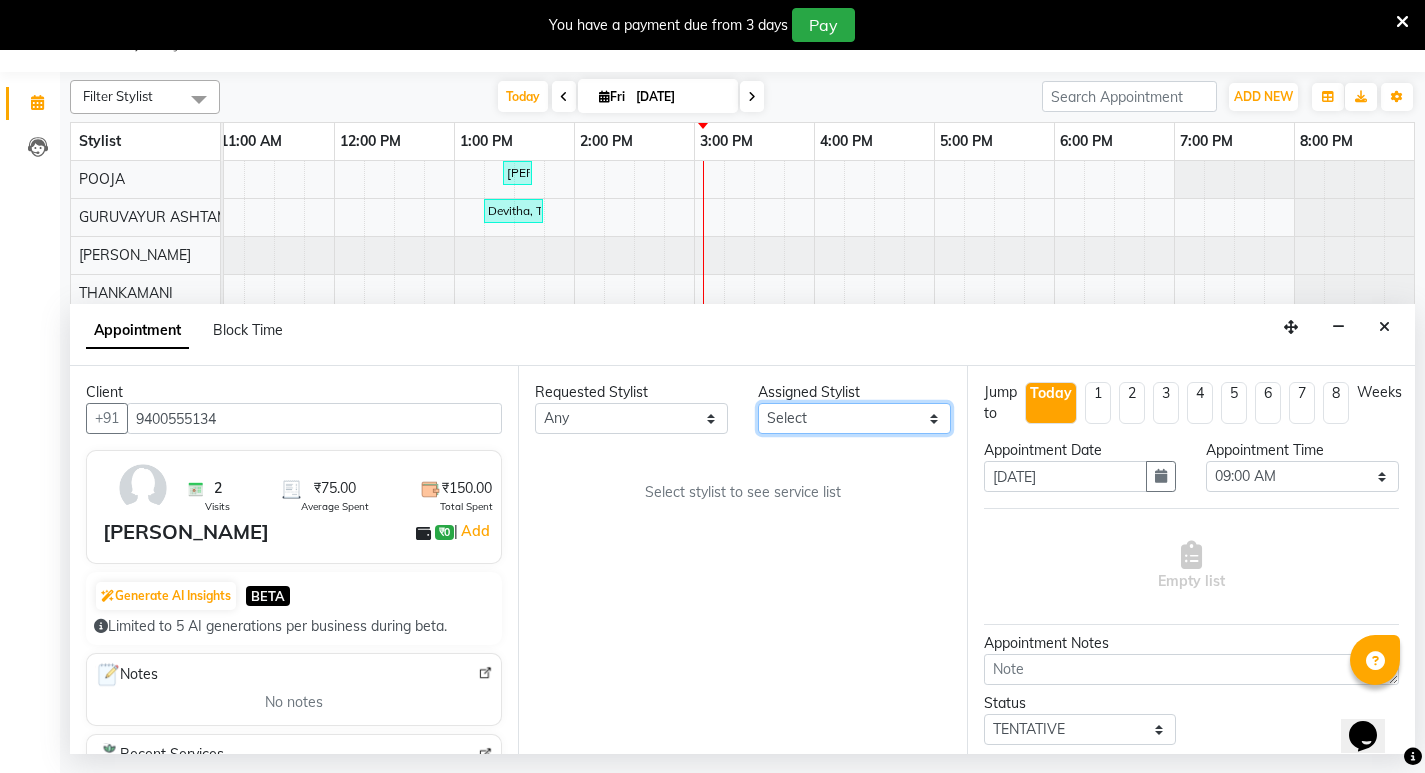 select on "27526" 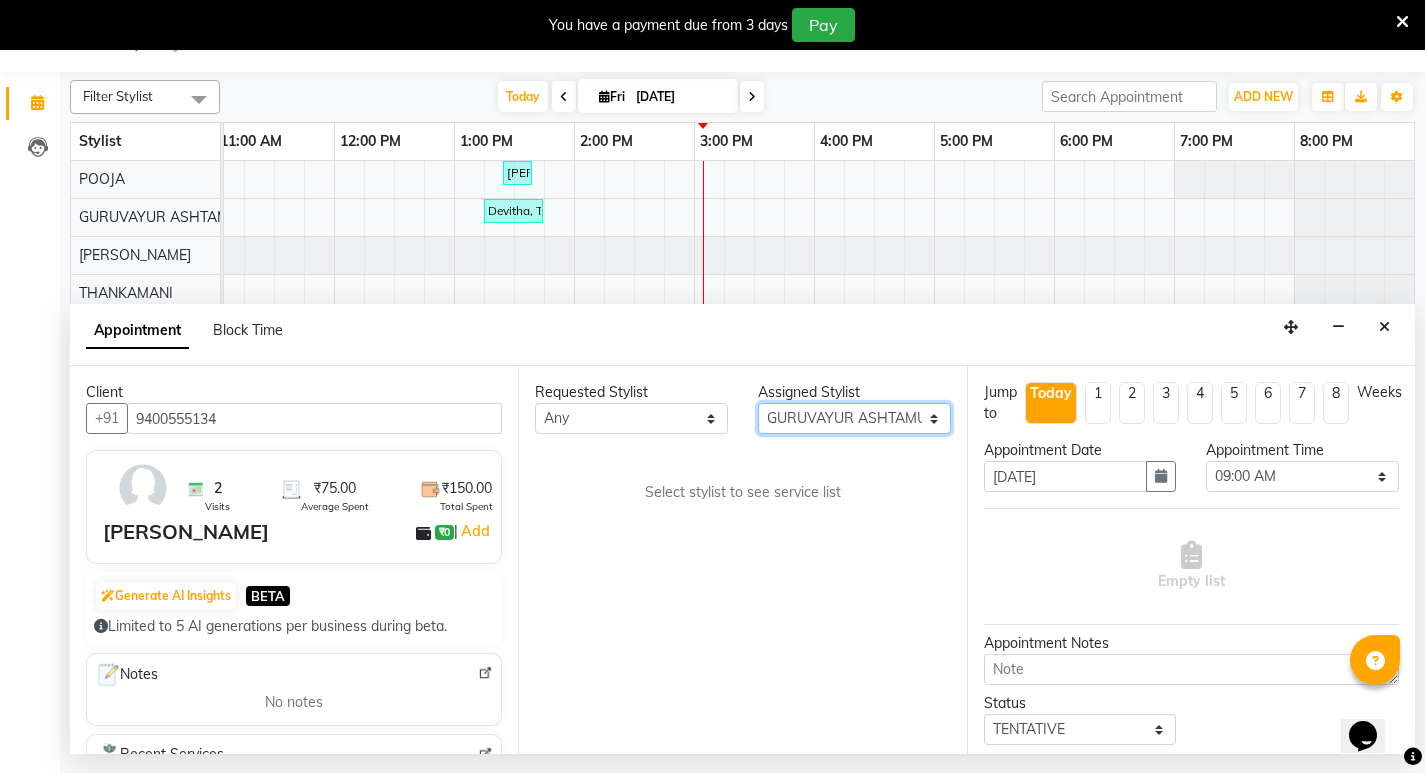 click on "Select Aathithya ANILA ANJANA DAS GURUVAYUR ASHTAMUDI NEETHU Nigisha POOJA PRACHI PRASEETHA REESHMA  Rini SMITHA THANKAMANI" at bounding box center [854, 418] 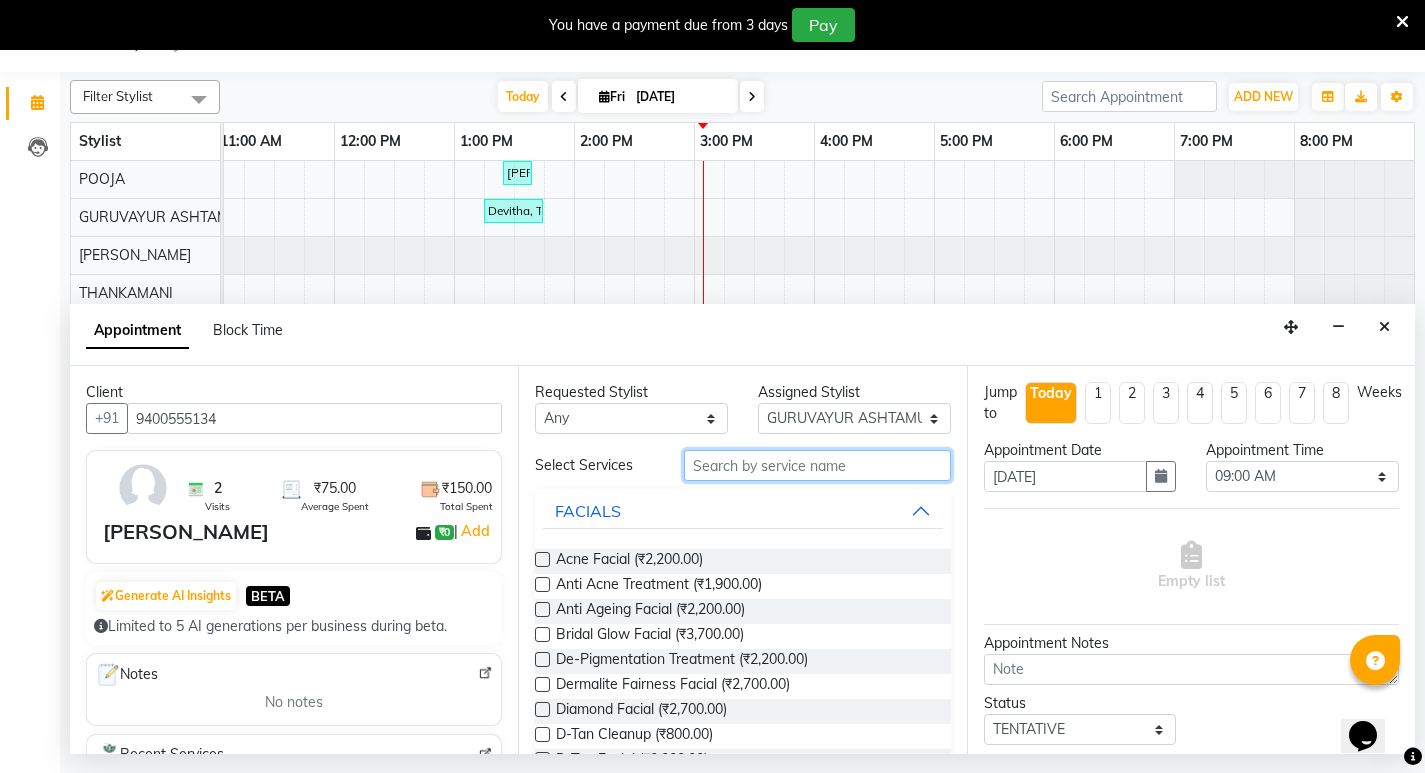 click at bounding box center (817, 465) 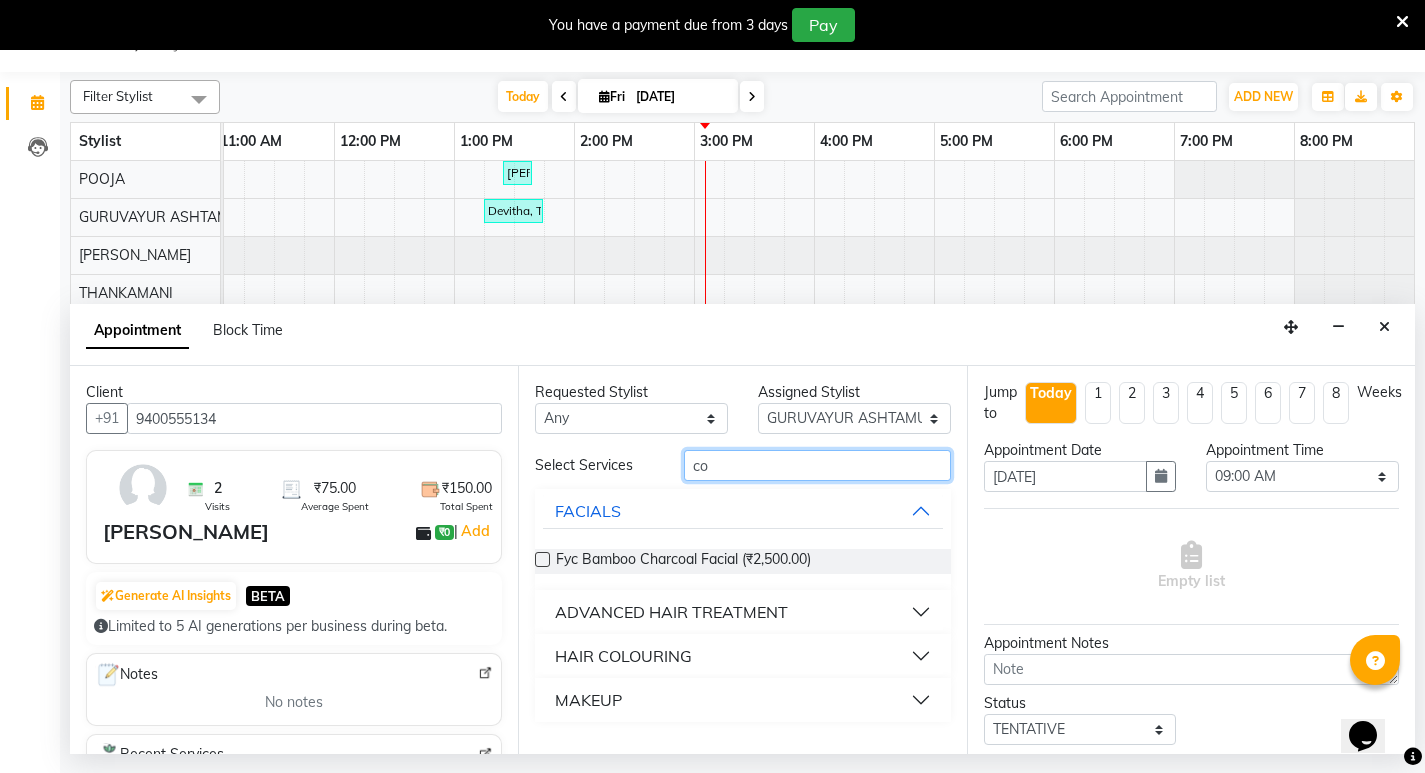 type on "c" 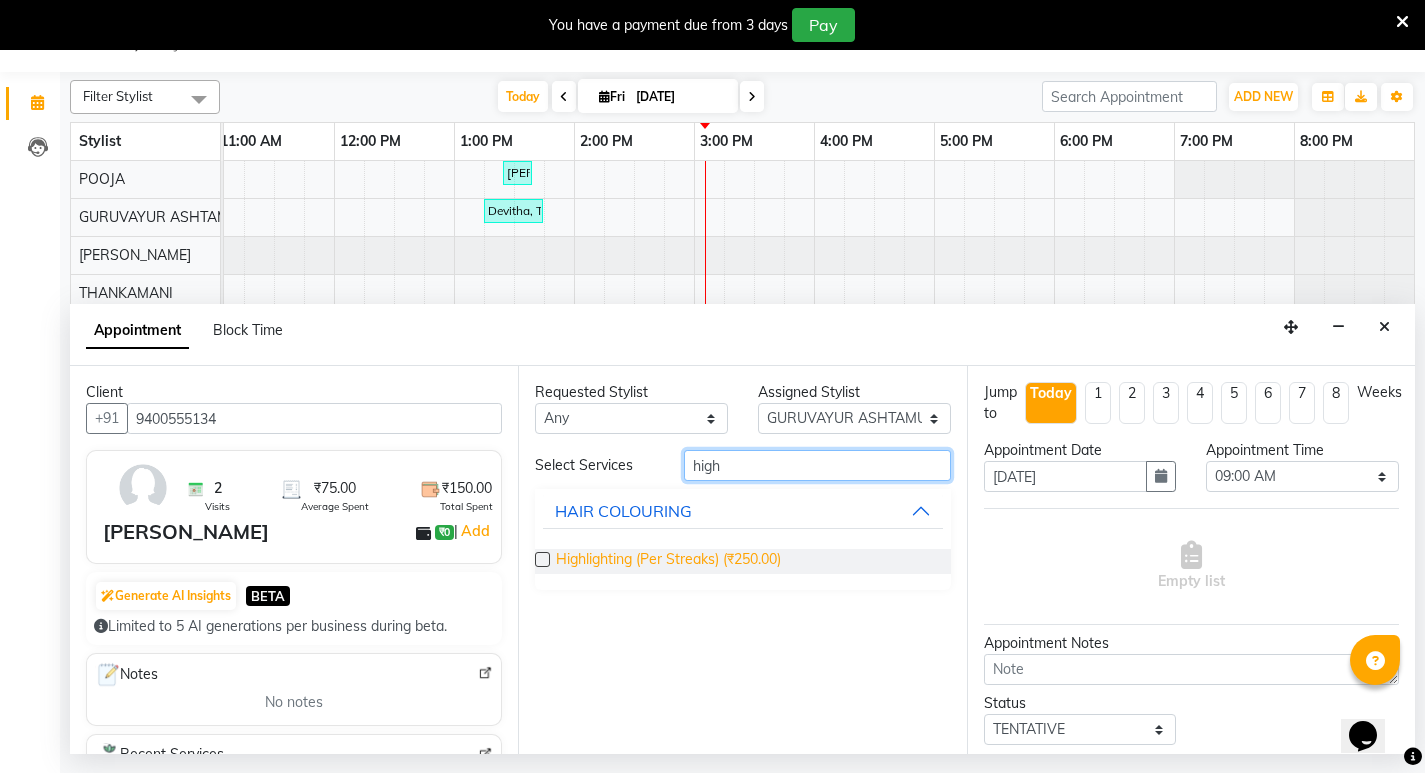 type on "high" 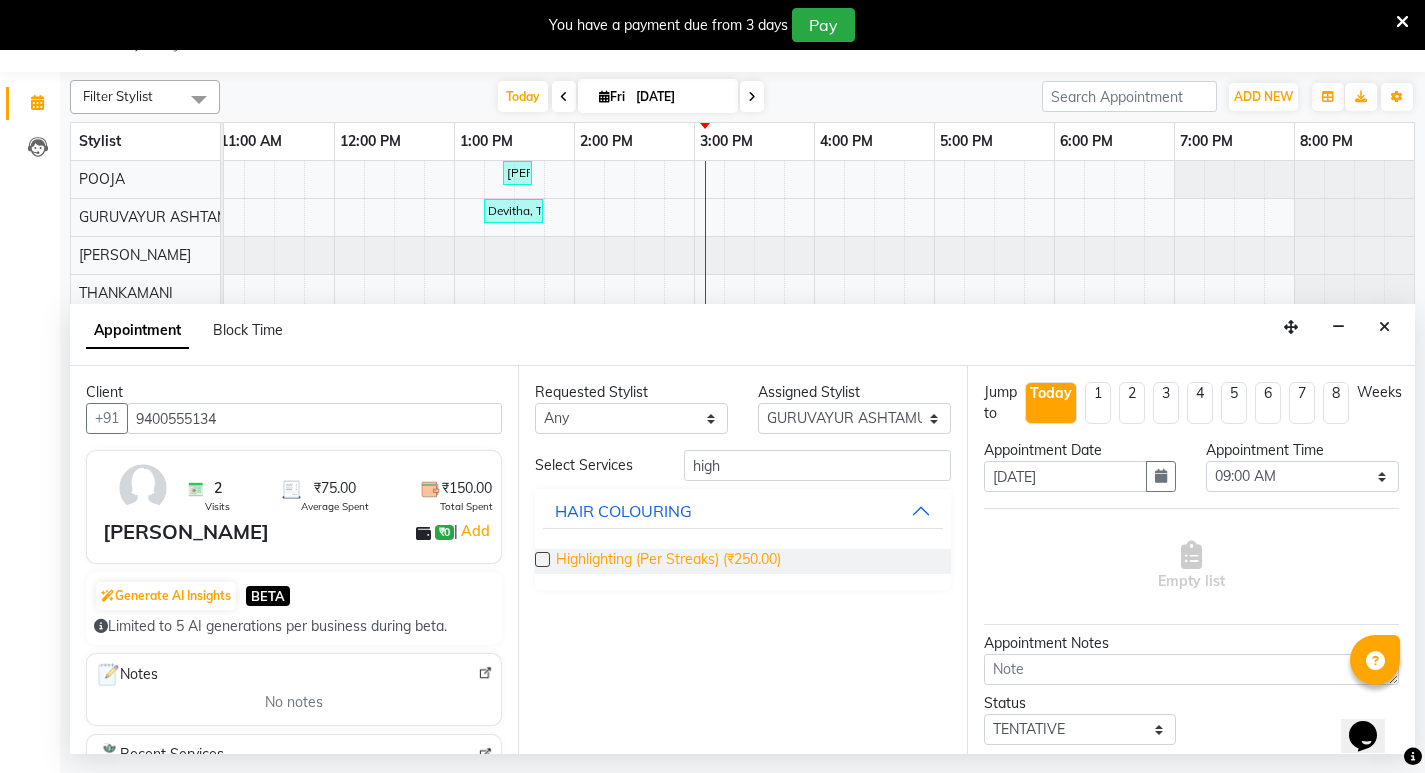click on "Highlighting (Per Streaks) (₹250.00)" at bounding box center (668, 561) 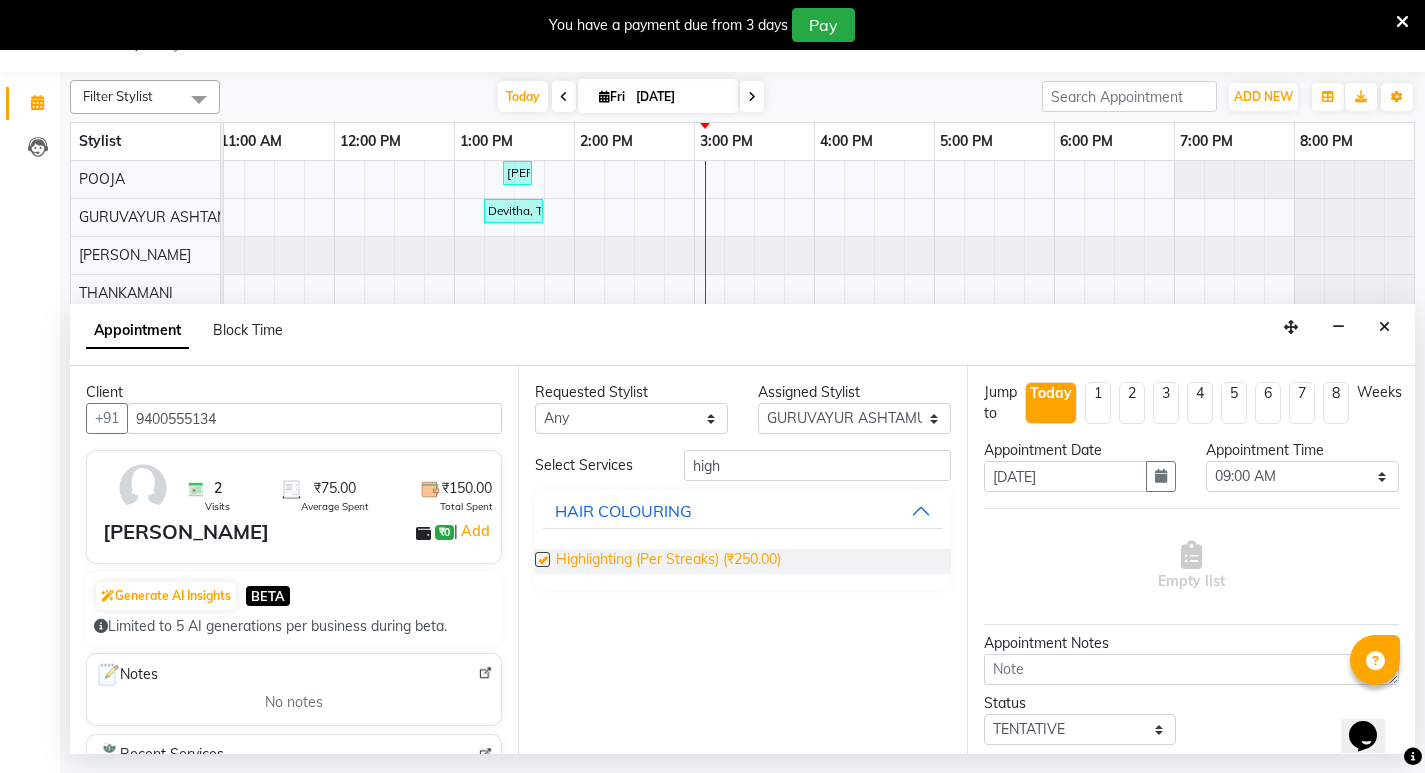 checkbox on "false" 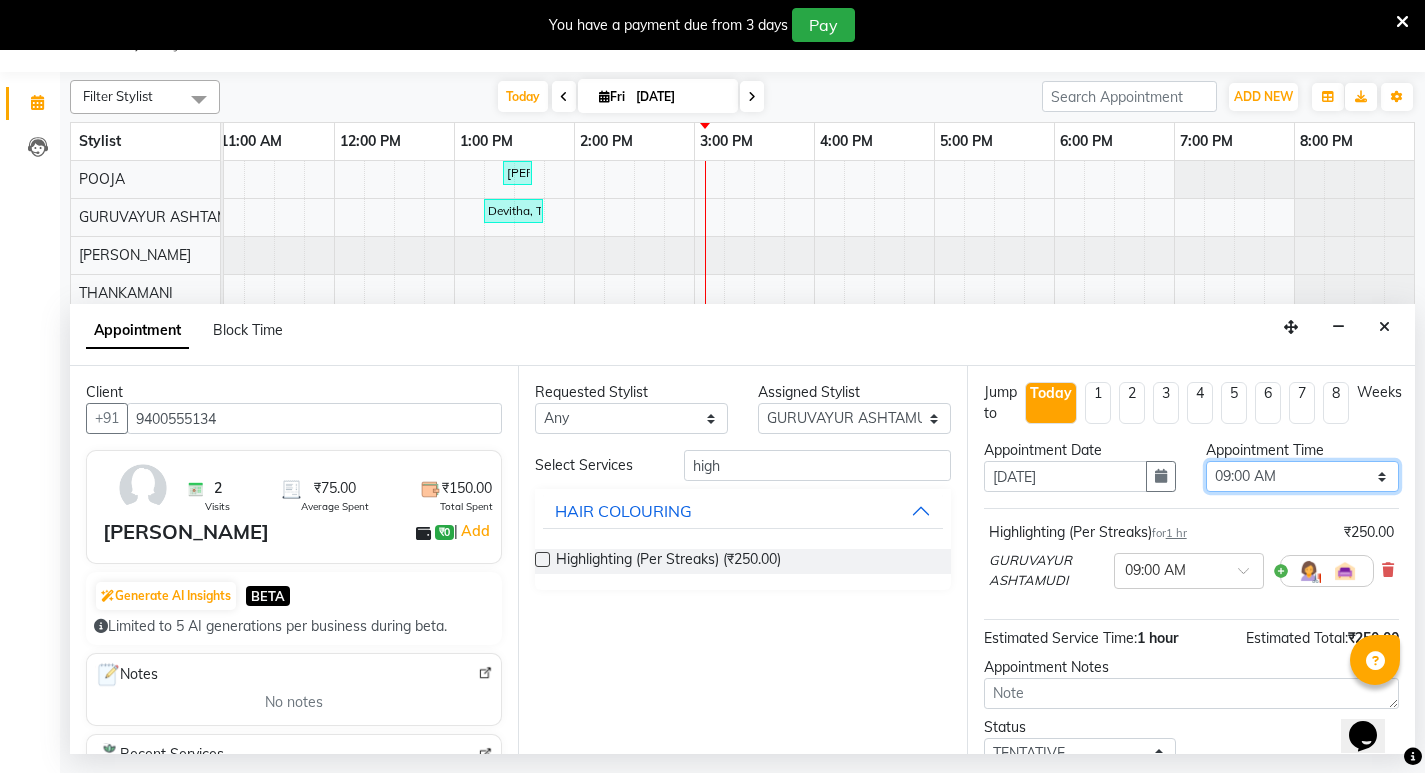 click on "Select 09:00 AM 09:15 AM 09:30 AM 09:45 AM 10:00 AM 10:15 AM 10:30 AM 10:45 AM 11:00 AM 11:15 AM 11:30 AM 11:45 AM 12:00 PM 12:15 PM 12:30 PM 12:45 PM 01:00 PM 01:15 PM 01:30 PM 01:45 PM 02:00 PM 02:15 PM 02:30 PM 02:45 PM 03:00 PM 03:15 PM 03:30 PM 03:45 PM 04:00 PM 04:15 PM 04:30 PM 04:45 PM 05:00 PM 05:15 PM 05:30 PM 05:45 PM 06:00 PM 06:15 PM 06:30 PM 06:45 PM 07:00 PM 07:15 PM 07:30 PM 07:45 PM 08:00 PM" at bounding box center [1302, 476] 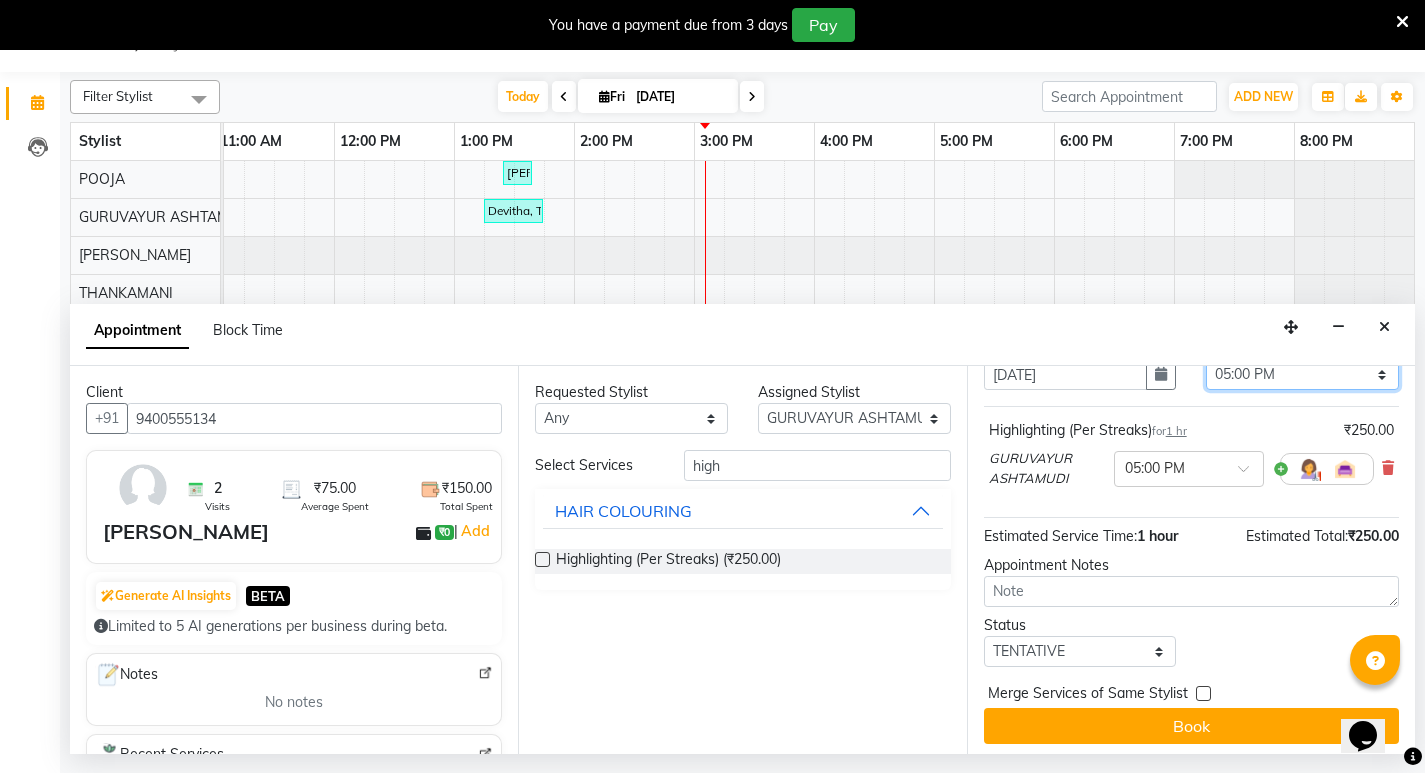 scroll, scrollTop: 123, scrollLeft: 0, axis: vertical 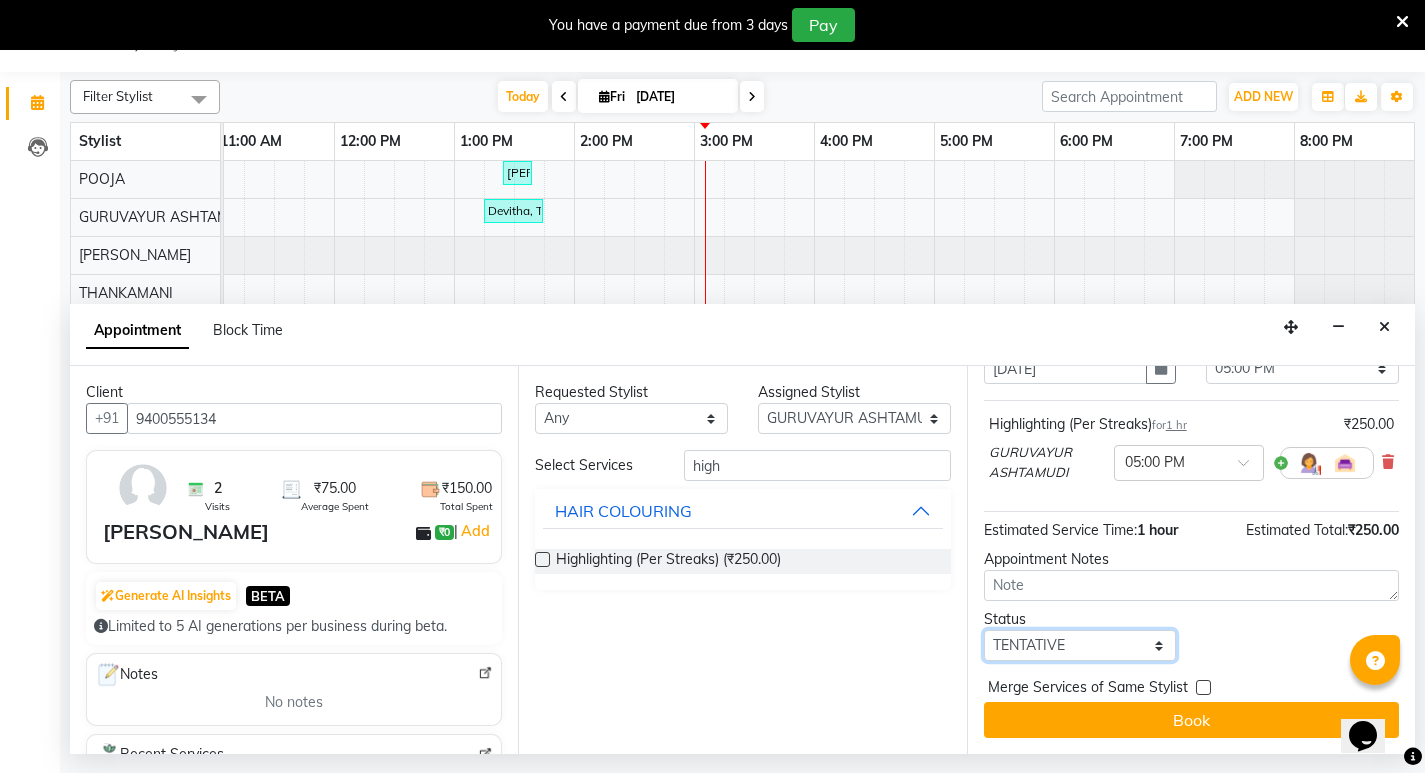 click on "Select TENTATIVE CONFIRM CHECK-IN UPCOMING" at bounding box center (1080, 645) 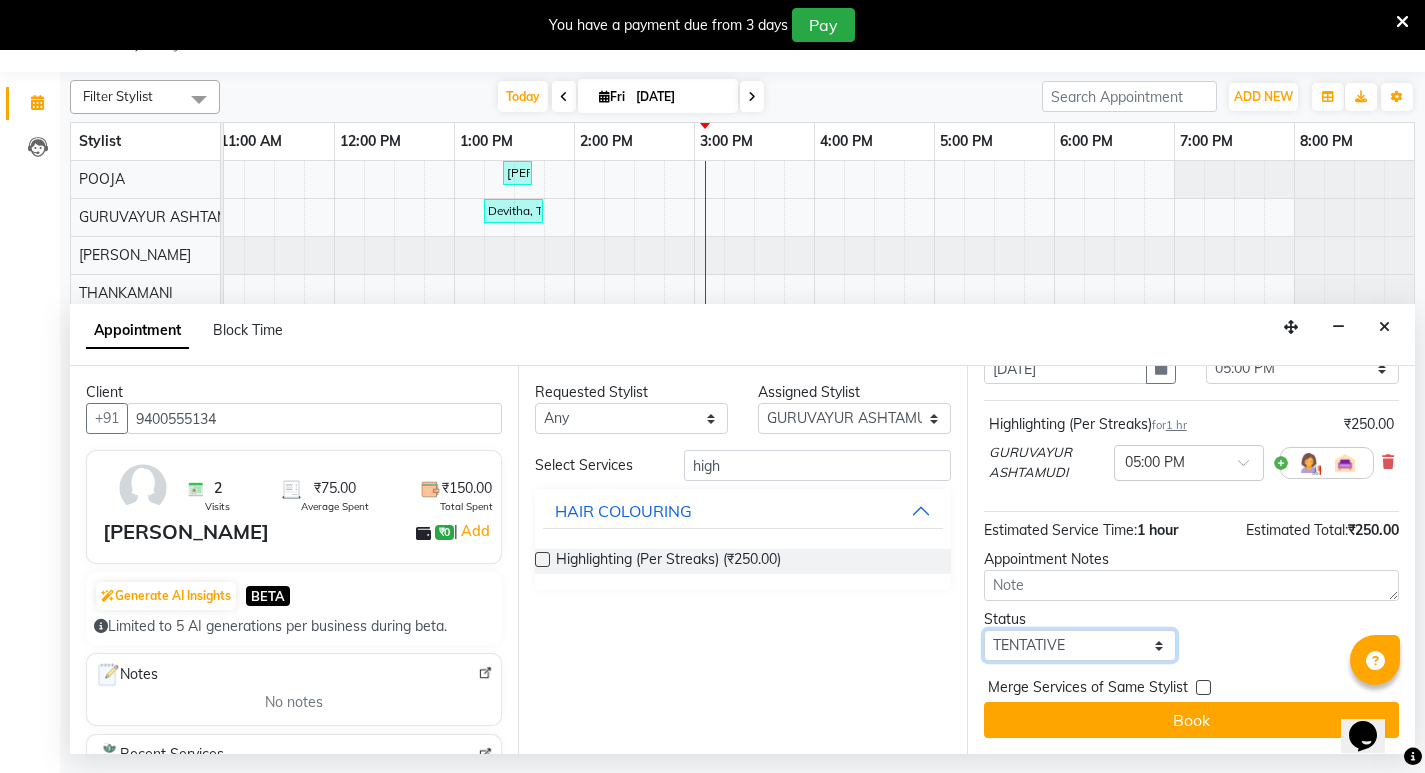 select on "confirm booking" 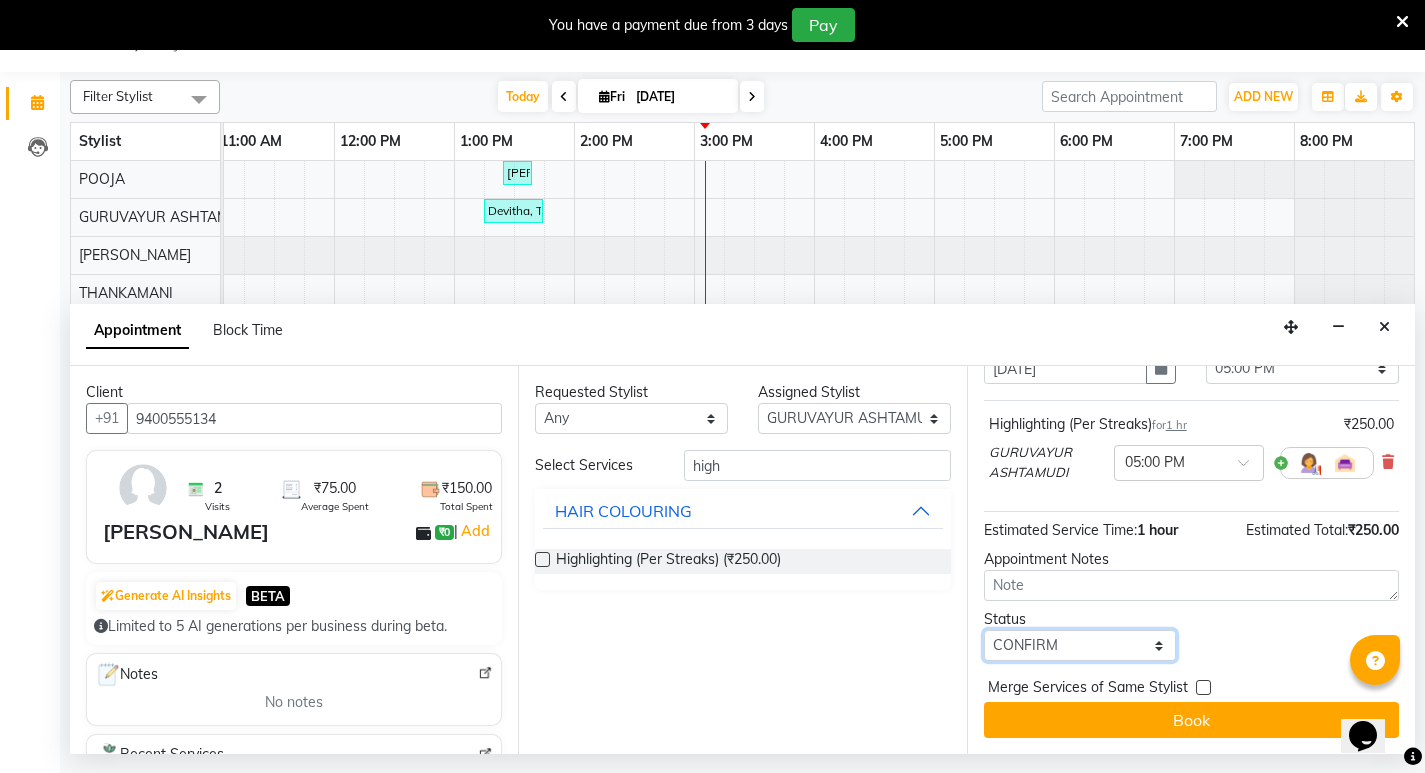 click on "Select TENTATIVE CONFIRM CHECK-IN UPCOMING" at bounding box center (1080, 645) 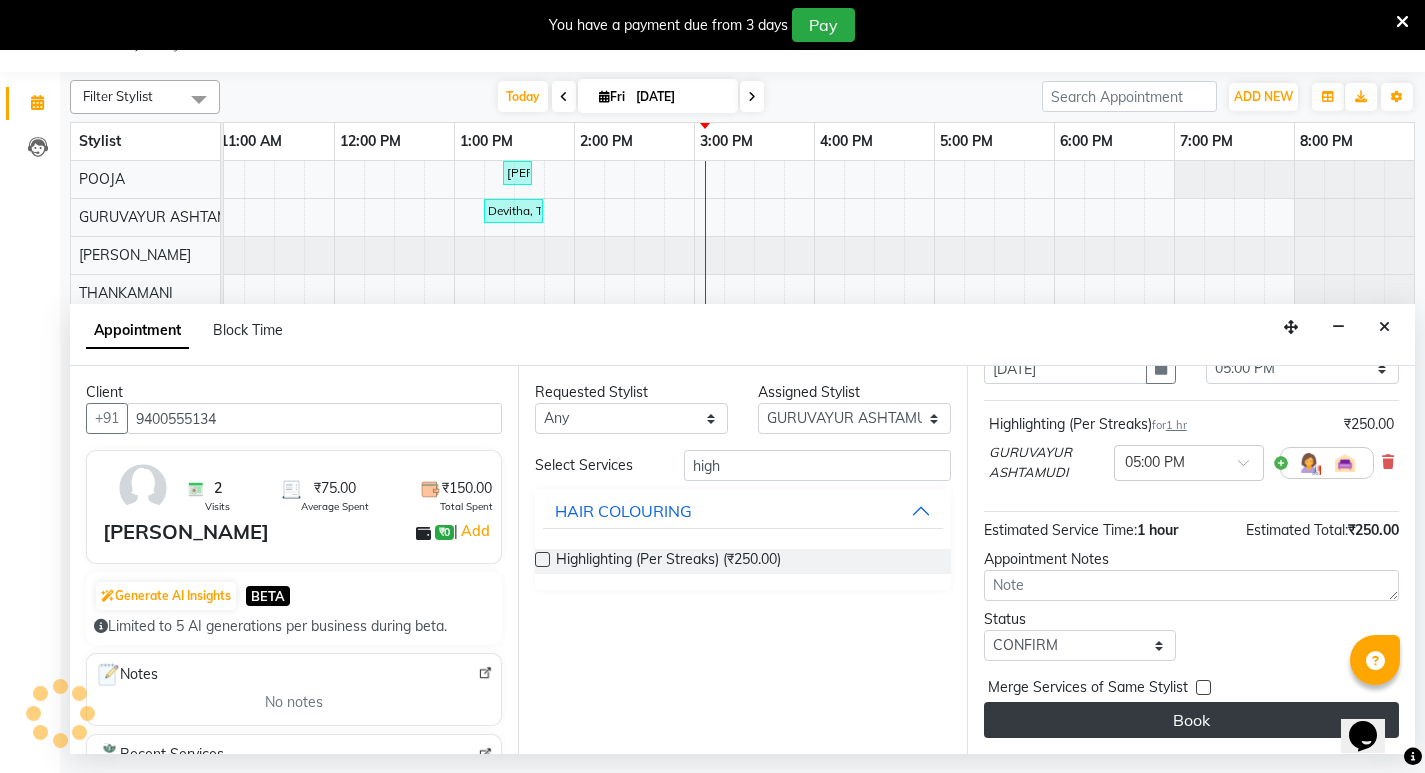 click on "Book" at bounding box center [1191, 720] 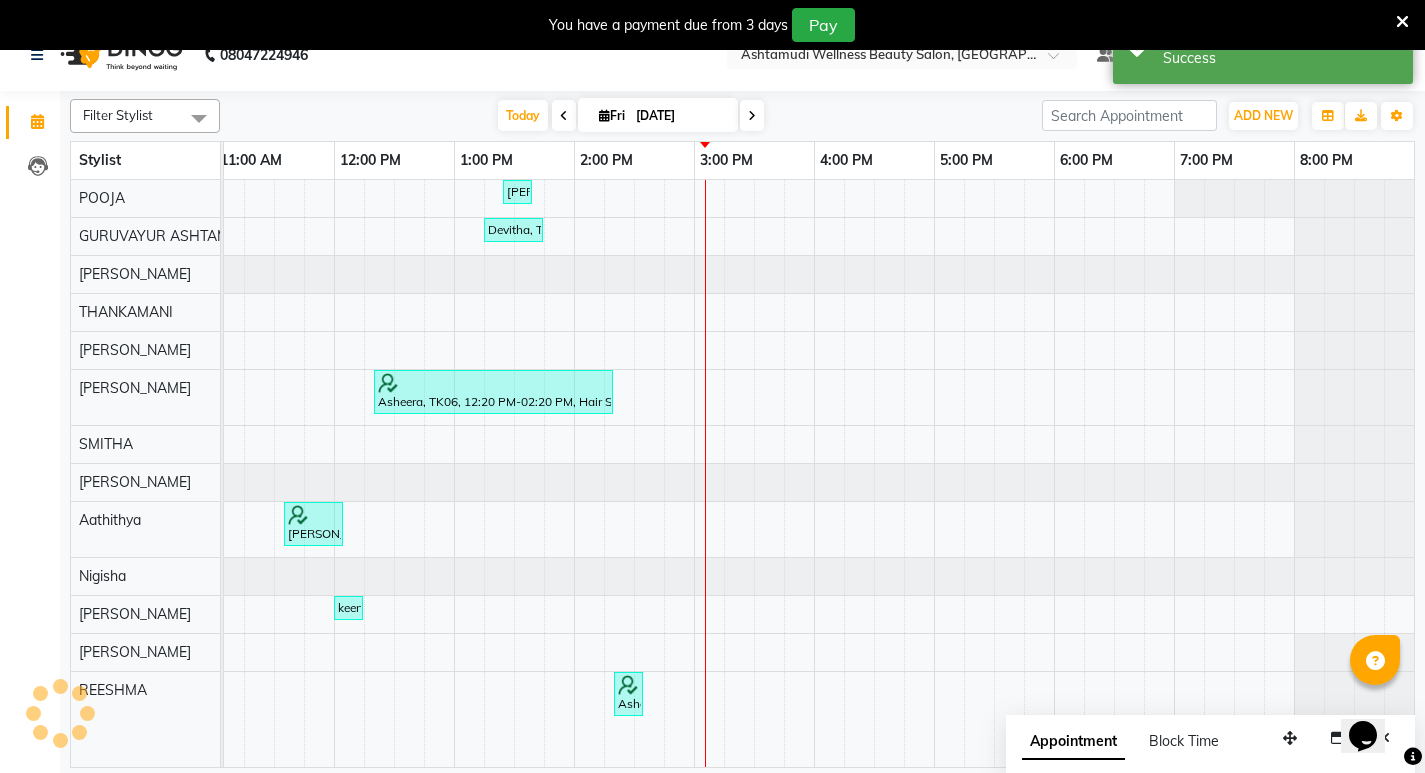 scroll, scrollTop: 0, scrollLeft: 0, axis: both 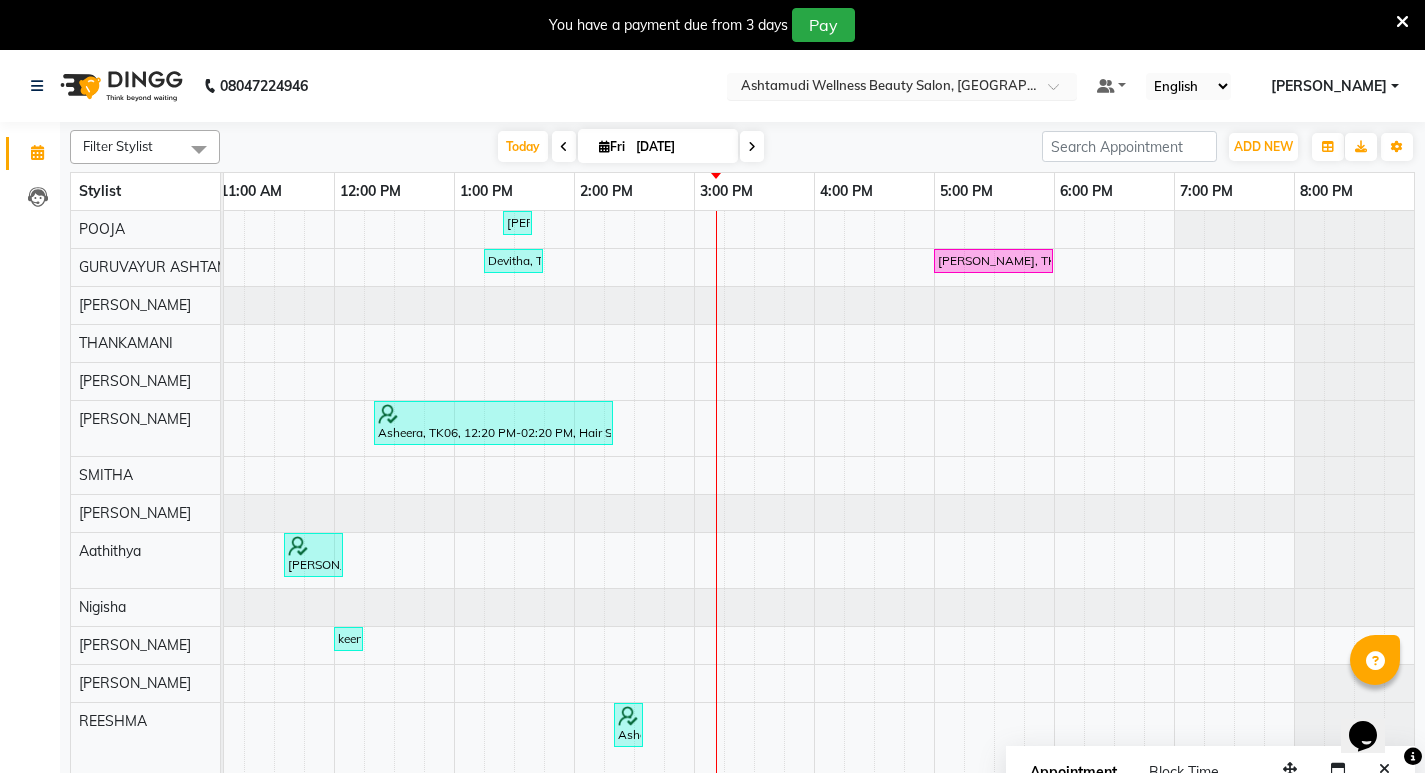 click at bounding box center (1060, 92) 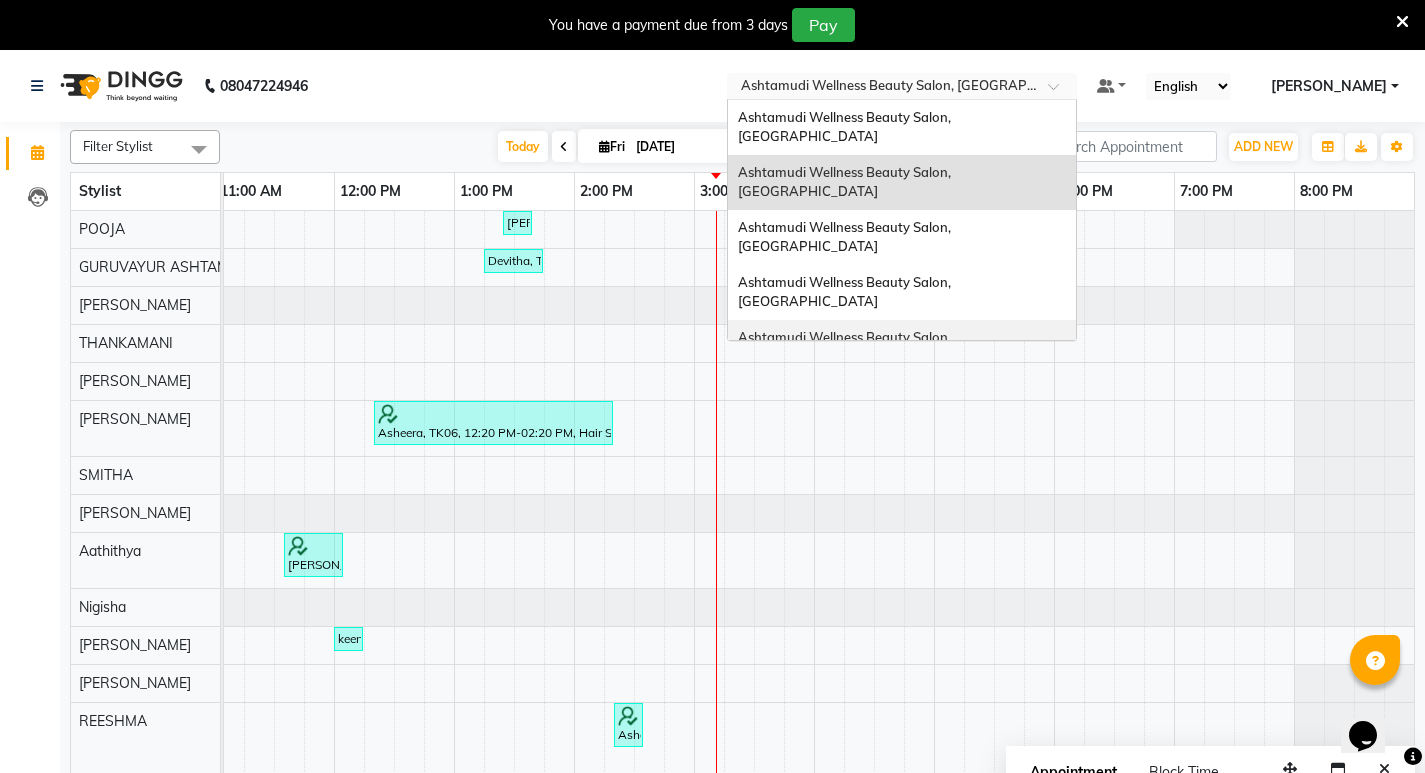 scroll, scrollTop: 312, scrollLeft: 0, axis: vertical 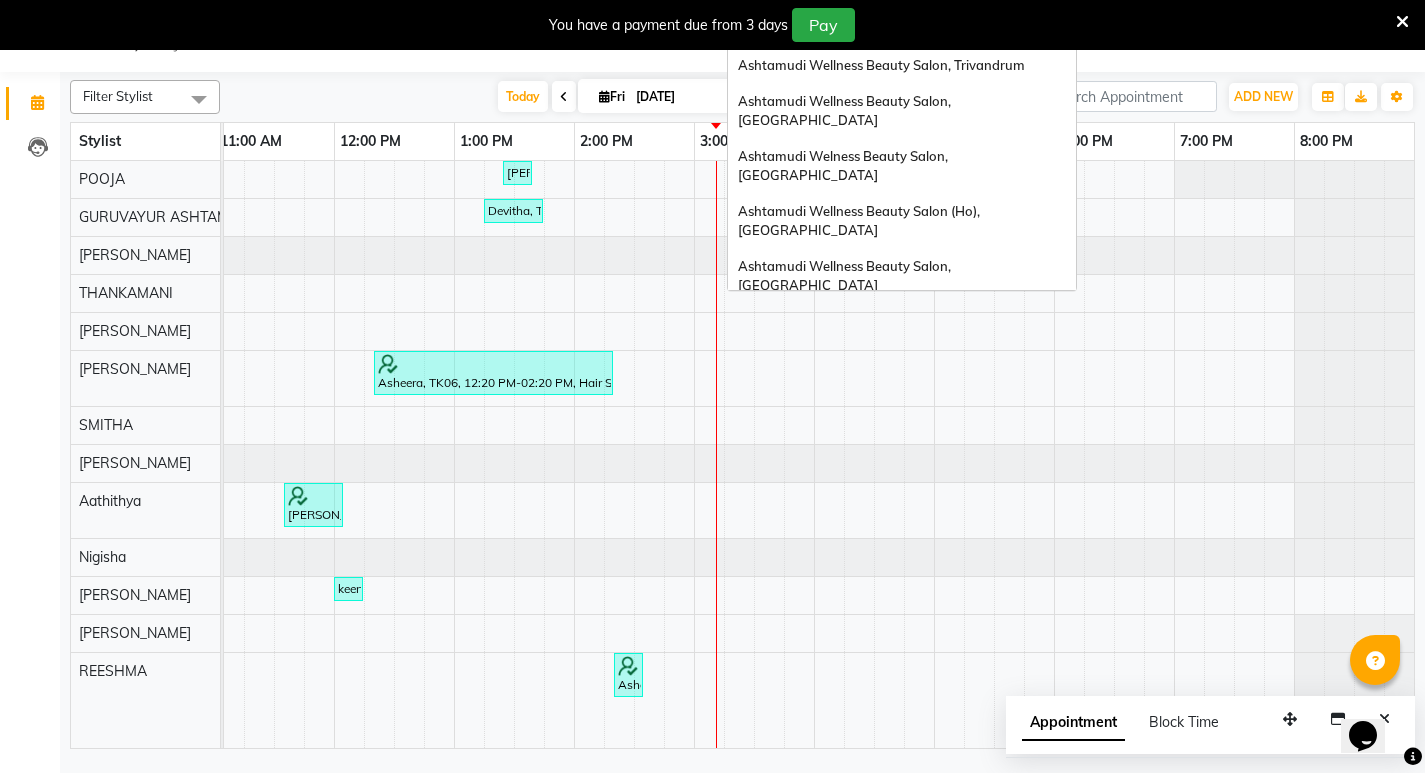 click on "Ashtamudi Wellness Beauty Salon, Calicut" at bounding box center (902, 331) 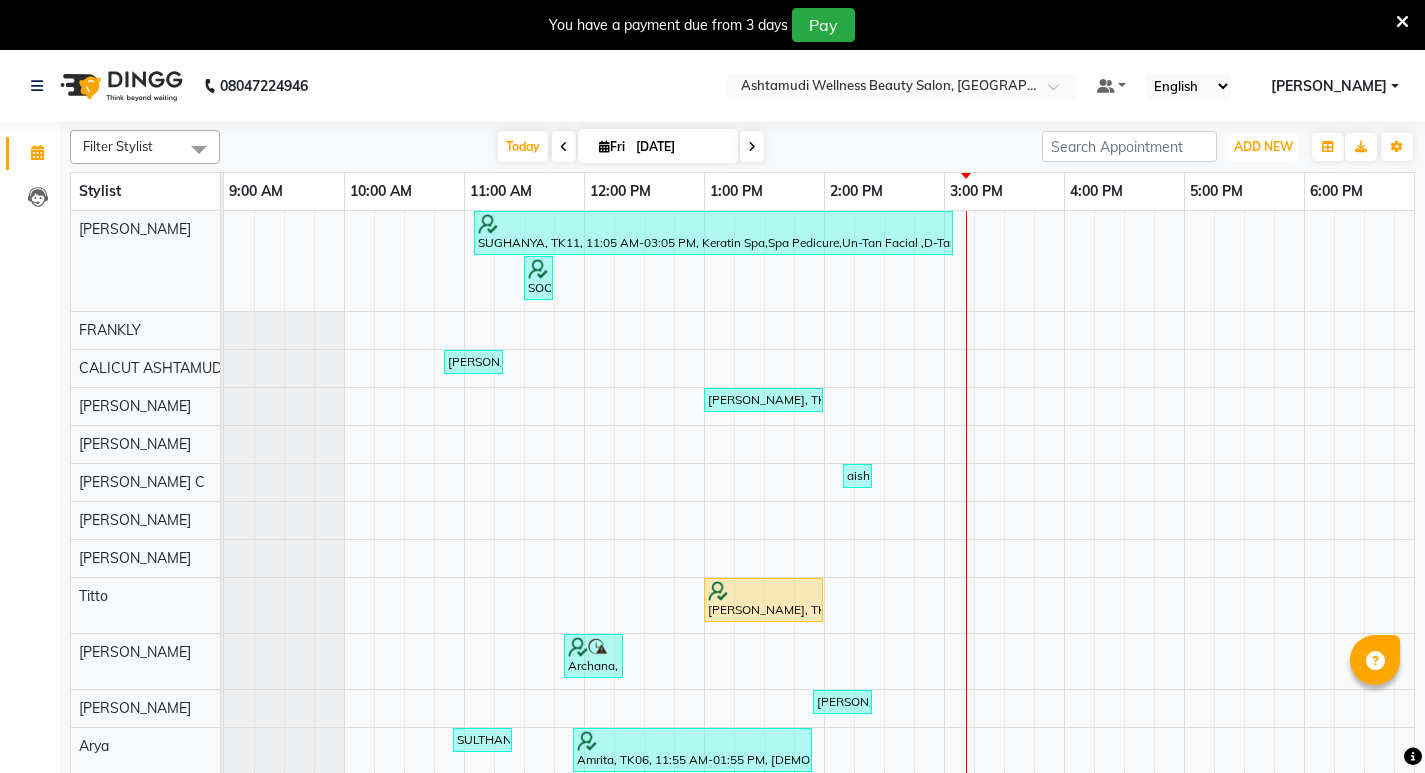 scroll, scrollTop: 0, scrollLeft: 0, axis: both 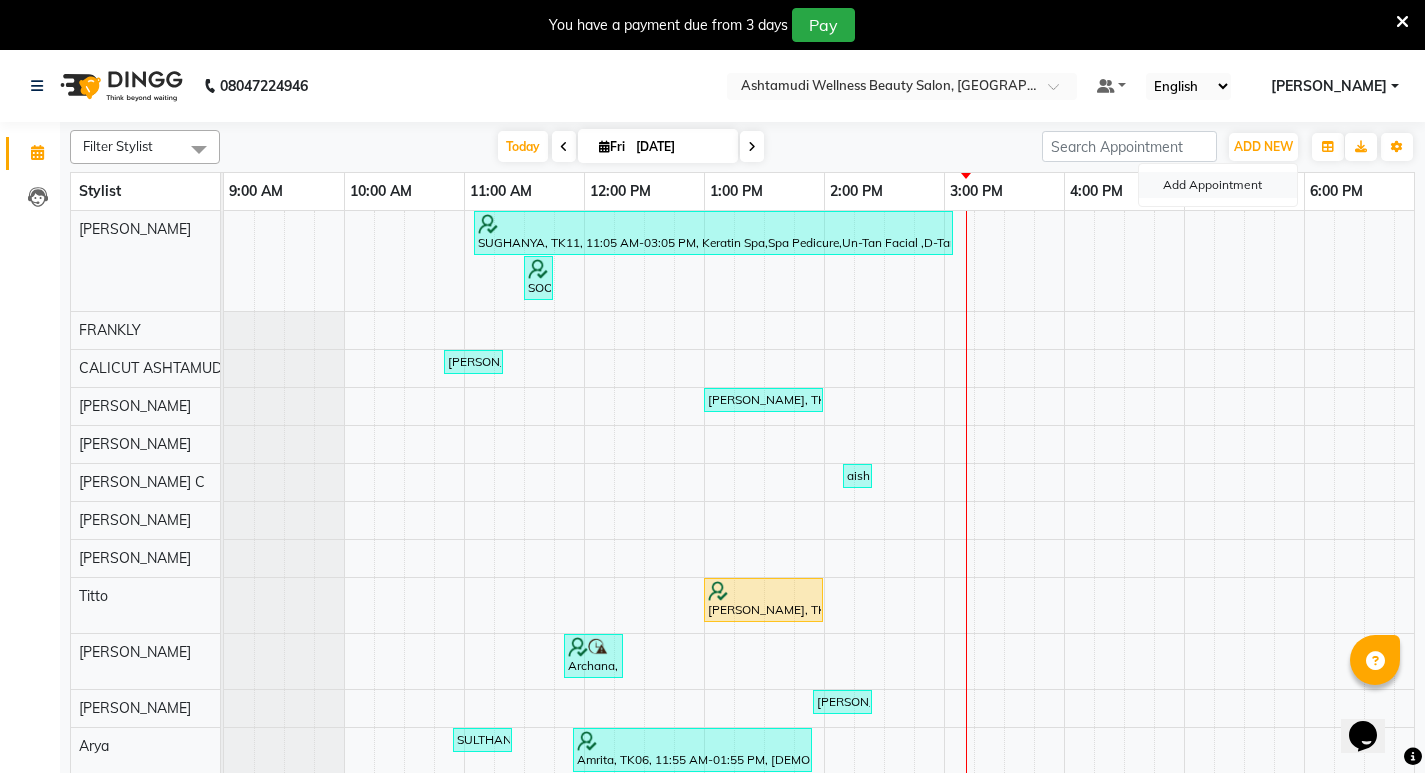 click on "Add Appointment" at bounding box center (1218, 185) 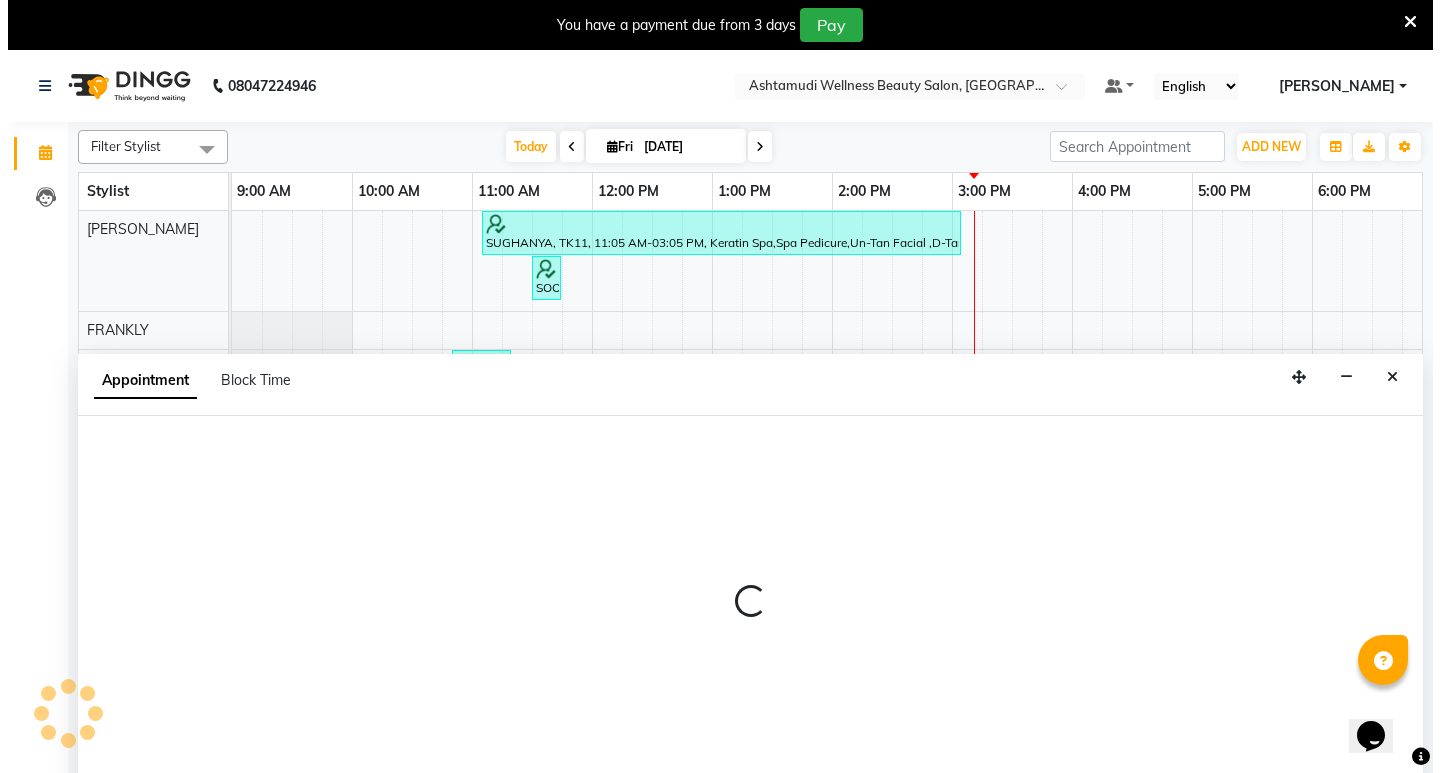 scroll, scrollTop: 50, scrollLeft: 0, axis: vertical 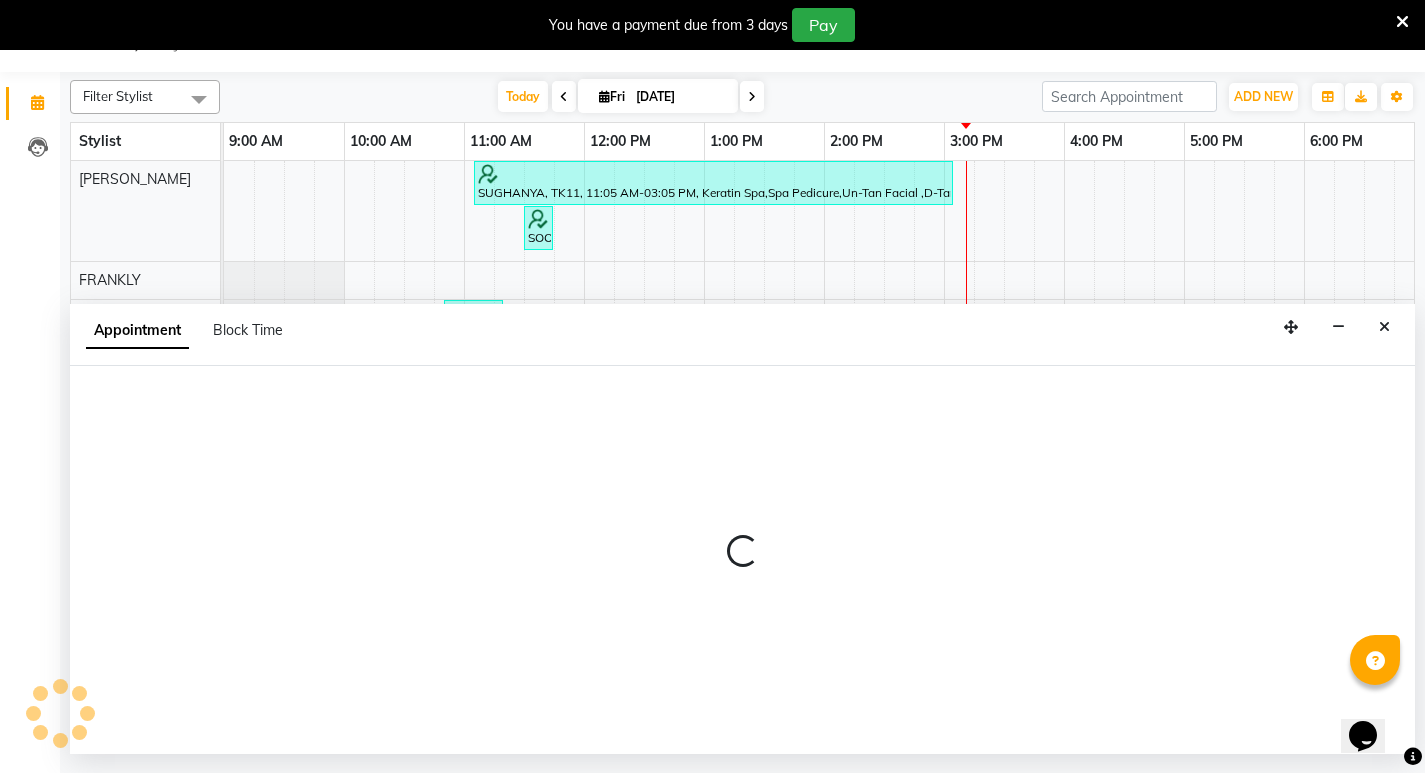select on "tentative" 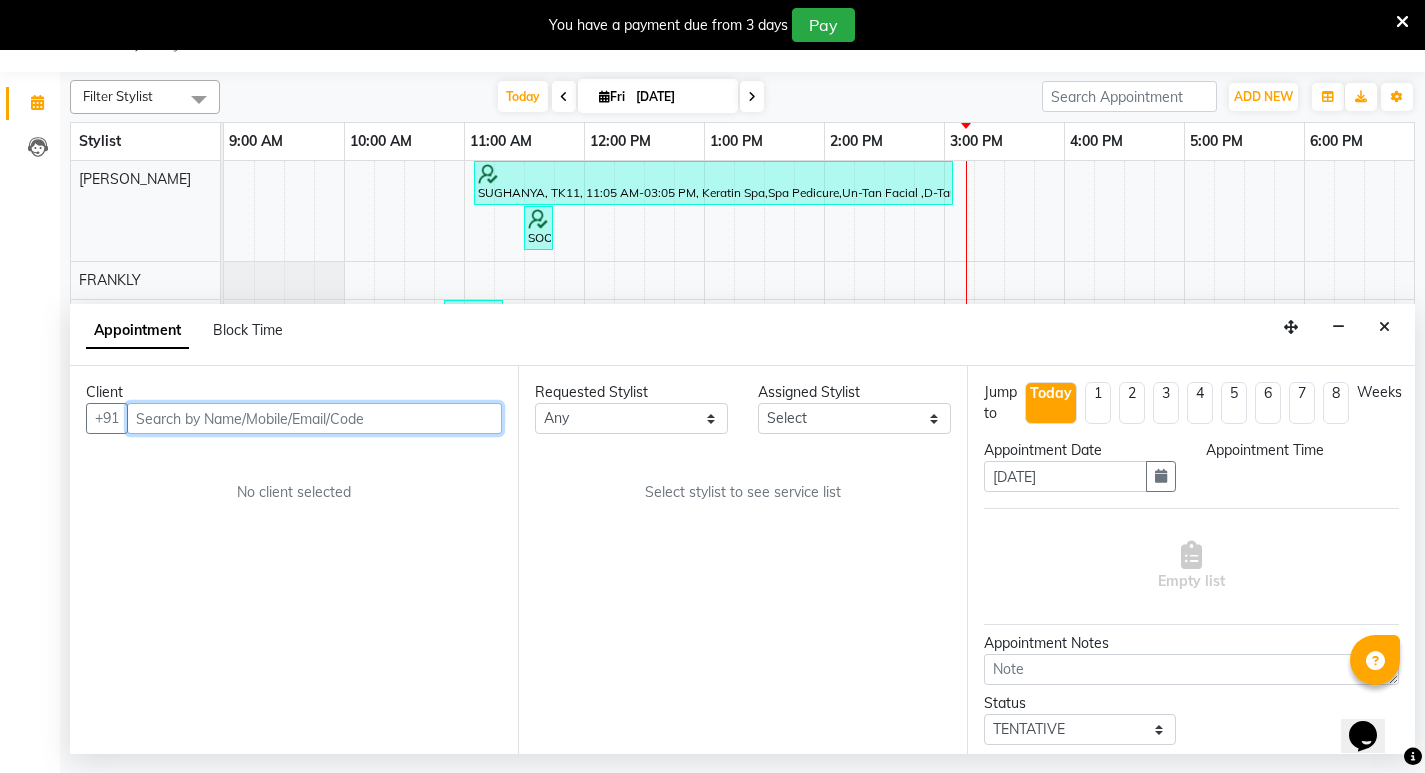 select on "600" 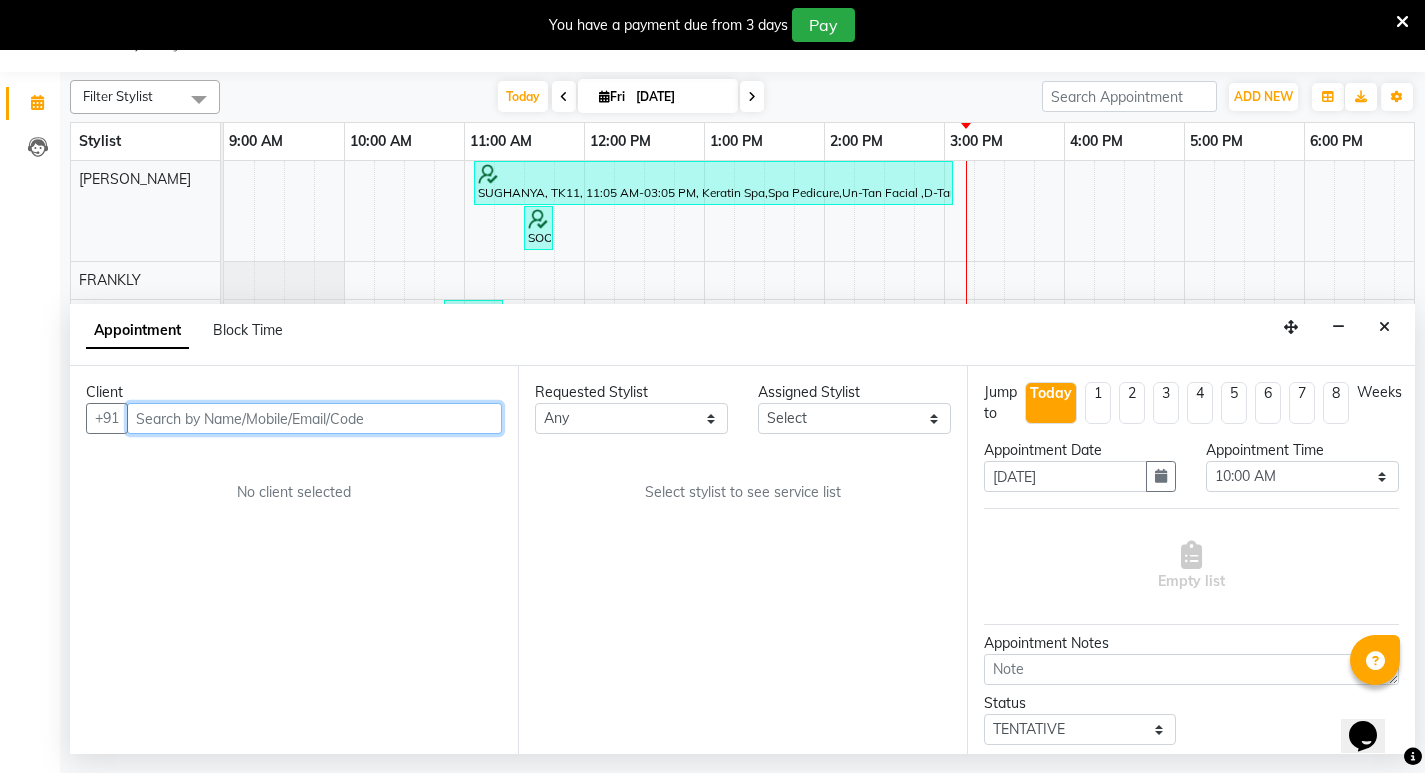 click at bounding box center [314, 418] 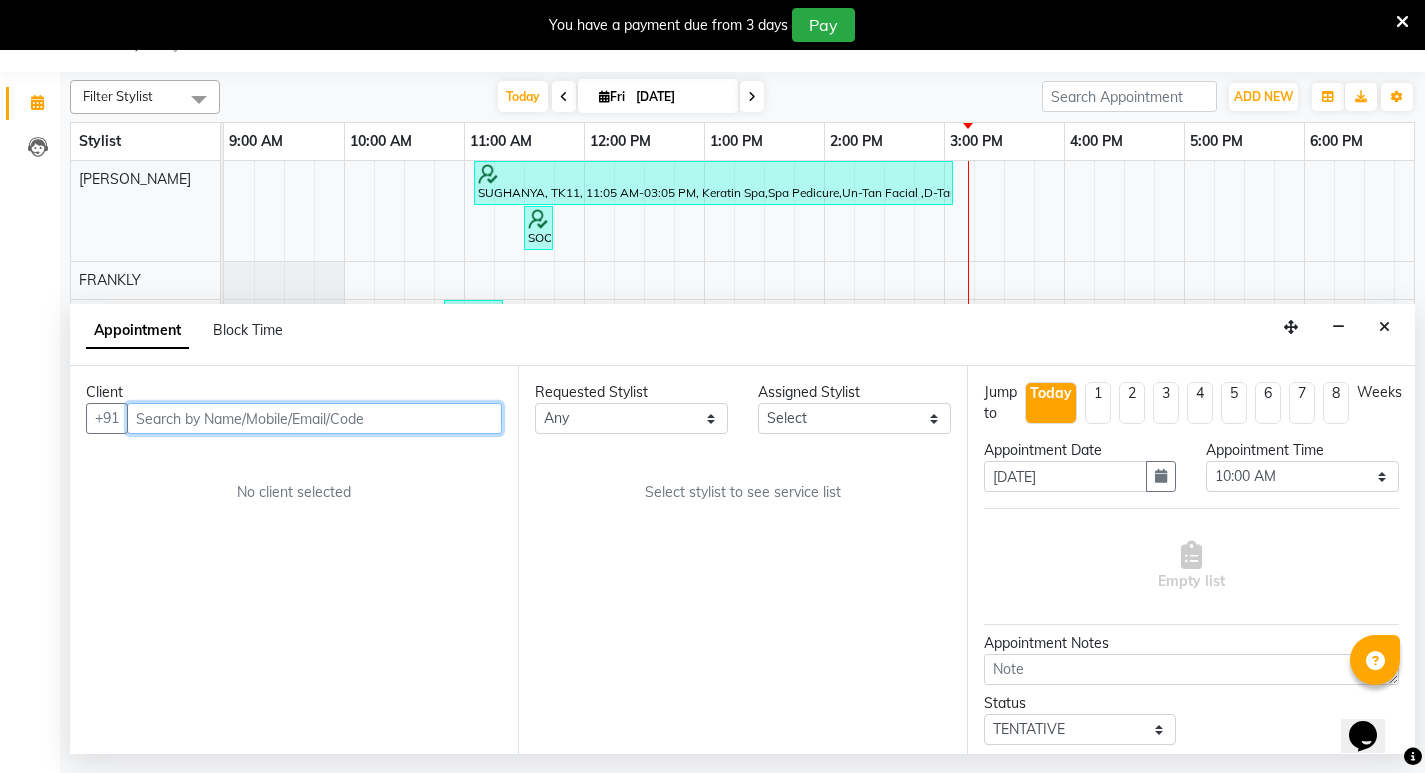 paste on "+919895920698" 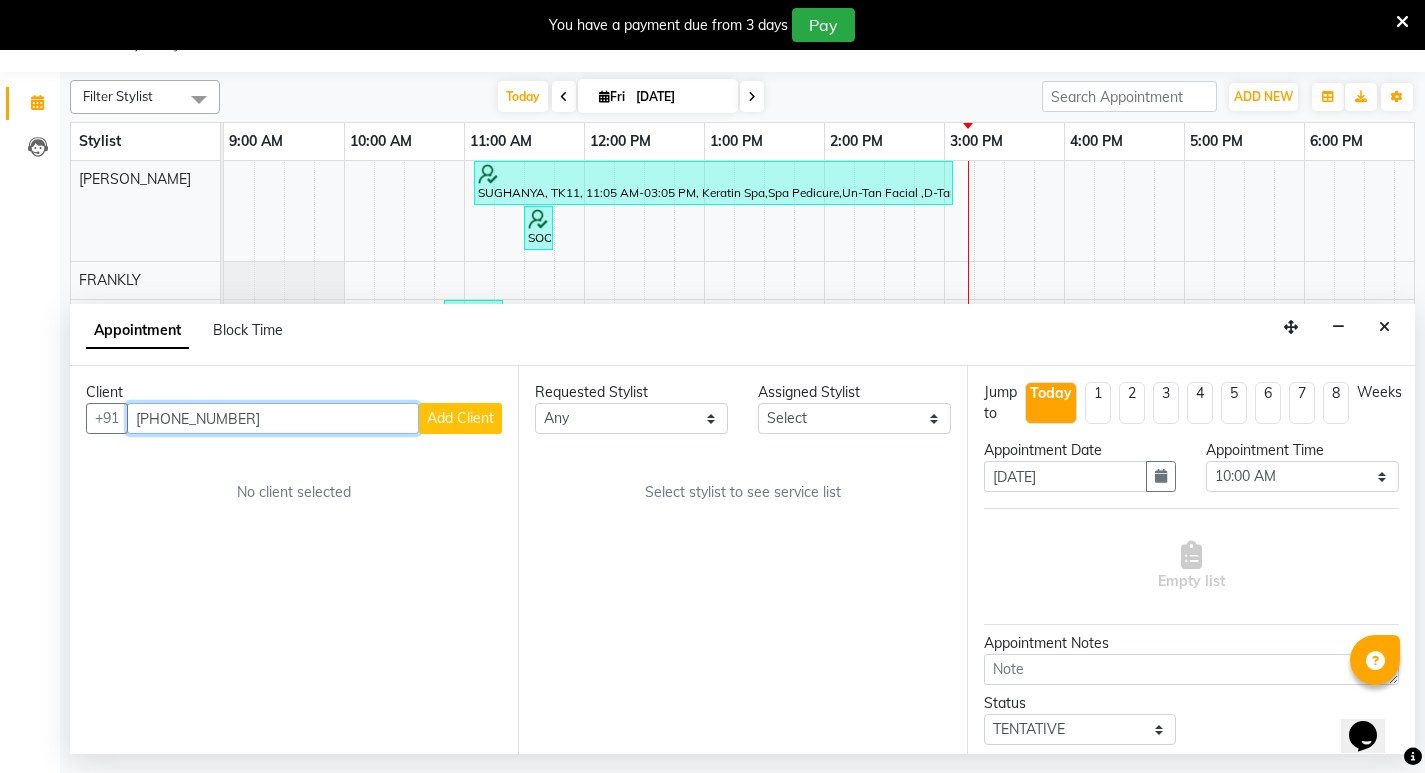 click on "+919895920698" at bounding box center [273, 418] 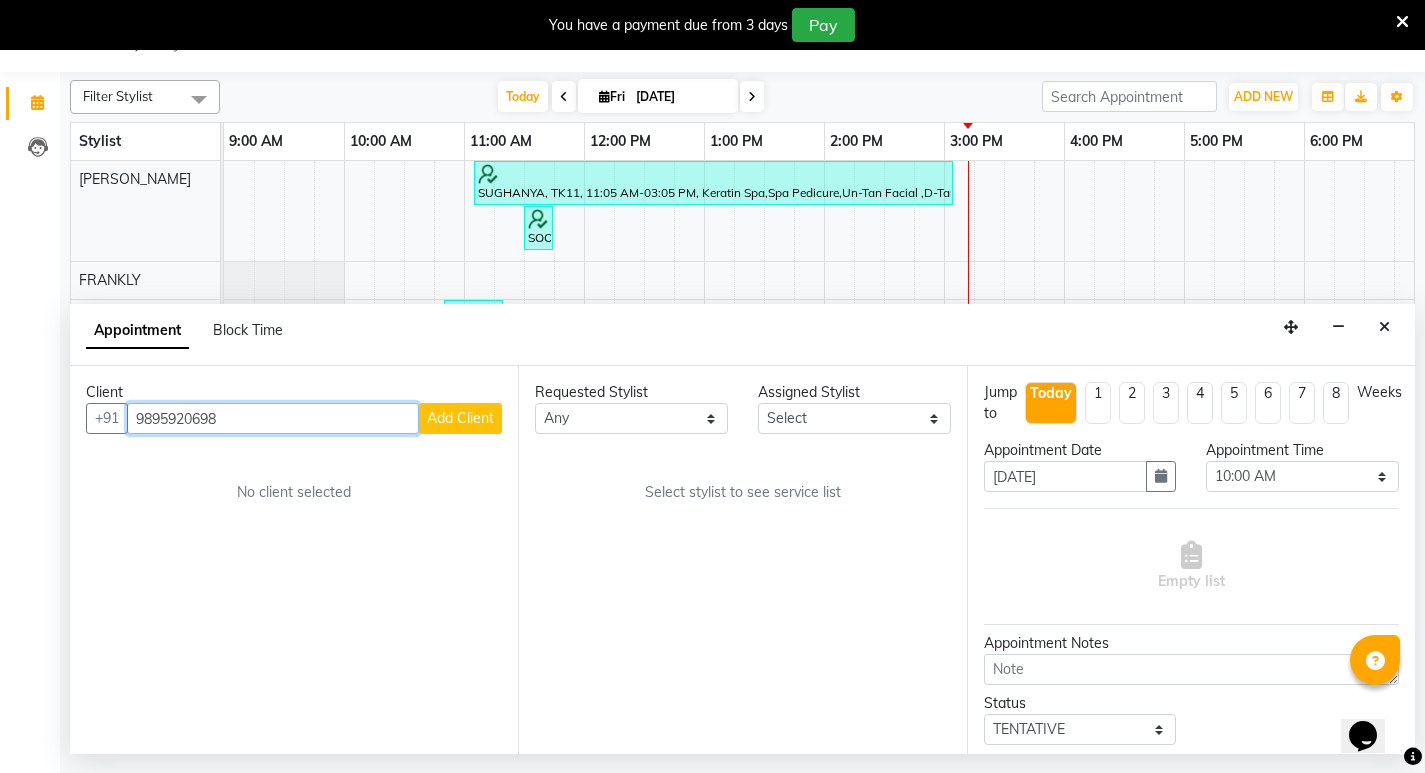 type on "9895920698" 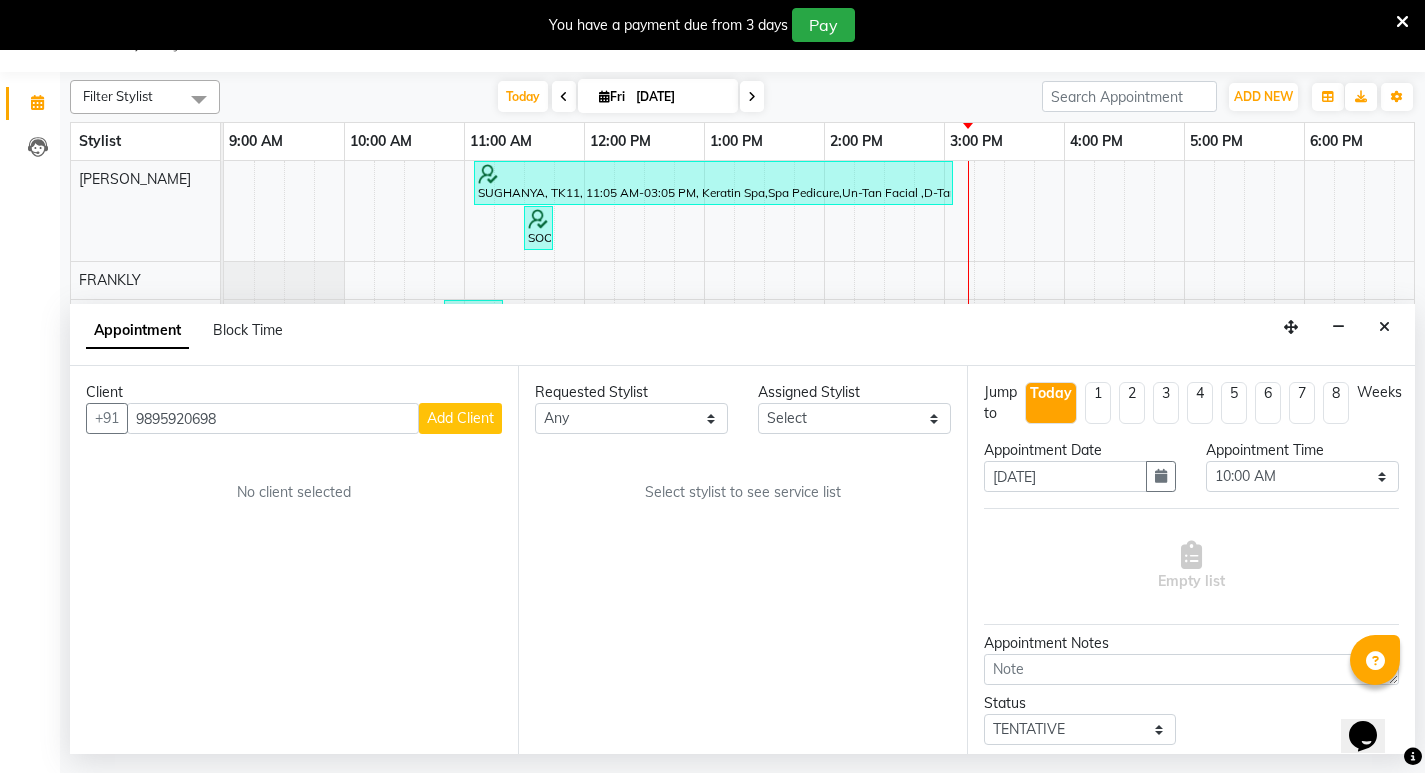 click on "Add Client" at bounding box center [460, 418] 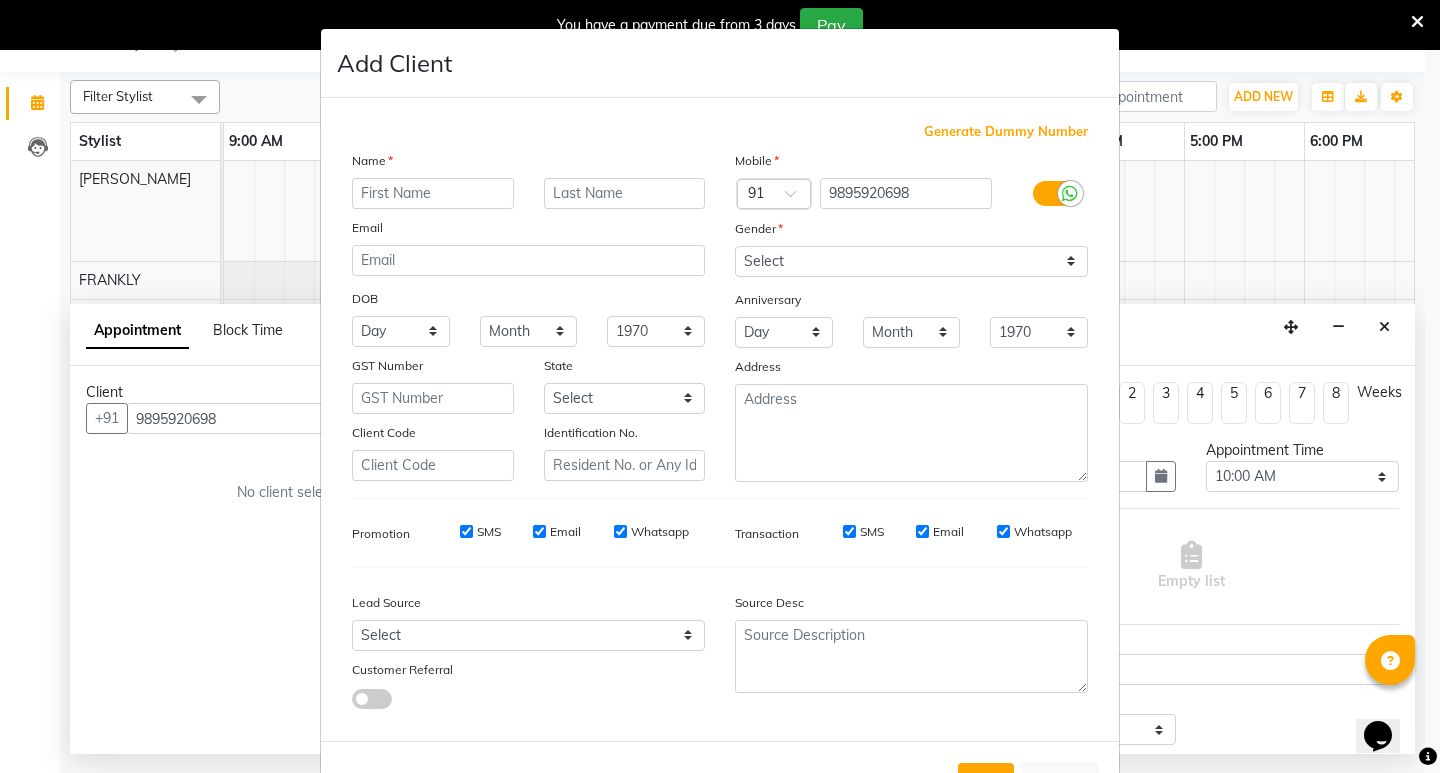 click at bounding box center (433, 193) 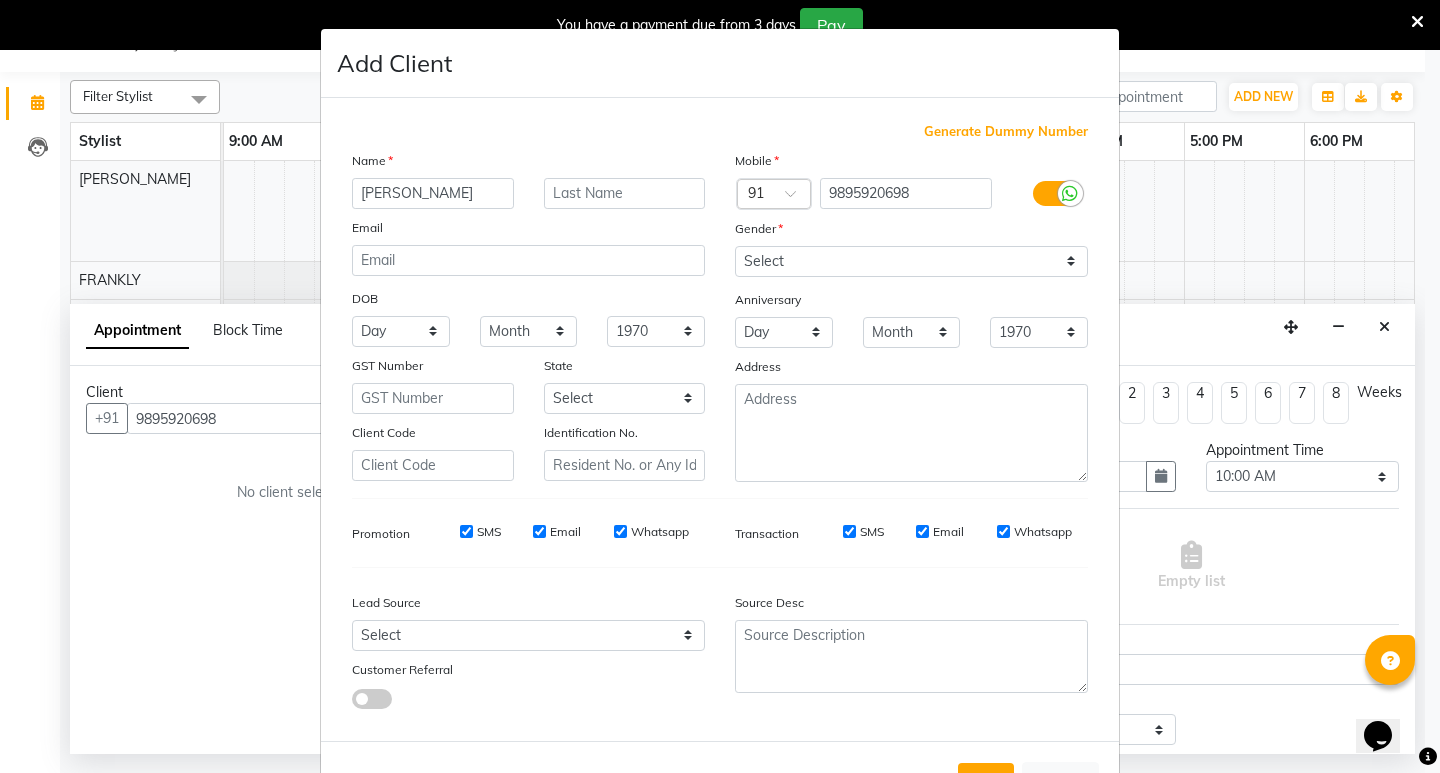 type on "ANITHA" 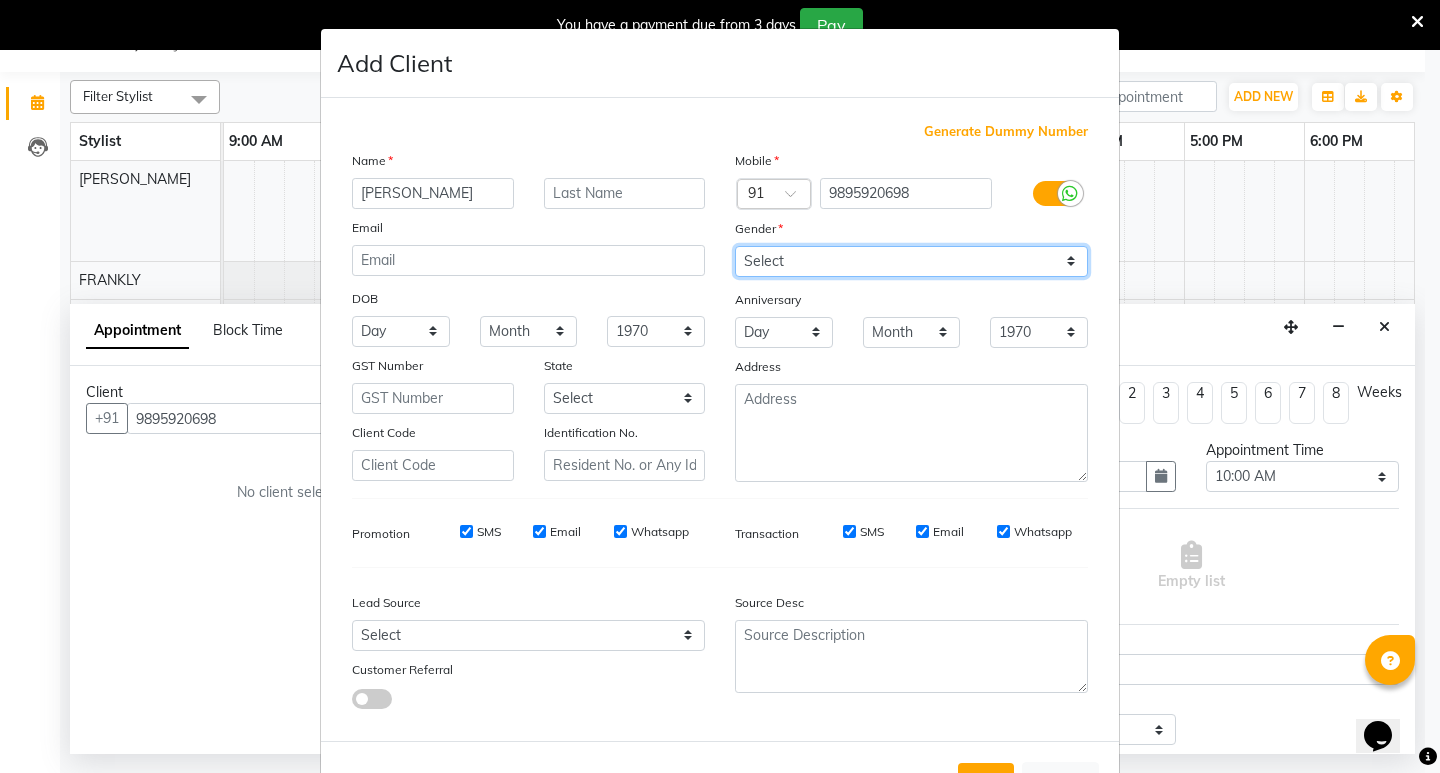 click on "Select Male Female Other Prefer Not To Say" at bounding box center [911, 261] 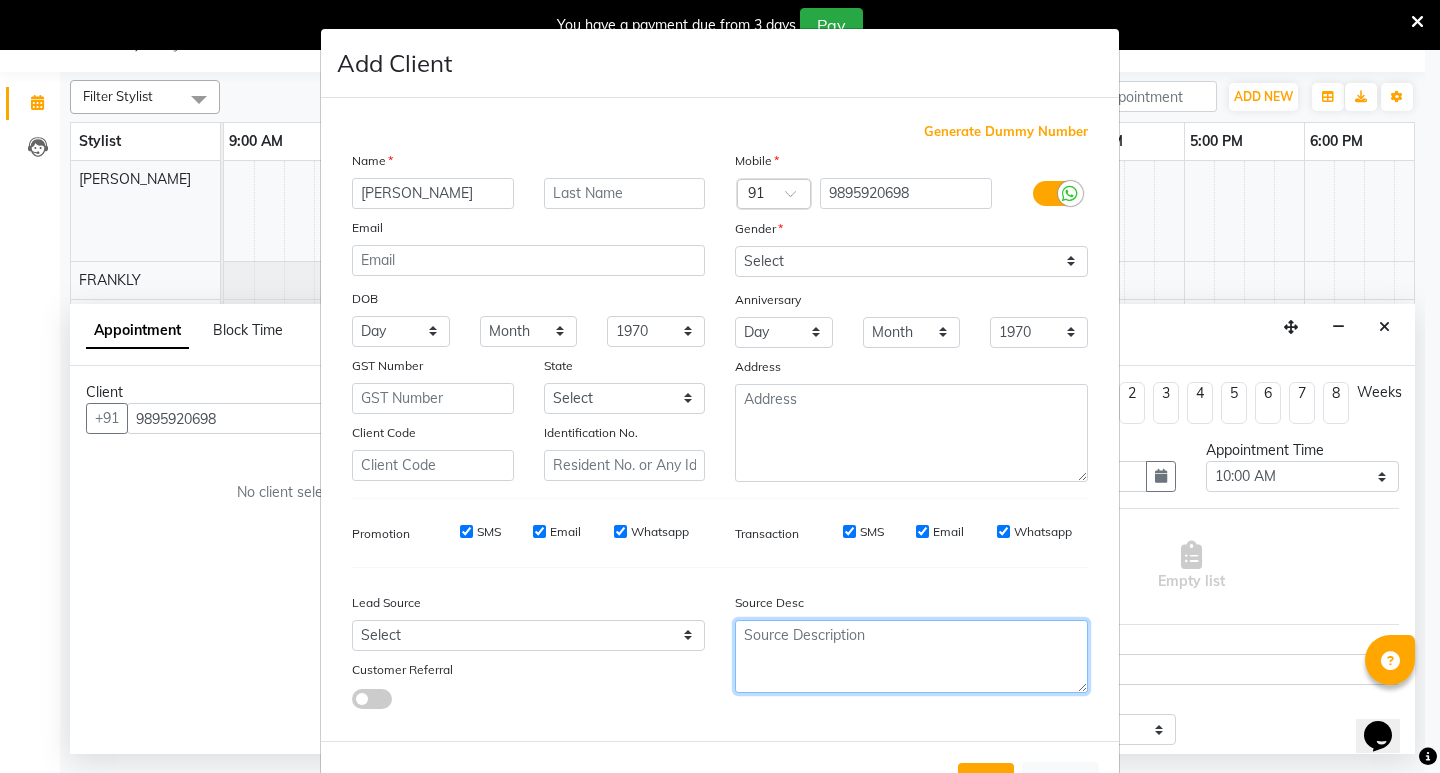 click at bounding box center [911, 656] 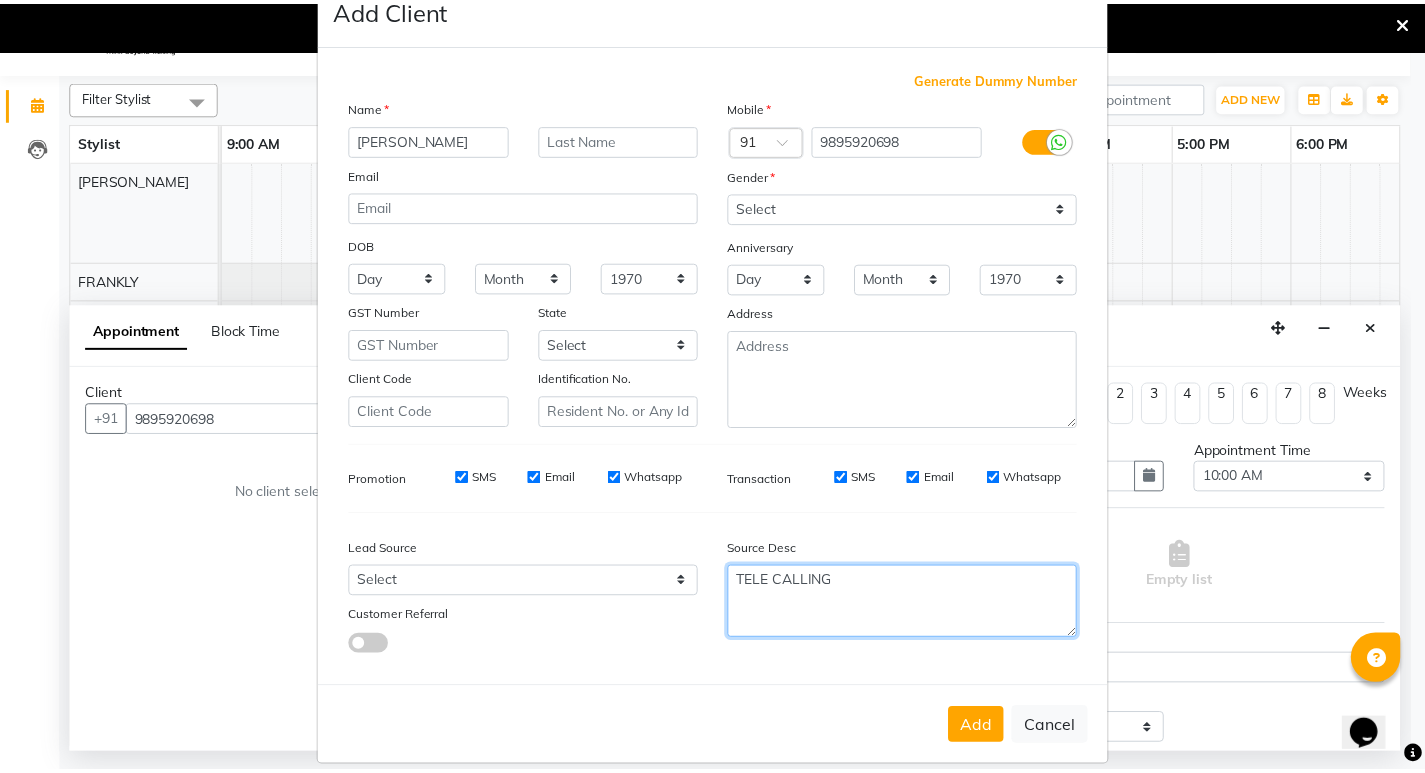 scroll, scrollTop: 76, scrollLeft: 0, axis: vertical 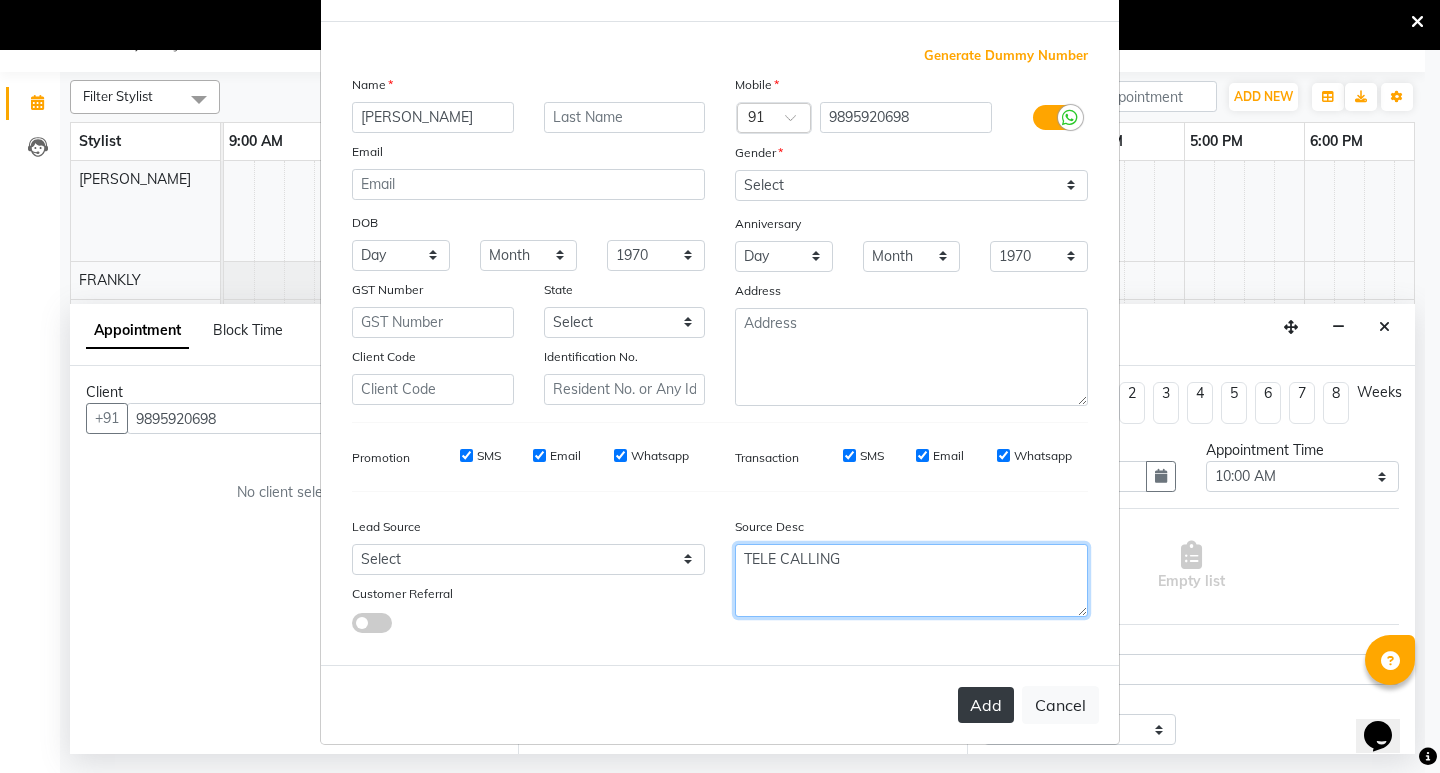 type on "TELE CALLING" 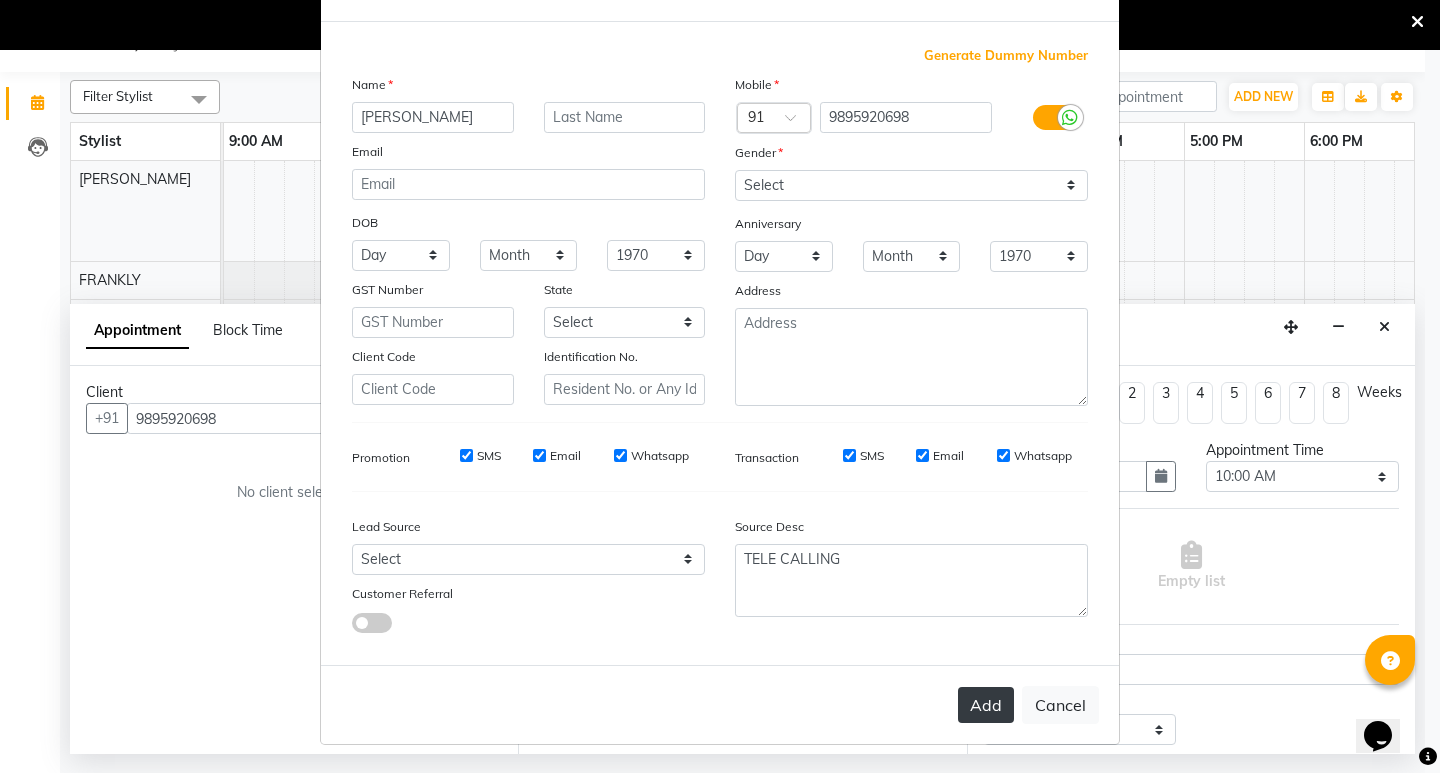 click on "Add" at bounding box center (986, 705) 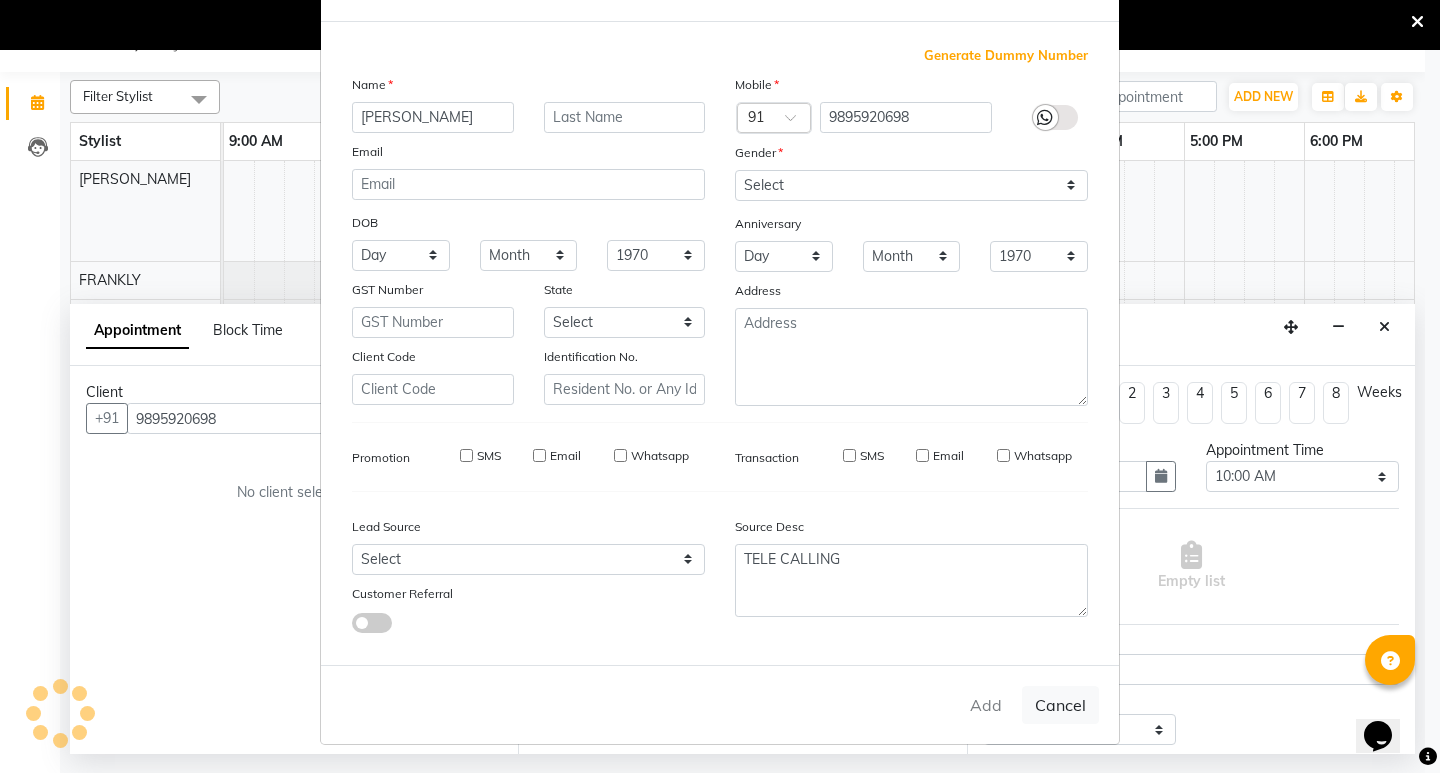 type on "98******98" 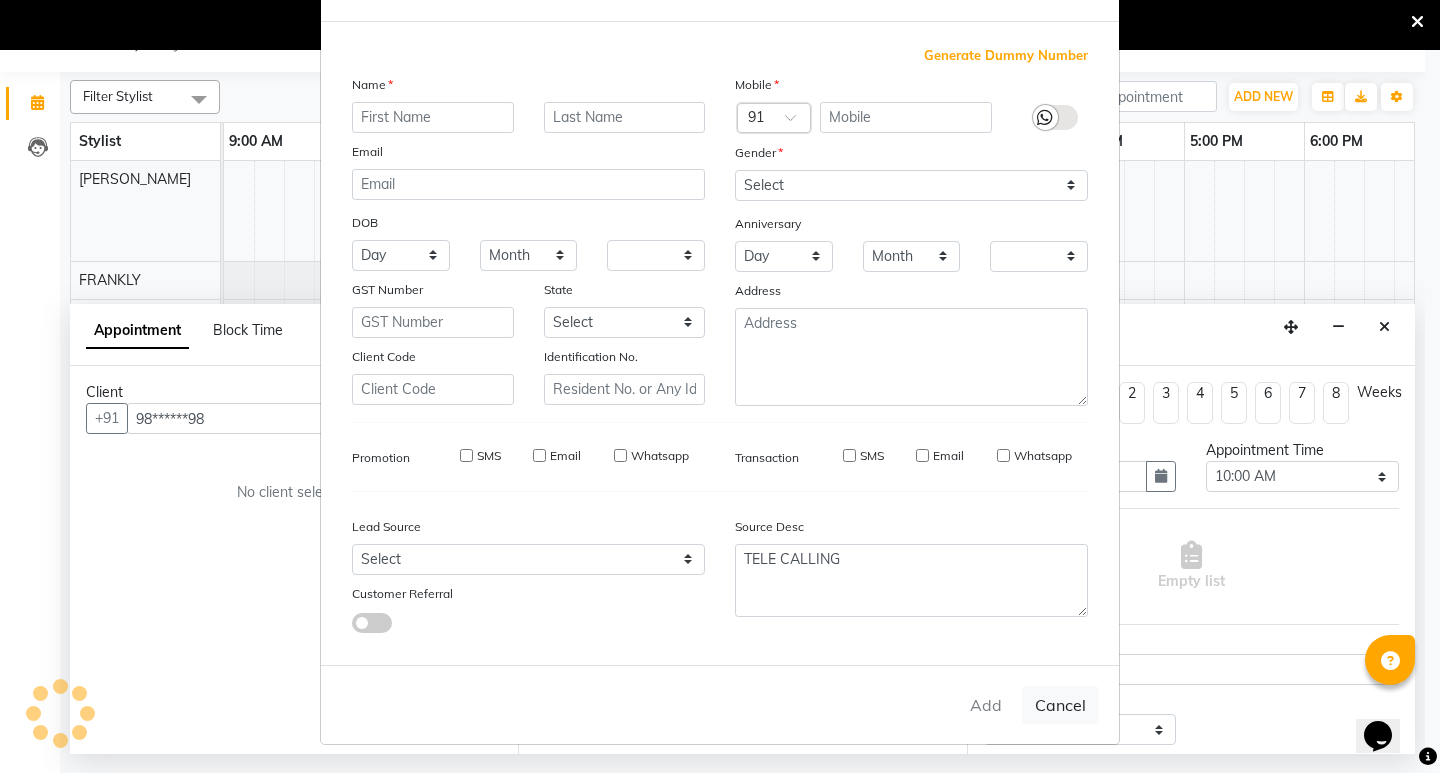 type 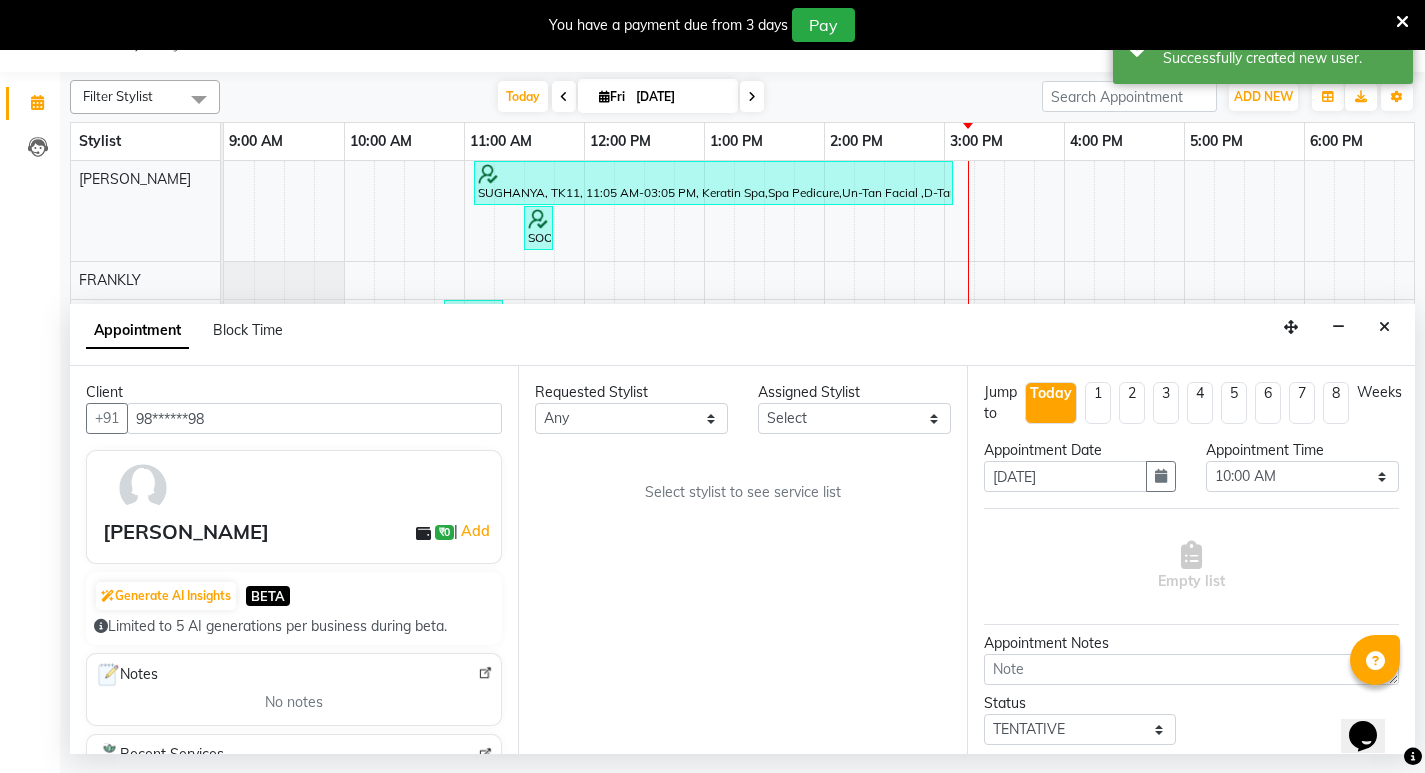 scroll, scrollTop: 336, scrollLeft: 0, axis: vertical 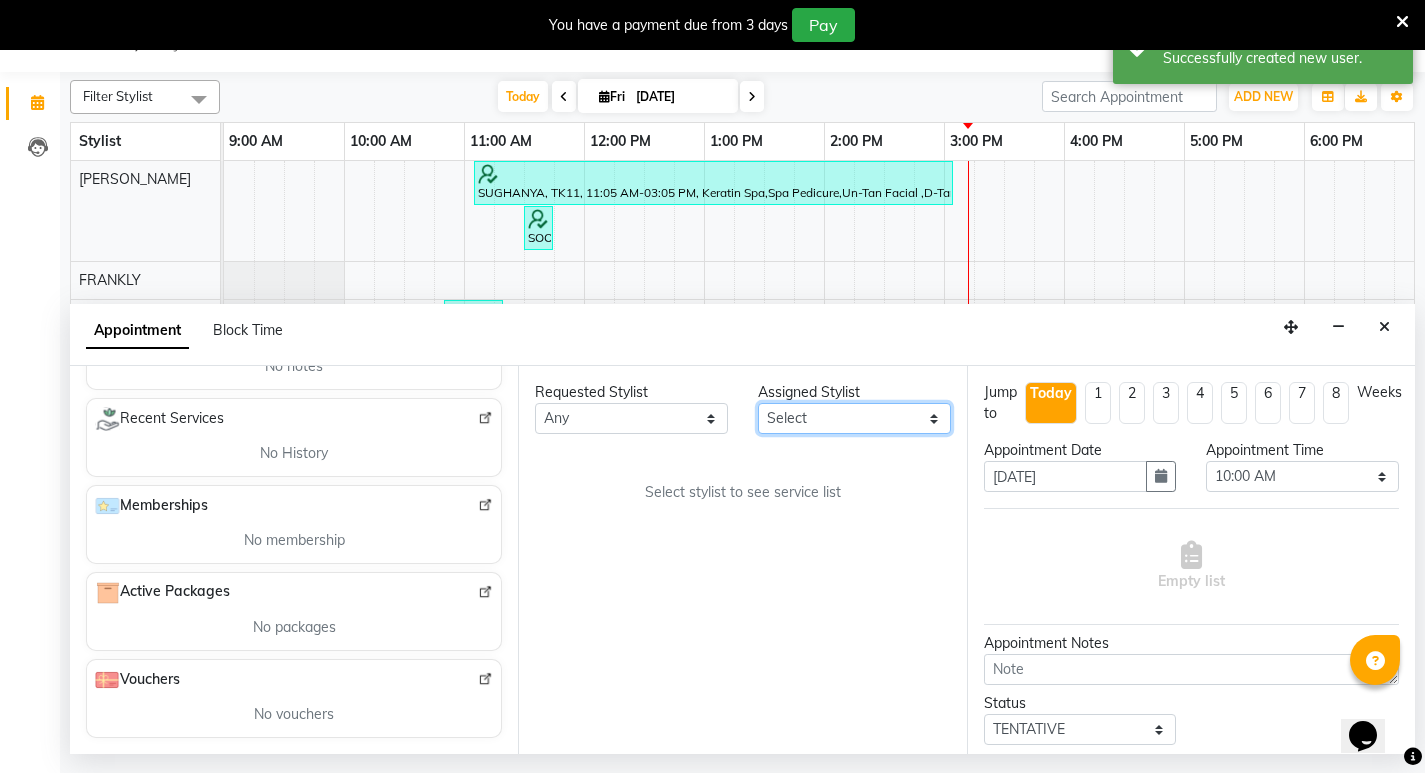 click on "Select Amala George AMBILI C ANKITHA Arya CALICUT ASHTAMUDI FRANKLY	 KRISHNA Nitesh Punam Gurung Sewan ali Sheela SUHANA  SHABU Titto" at bounding box center (854, 418) 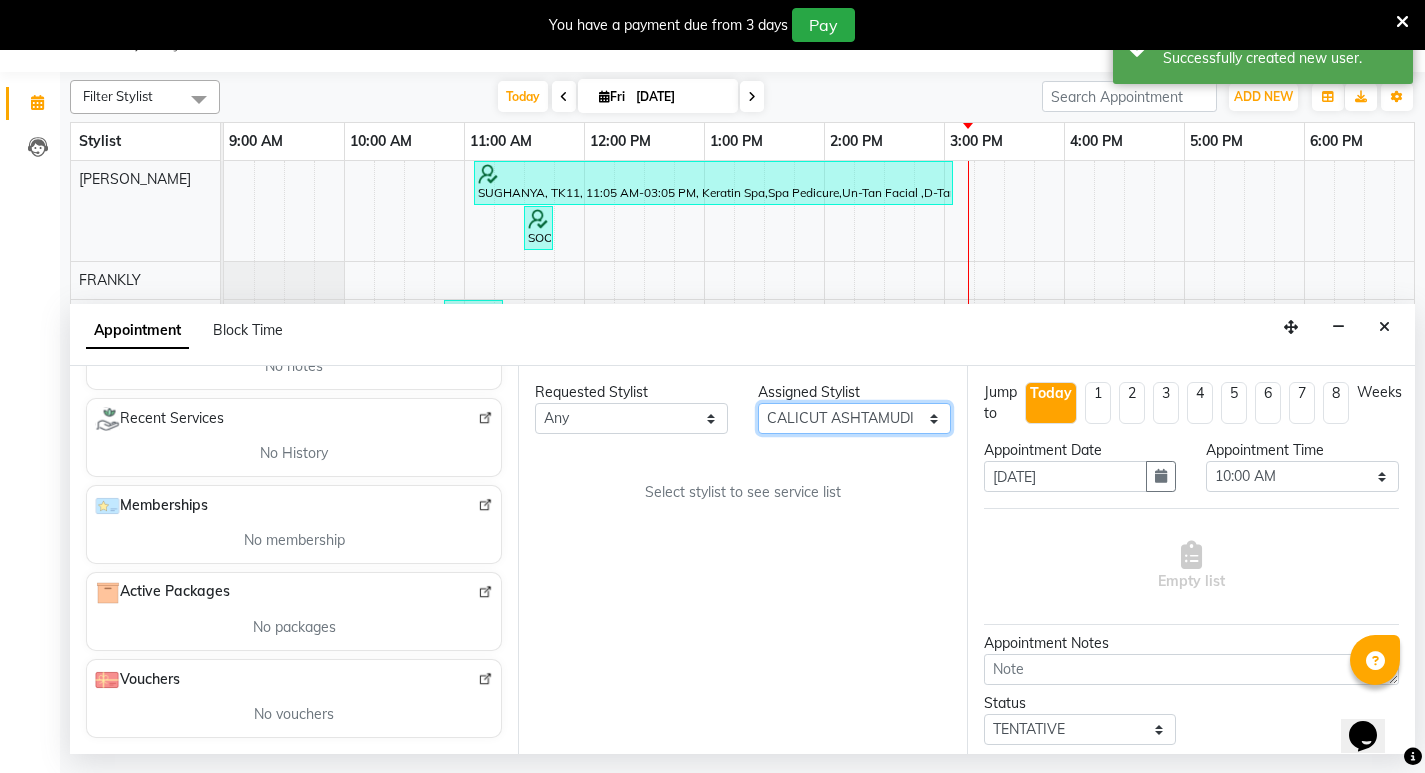 click on "Select Amala George AMBILI C ANKITHA Arya CALICUT ASHTAMUDI FRANKLY	 KRISHNA Nitesh Punam Gurung Sewan ali Sheela SUHANA  SHABU Titto" at bounding box center [854, 418] 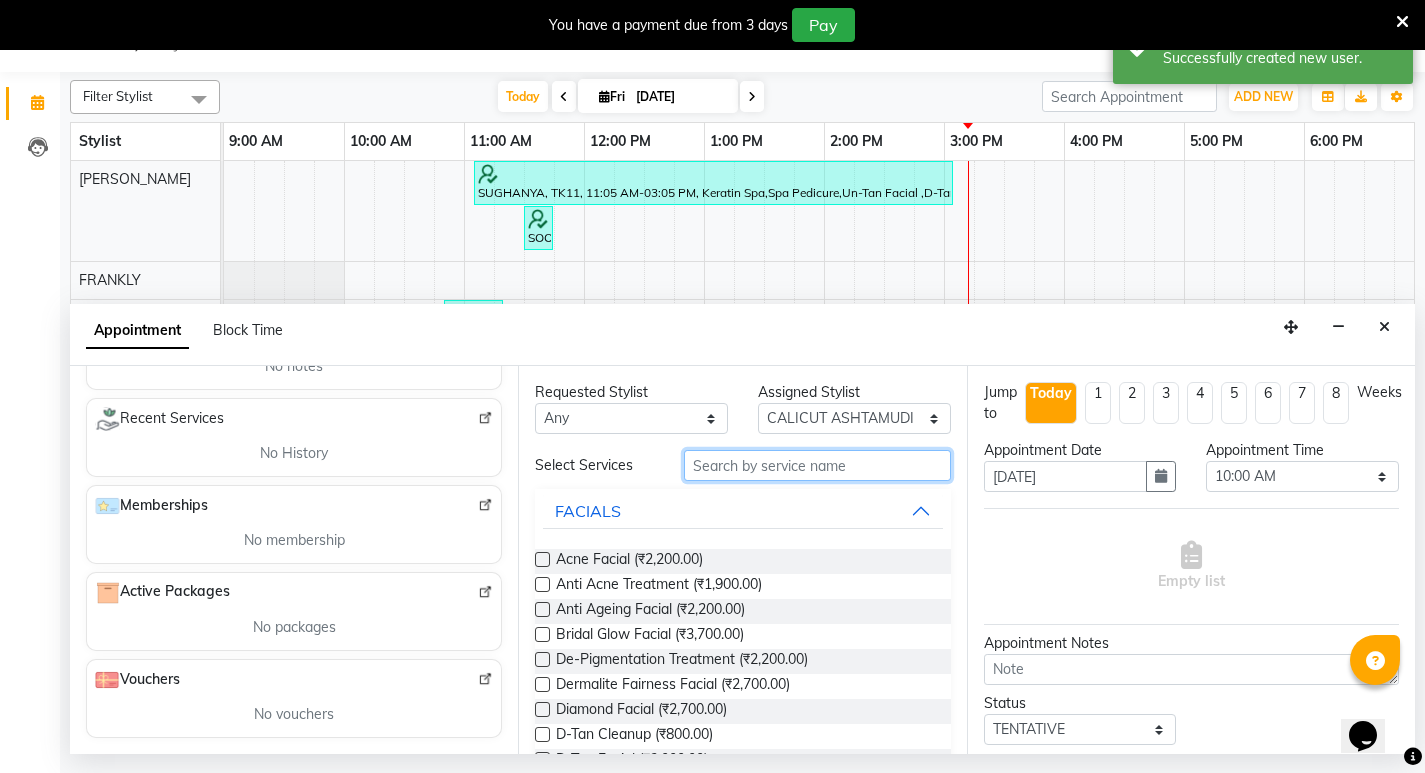 click at bounding box center [817, 465] 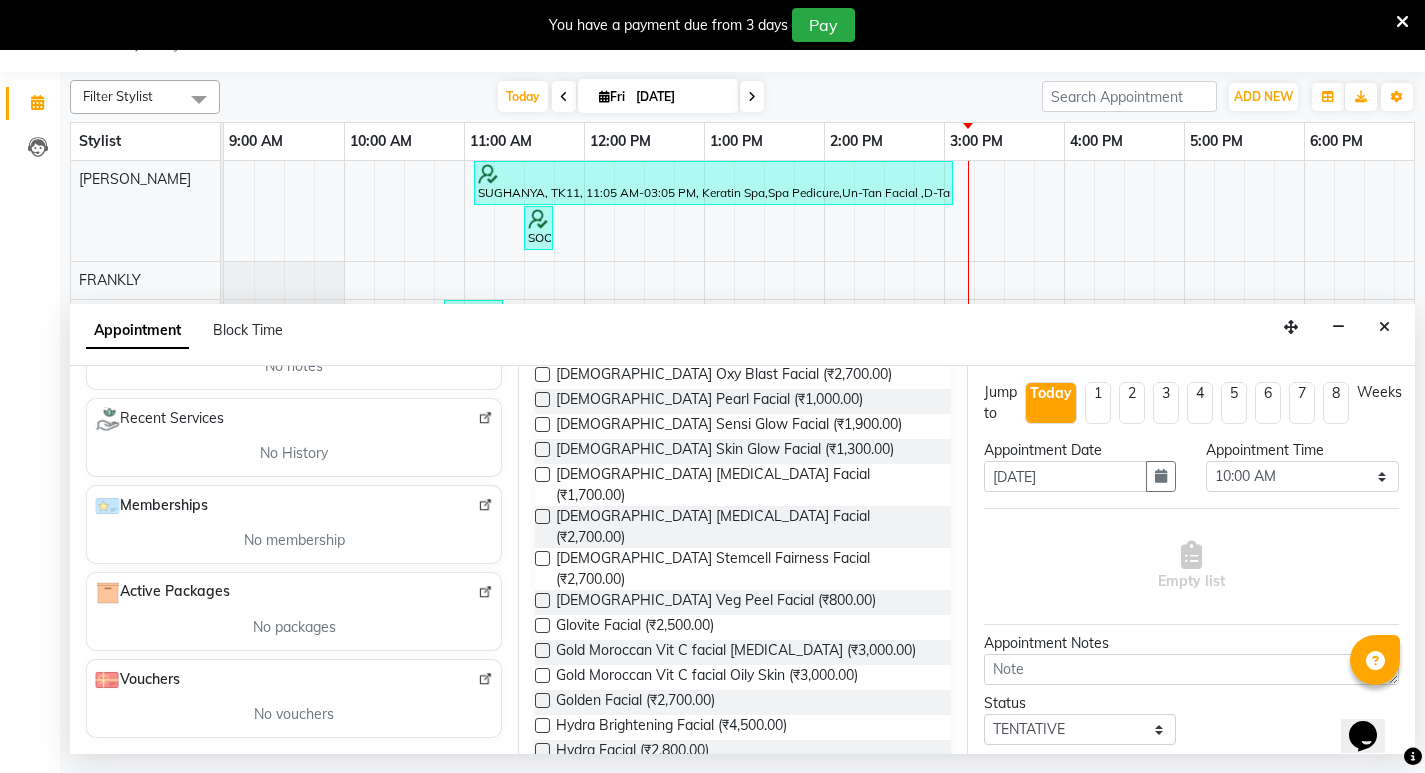 scroll, scrollTop: 1300, scrollLeft: 0, axis: vertical 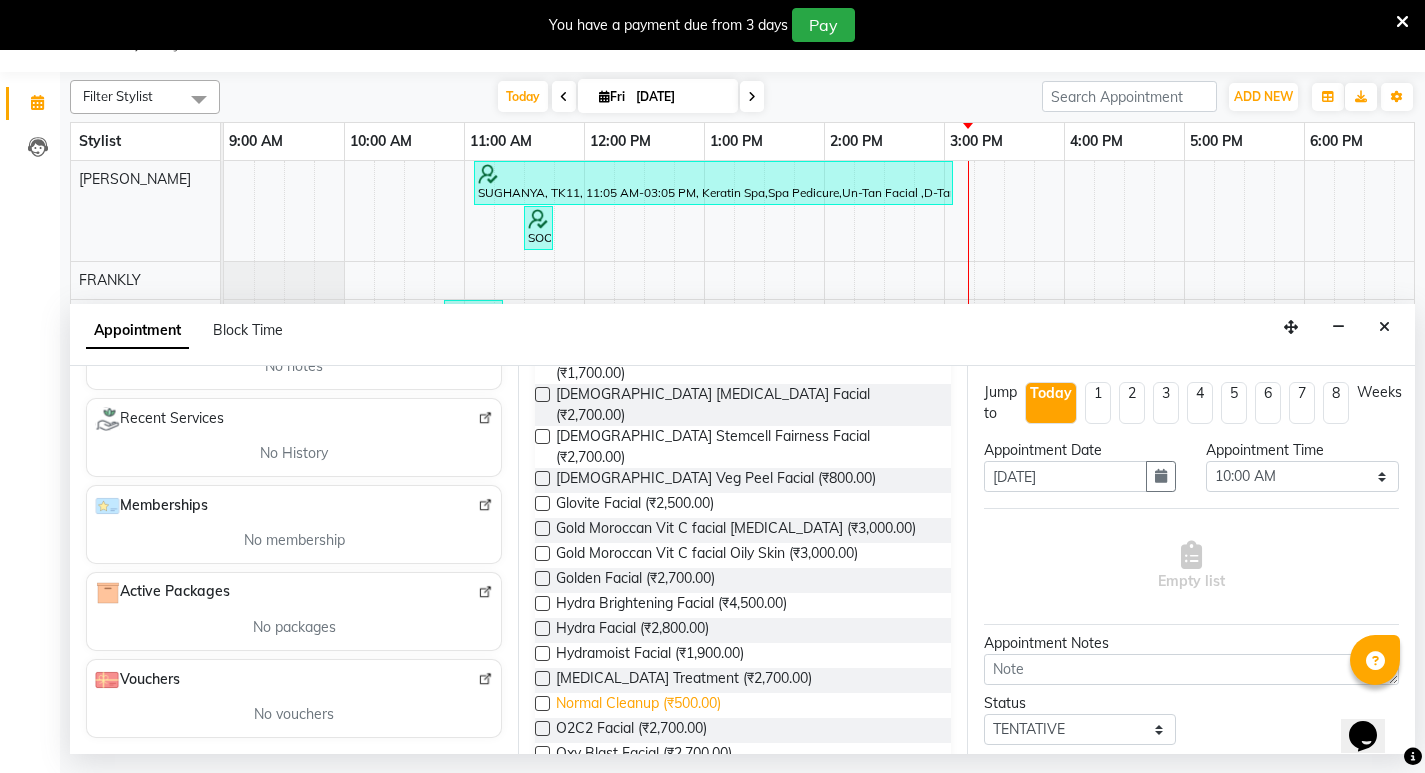 click on "Normal Cleanup (₹500.00)" at bounding box center (638, 705) 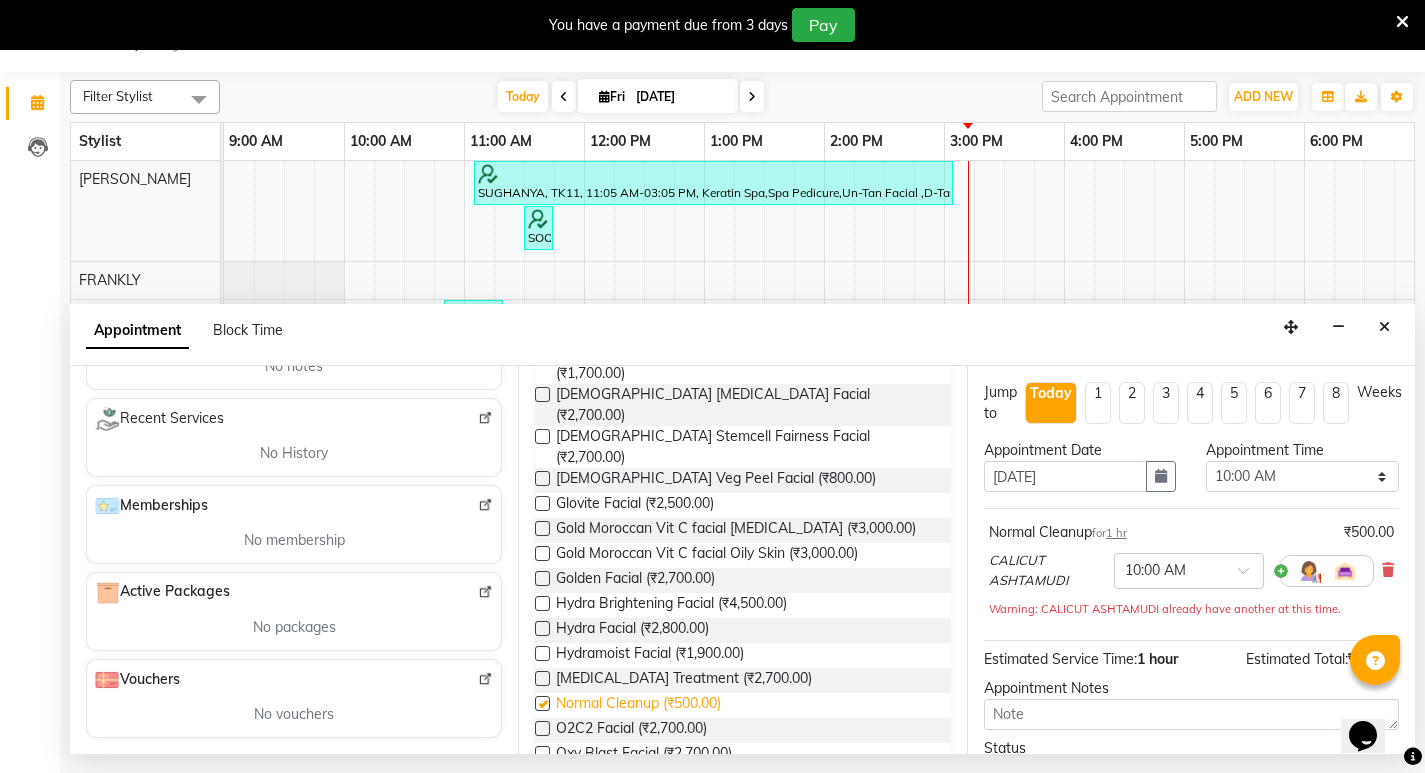 checkbox on "false" 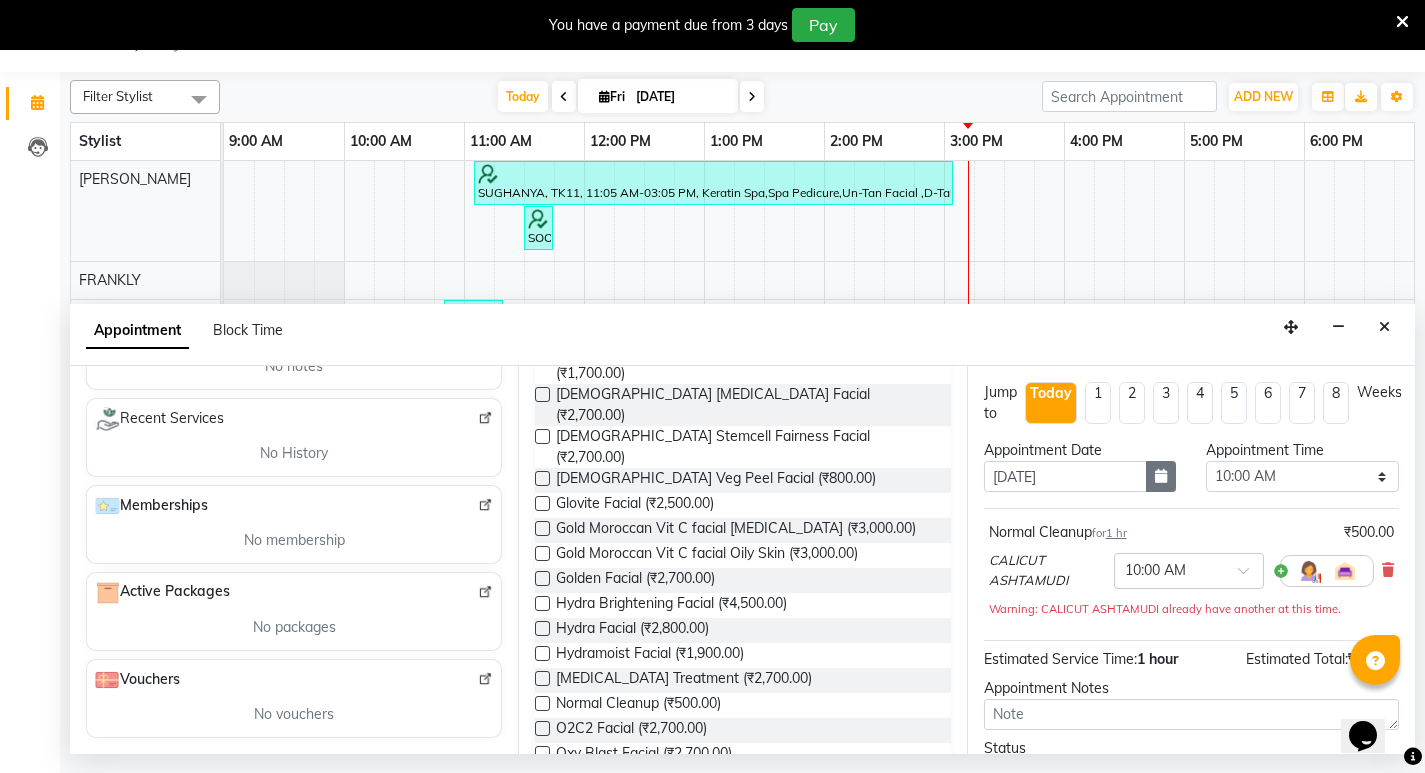 click at bounding box center (1161, 476) 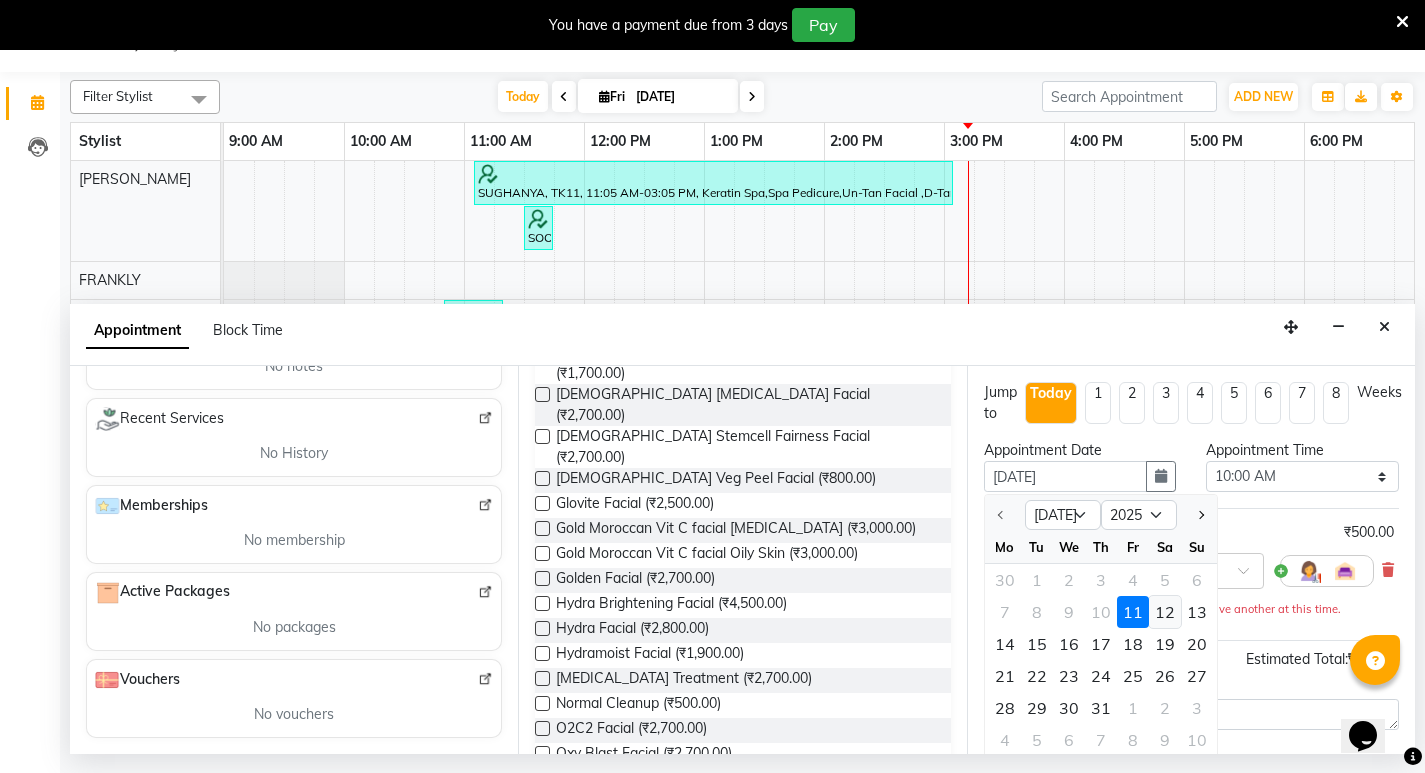 click on "12" at bounding box center (1165, 612) 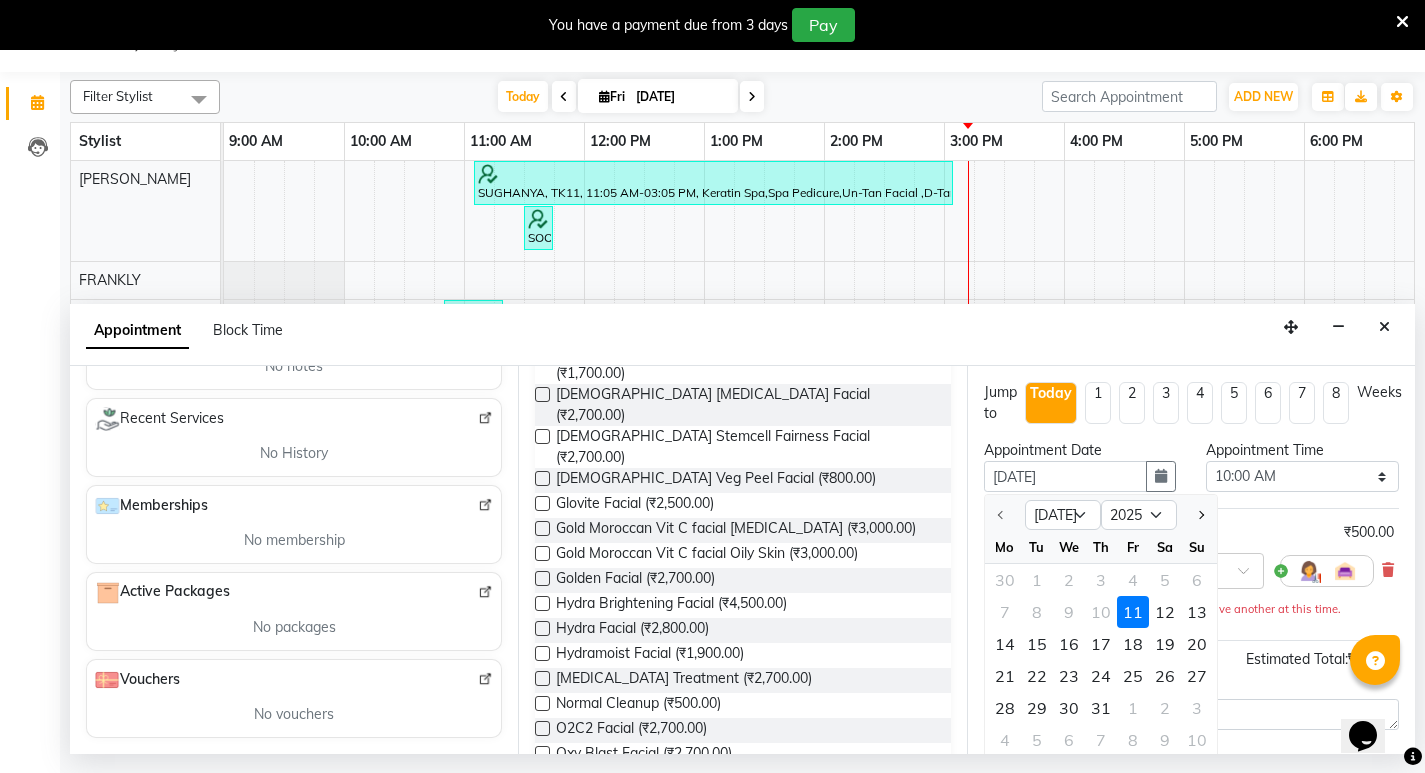 type on "12-07-2025" 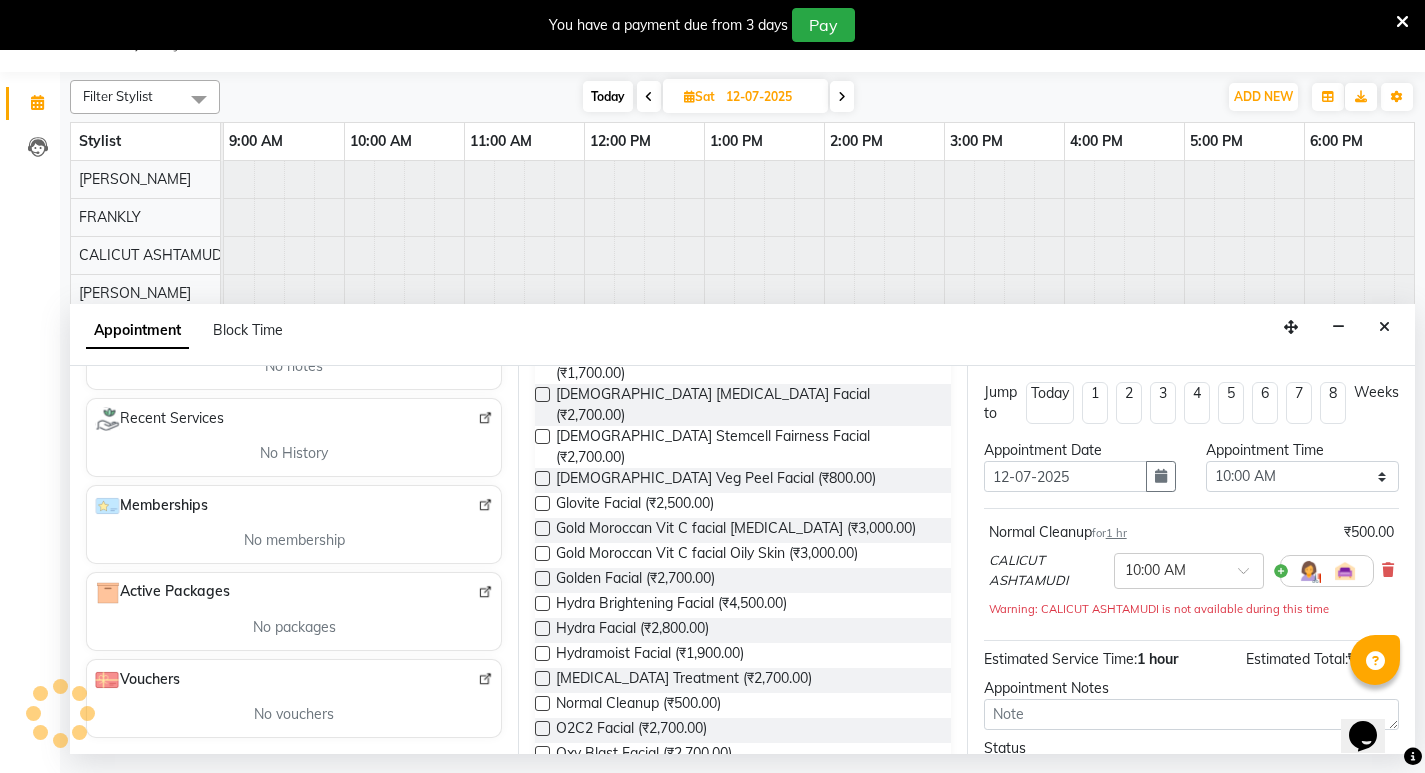 scroll, scrollTop: 0, scrollLeft: 610, axis: horizontal 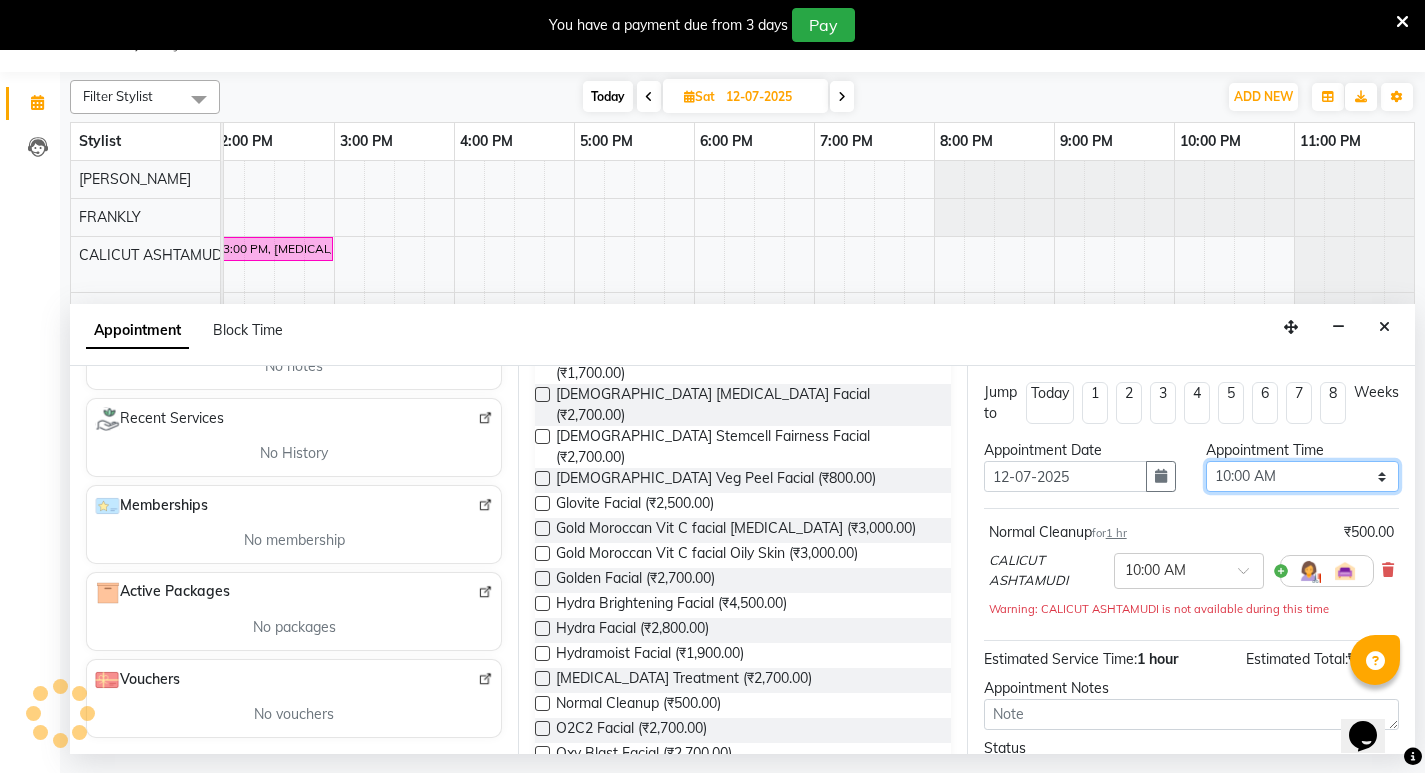 click on "Select 10:00 AM 10:15 AM 10:30 AM 10:45 AM 11:00 AM 11:15 AM 11:30 AM 11:45 AM 12:00 PM 12:15 PM 12:30 PM 12:45 PM 01:00 PM 01:15 PM 01:30 PM 01:45 PM 02:00 PM 02:15 PM 02:30 PM 02:45 PM 03:00 PM 03:15 PM 03:30 PM 03:45 PM 04:00 PM 04:15 PM 04:30 PM 04:45 PM 05:00 PM 05:15 PM 05:30 PM 05:45 PM 06:00 PM 06:15 PM 06:30 PM 06:45 PM 07:00 PM 07:15 PM 07:30 PM 07:45 PM 08:00 PM 08:15 PM 08:30 PM 08:45 PM 09:00 PM 09:15 PM 09:30 PM 09:45 PM 10:00 PM 10:15 PM 10:30 PM 10:45 PM 11:00 PM" at bounding box center (1302, 476) 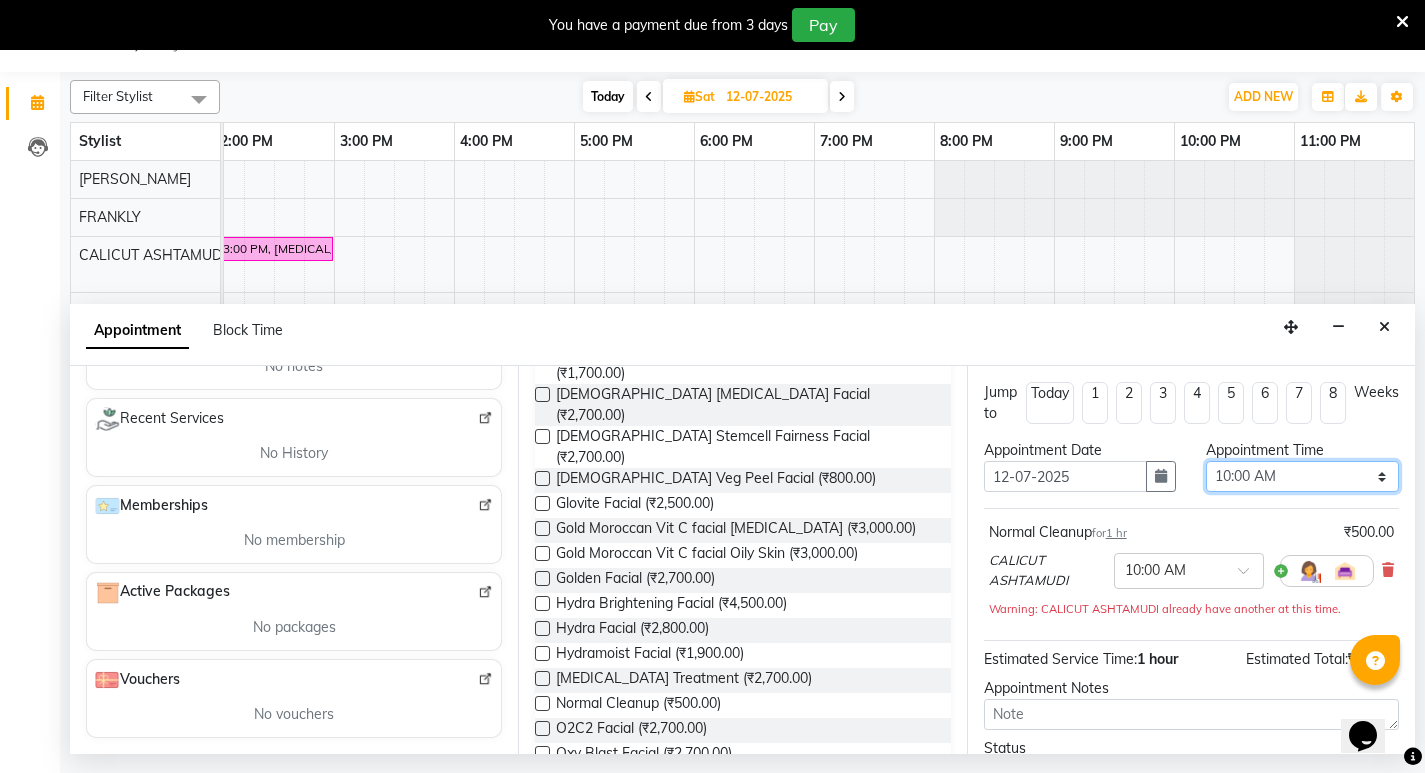 select on "720" 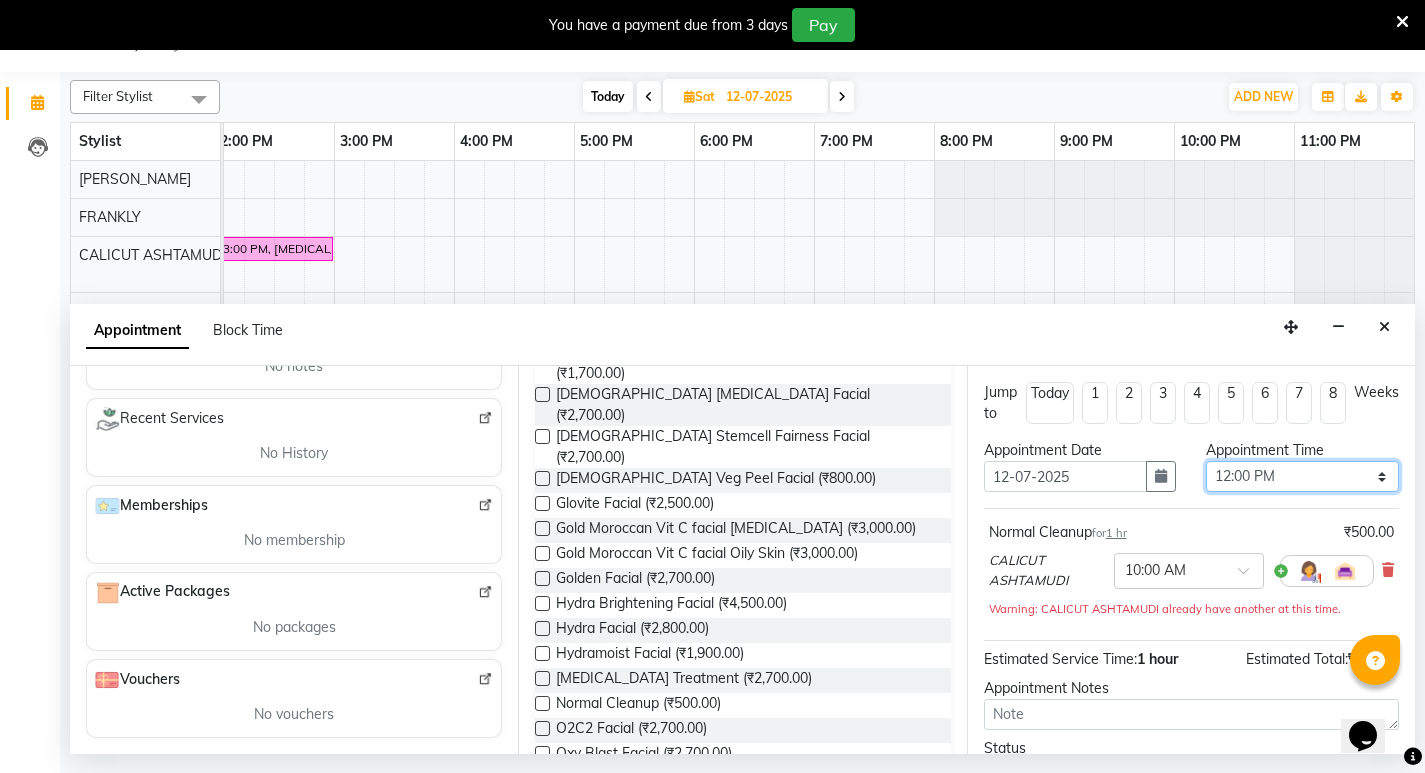 click on "Select 10:00 AM 10:15 AM 10:30 AM 10:45 AM 11:00 AM 11:15 AM 11:30 AM 11:45 AM 12:00 PM 12:15 PM 12:30 PM 12:45 PM 01:00 PM 01:15 PM 01:30 PM 01:45 PM 02:00 PM 02:15 PM 02:30 PM 02:45 PM 03:00 PM 03:15 PM 03:30 PM 03:45 PM 04:00 PM 04:15 PM 04:30 PM 04:45 PM 05:00 PM 05:15 PM 05:30 PM 05:45 PM 06:00 PM 06:15 PM 06:30 PM 06:45 PM 07:00 PM 07:15 PM 07:30 PM 07:45 PM 08:00 PM 08:15 PM 08:30 PM 08:45 PM 09:00 PM 09:15 PM 09:30 PM 09:45 PM 10:00 PM 10:15 PM 10:30 PM 10:45 PM 11:00 PM" at bounding box center [1302, 476] 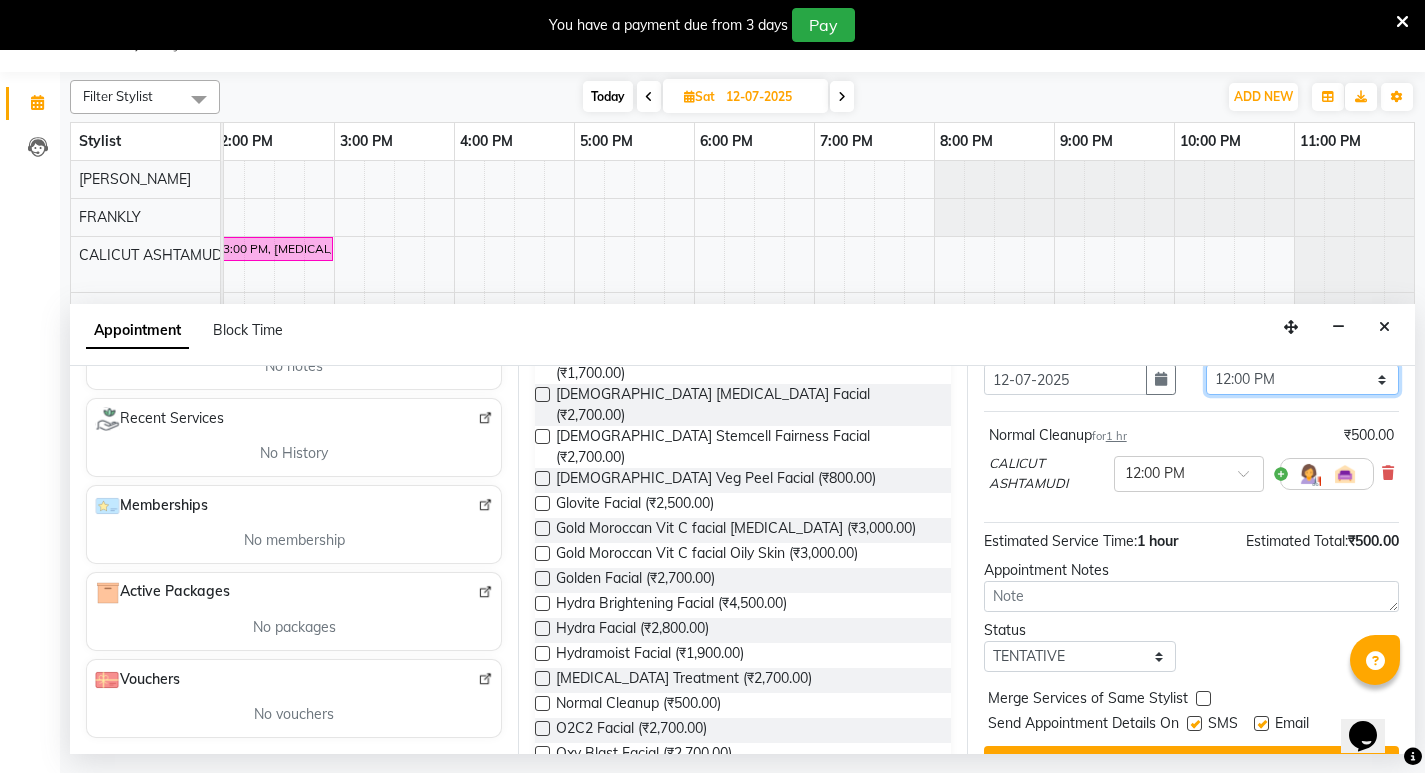 scroll, scrollTop: 156, scrollLeft: 0, axis: vertical 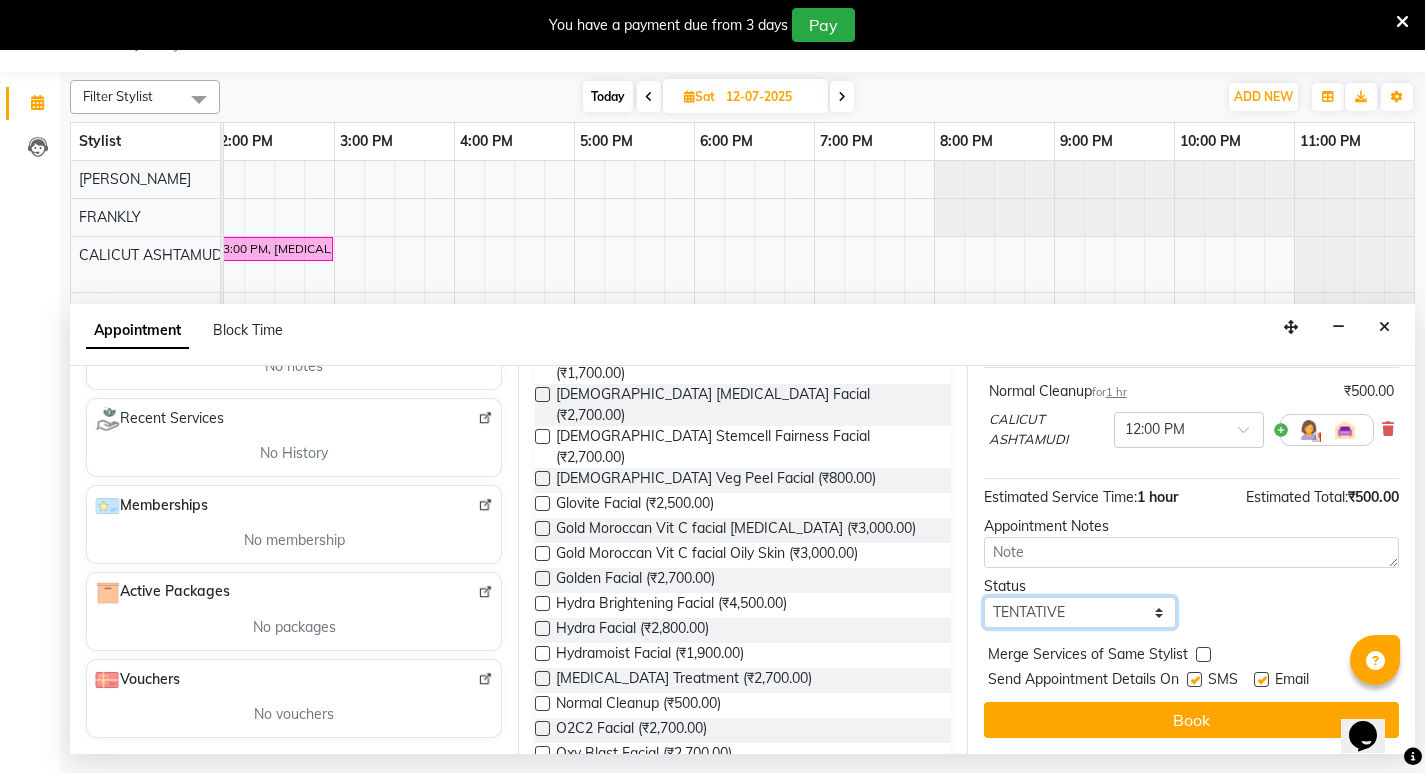click on "Select TENTATIVE CONFIRM UPCOMING" at bounding box center [1080, 612] 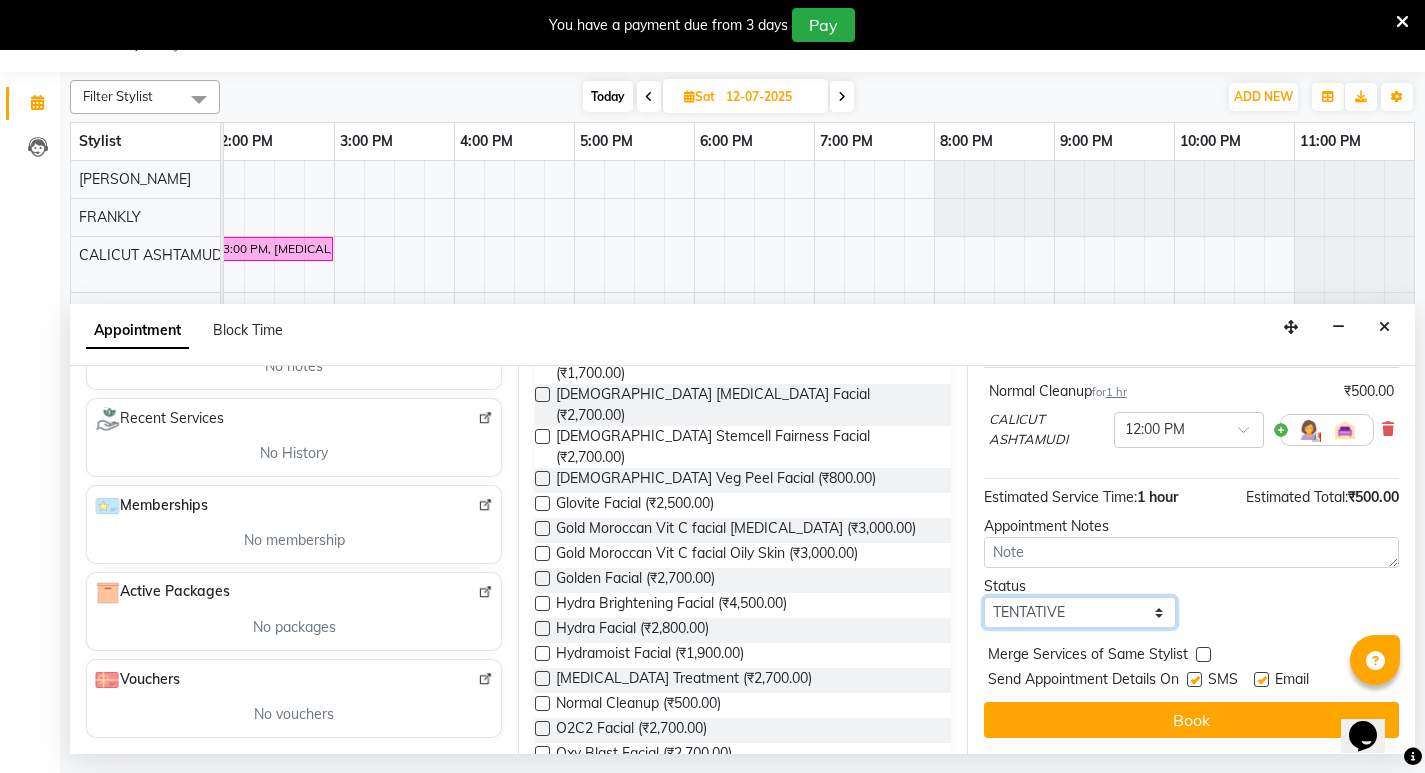 select on "confirm booking" 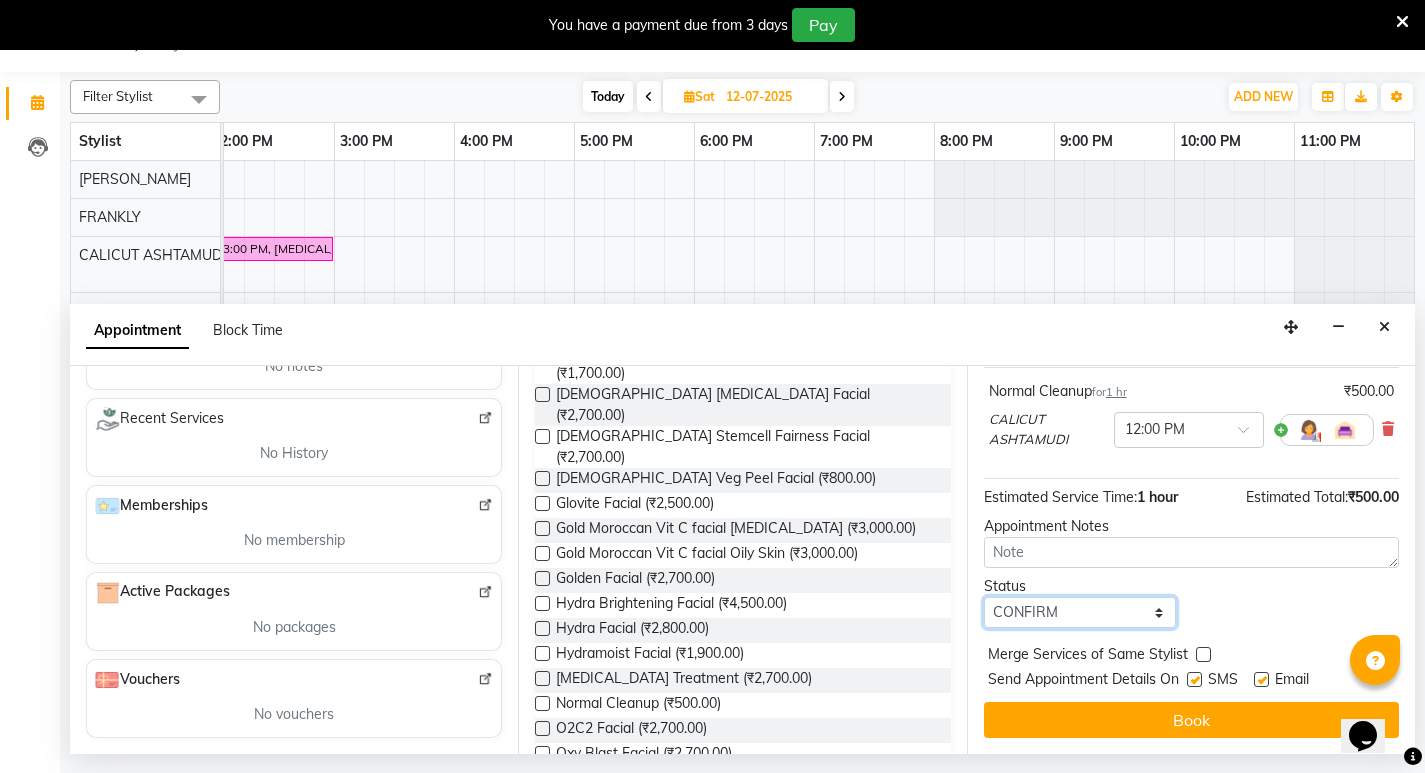click on "Select TENTATIVE CONFIRM UPCOMING" at bounding box center (1080, 612) 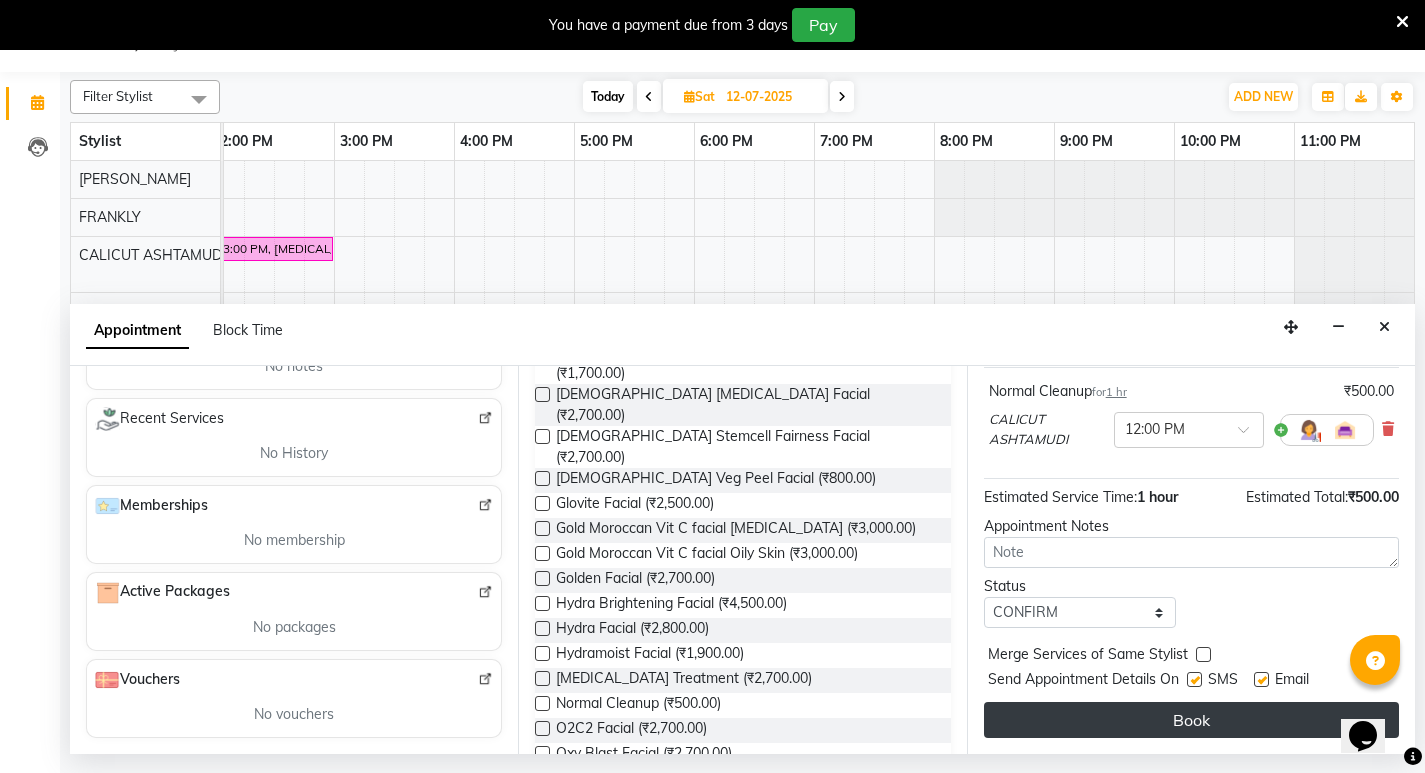 click on "Book" at bounding box center (1191, 720) 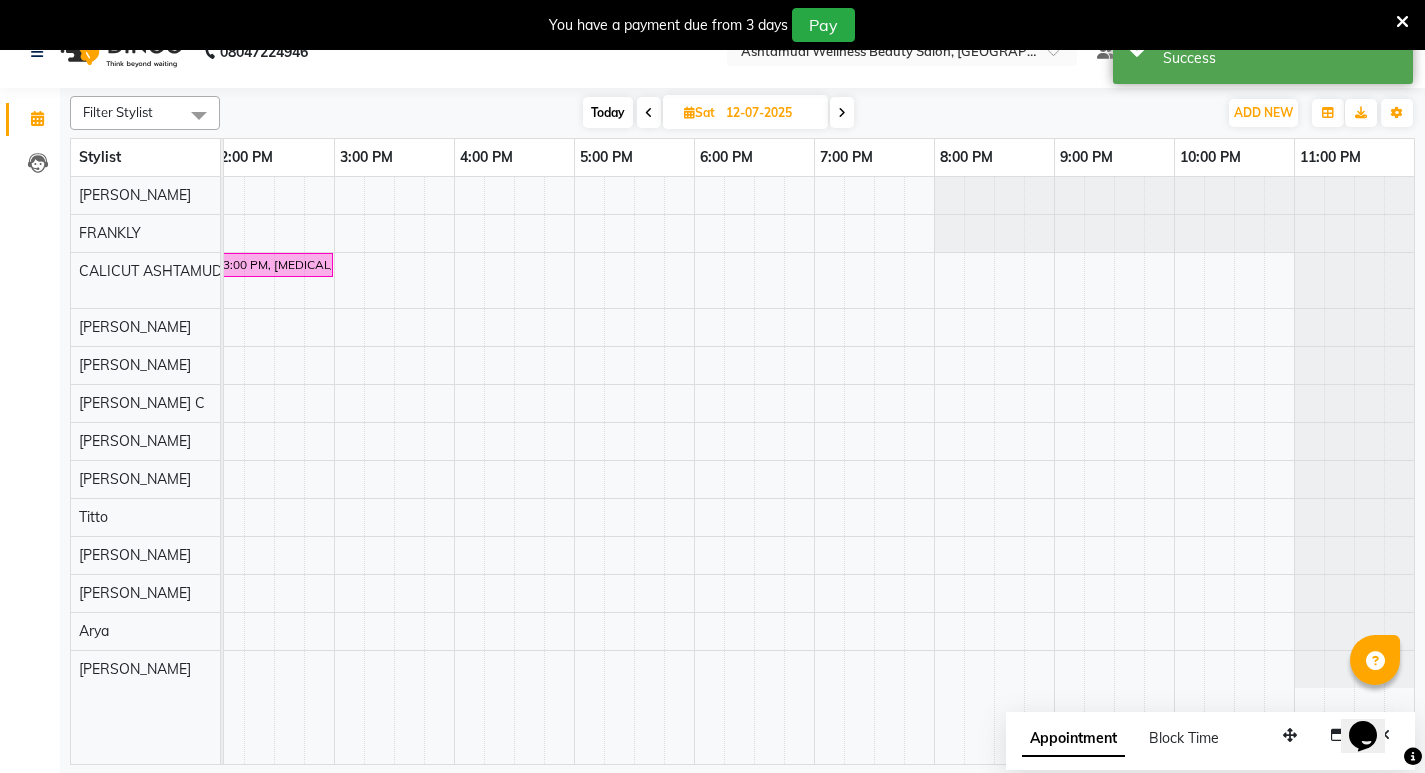 scroll, scrollTop: 50, scrollLeft: 0, axis: vertical 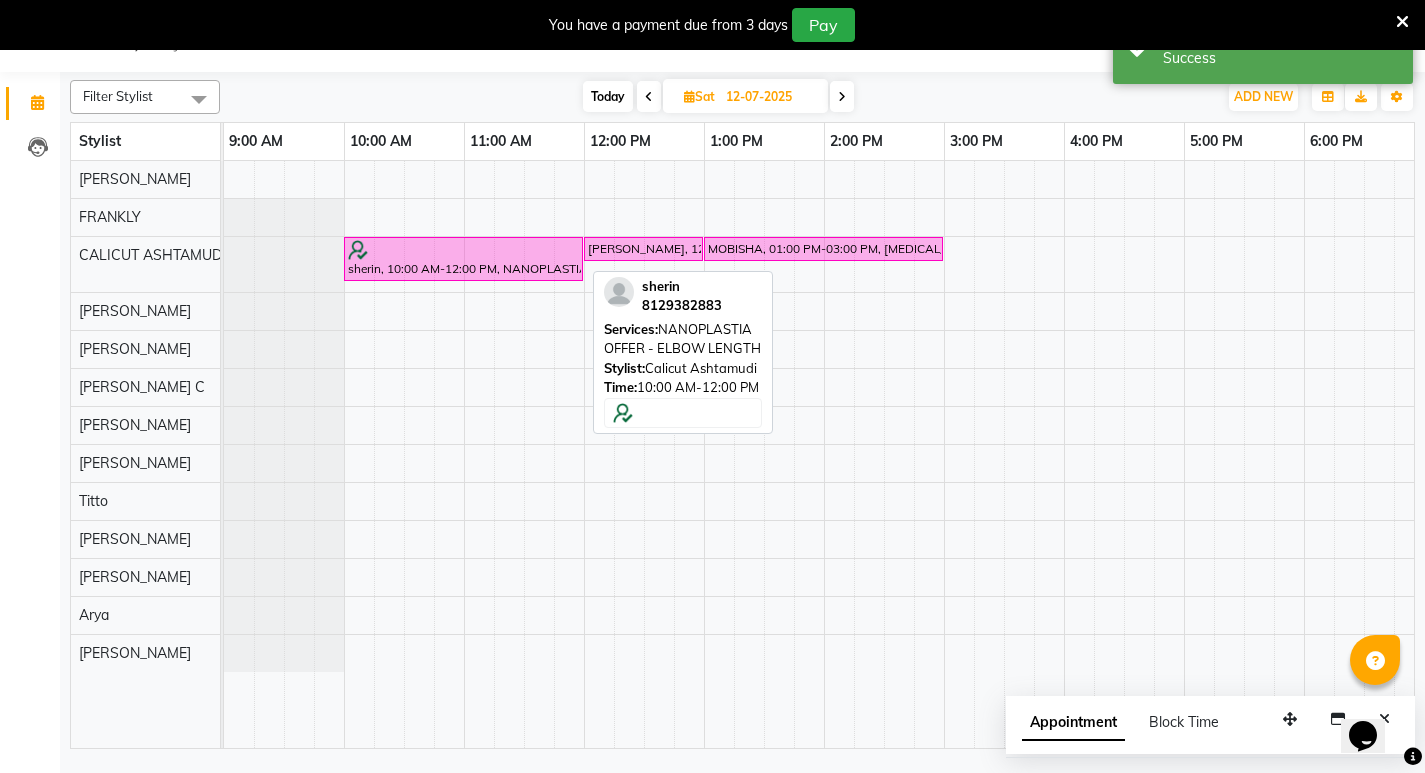 click at bounding box center [463, 250] 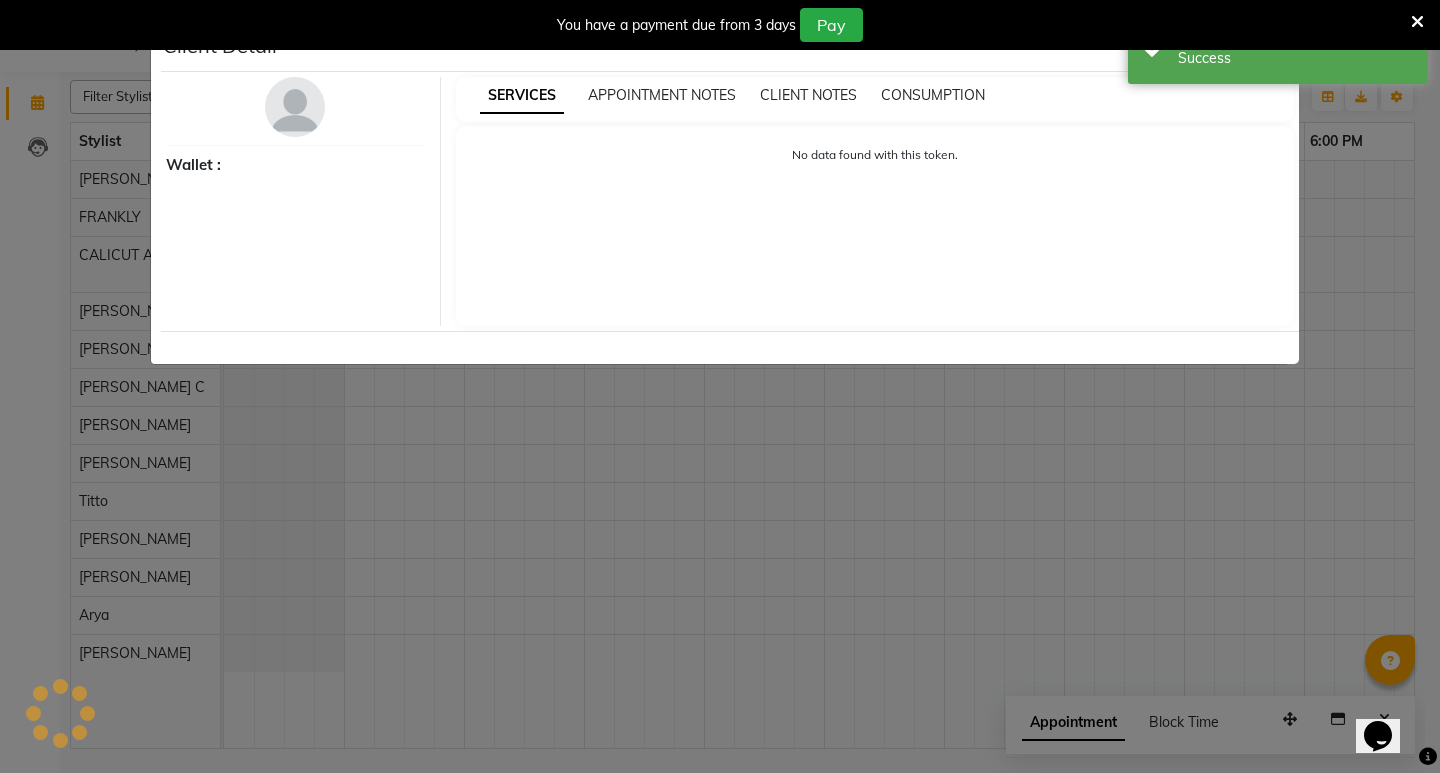 select on "6" 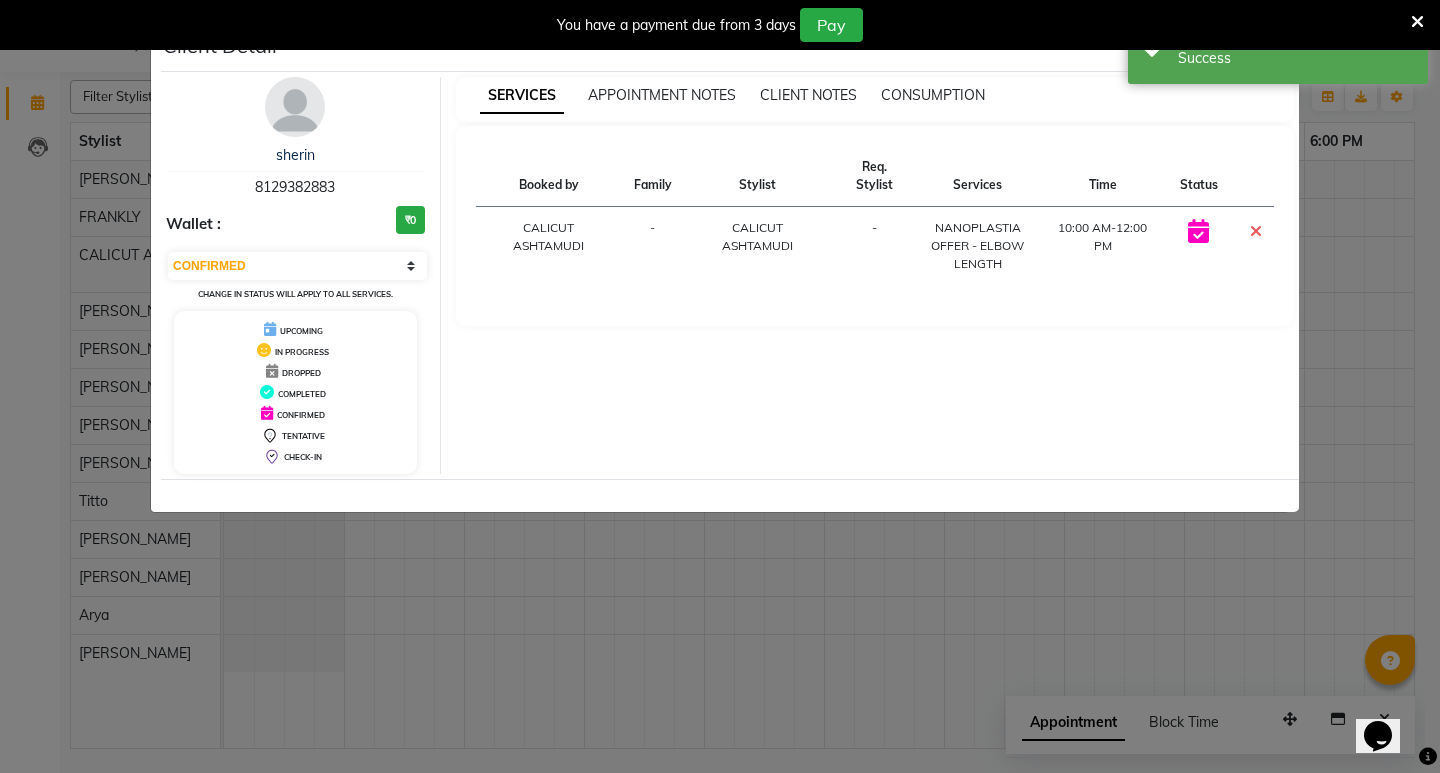click on "Client Detail  sherin    8129382883 Wallet : ₹0 Select CONFIRMED TENTATIVE Change in status will apply to all services. UPCOMING IN PROGRESS DROPPED COMPLETED CONFIRMED TENTATIVE CHECK-IN SERVICES APPOINTMENT NOTES CLIENT NOTES CONSUMPTION Booked by Family Stylist Req. Stylist Services Time Status  CALICUT ASHTAMUDI  - CALICUT ASHTAMUDI -  NANOPLASTIA OFFER - ELBOW LENGTH   10:00 AM-12:00 PM" 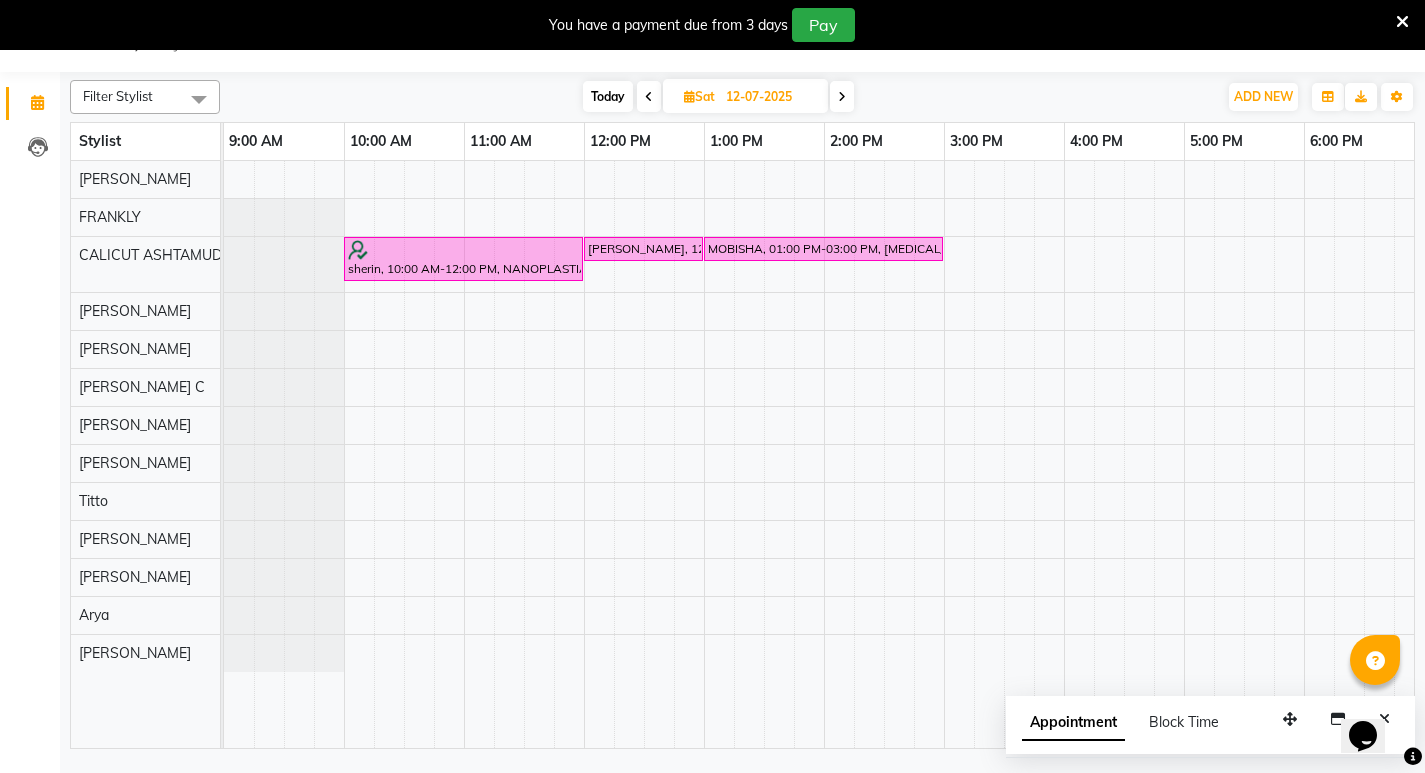click at bounding box center (649, 97) 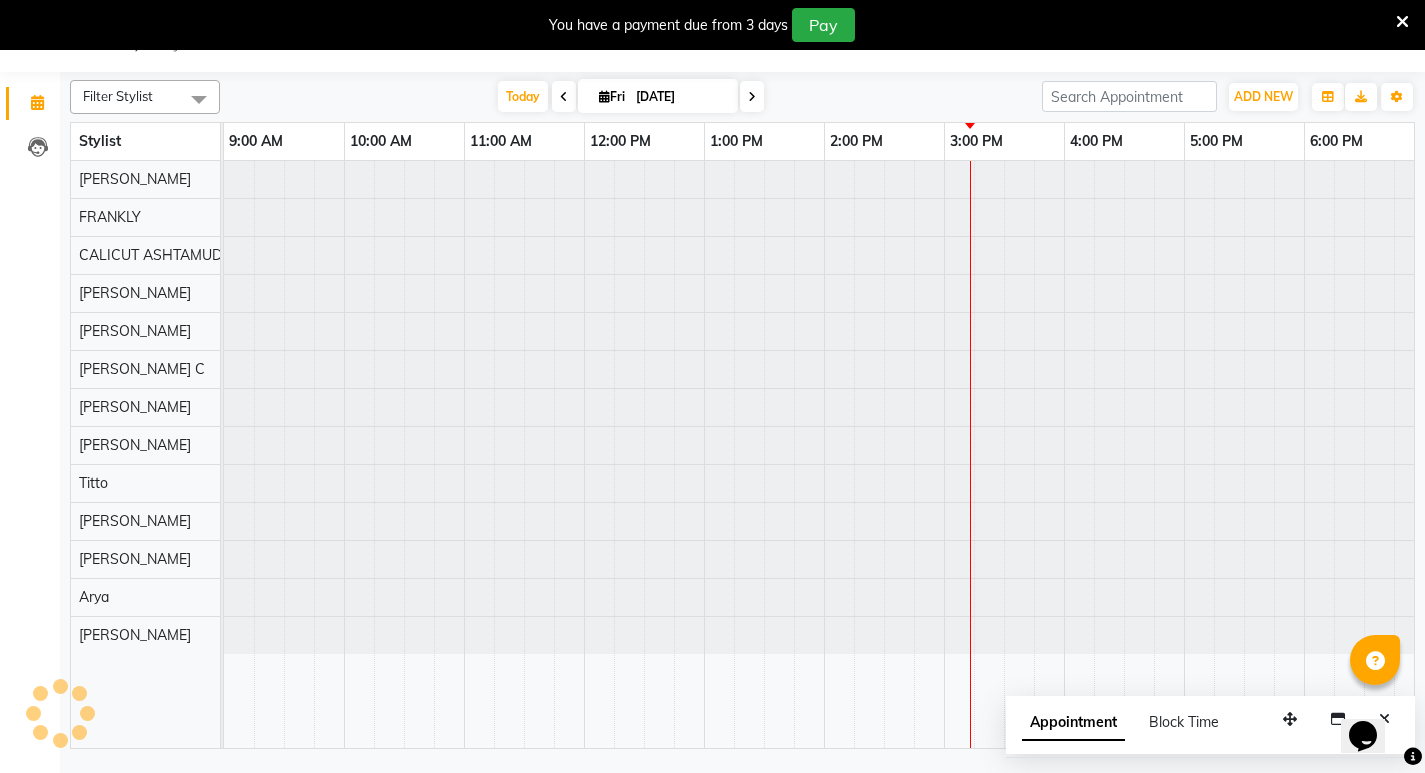 scroll, scrollTop: 0, scrollLeft: 610, axis: horizontal 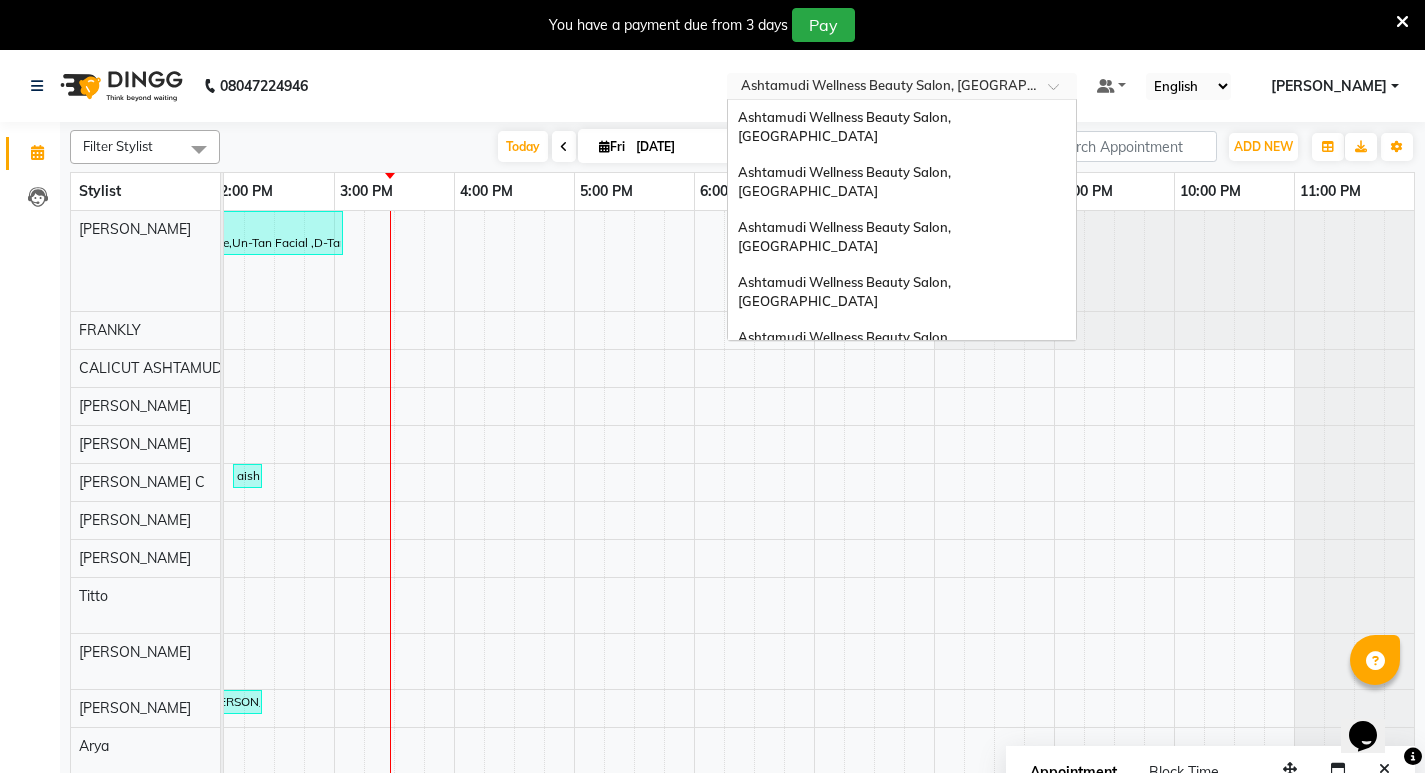 click at bounding box center [902, 88] 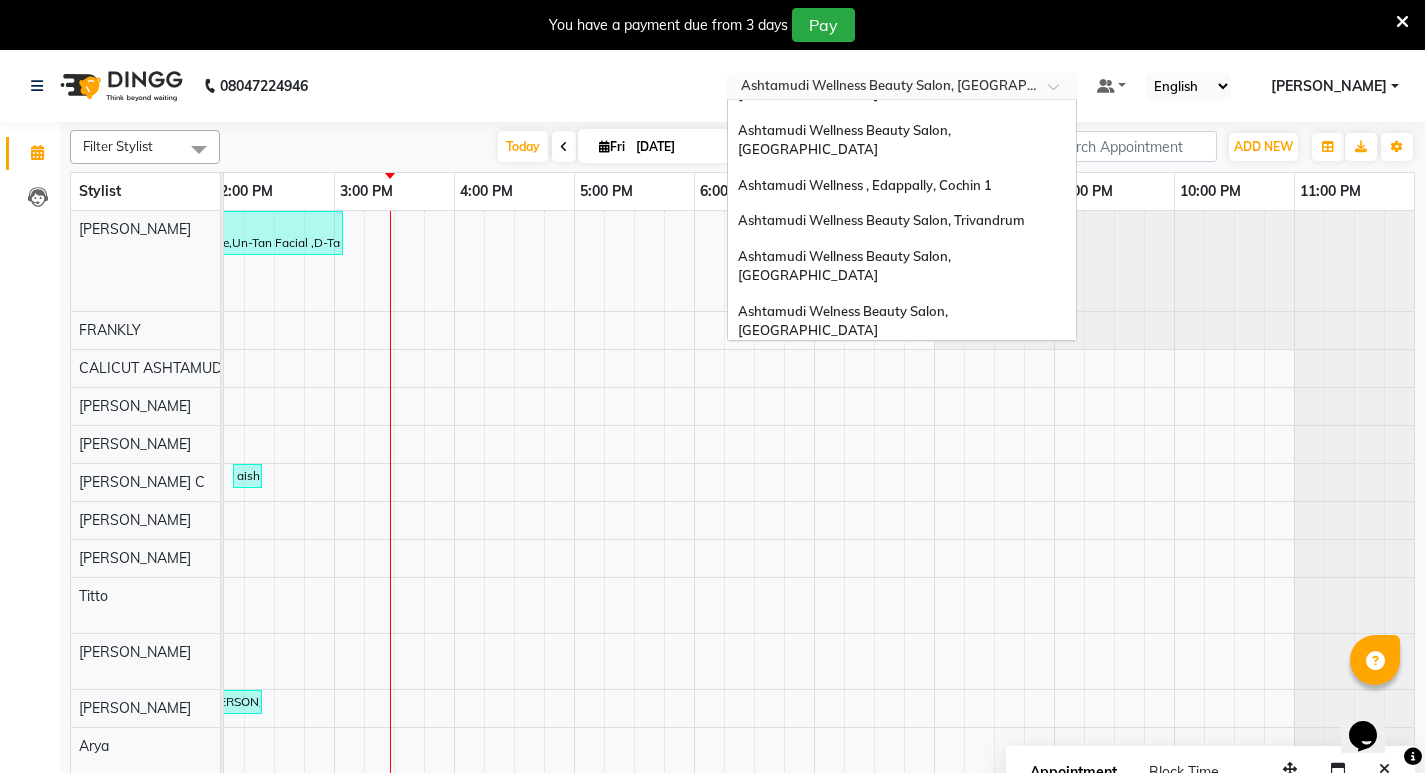 scroll, scrollTop: 112, scrollLeft: 0, axis: vertical 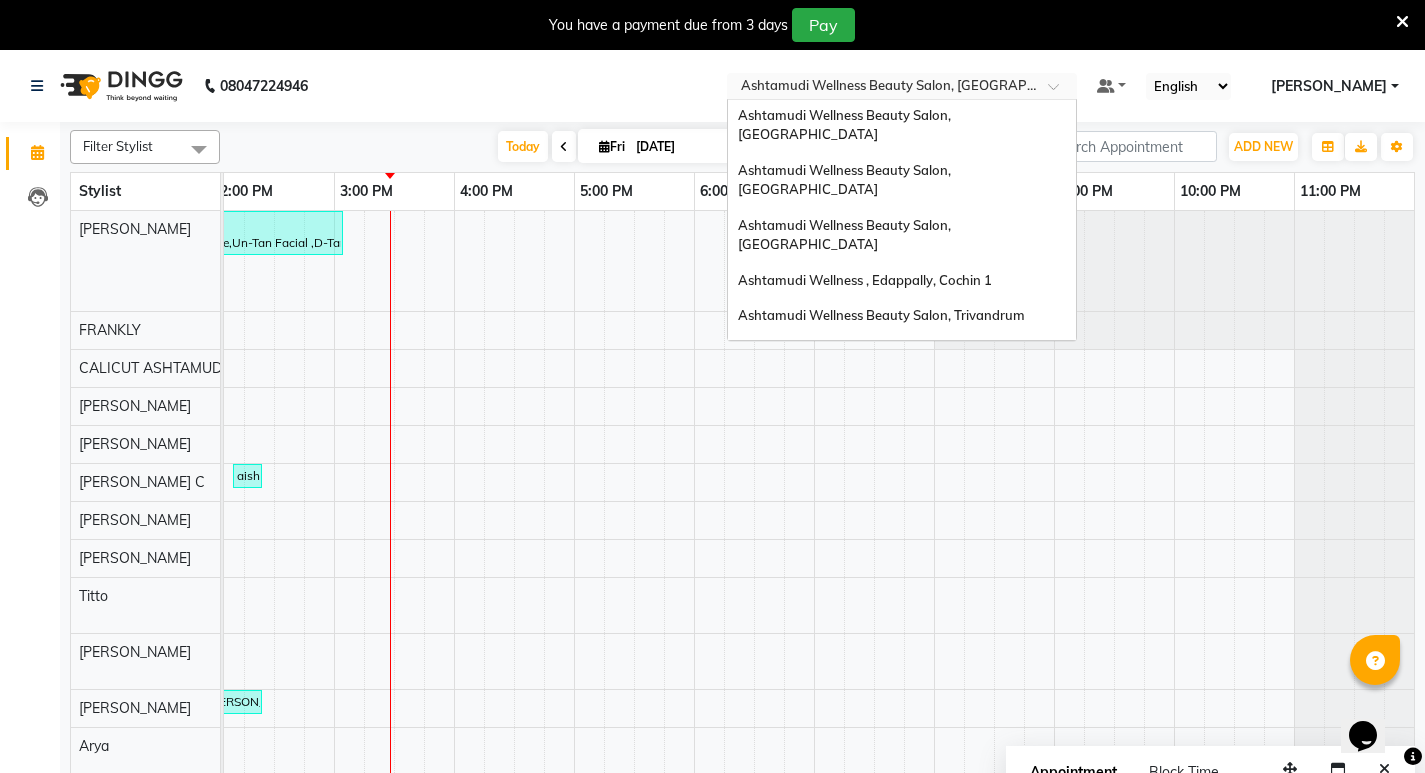 click on "Ashtamudi Welness Beauty Salon, Chinnakkada" at bounding box center [902, 416] 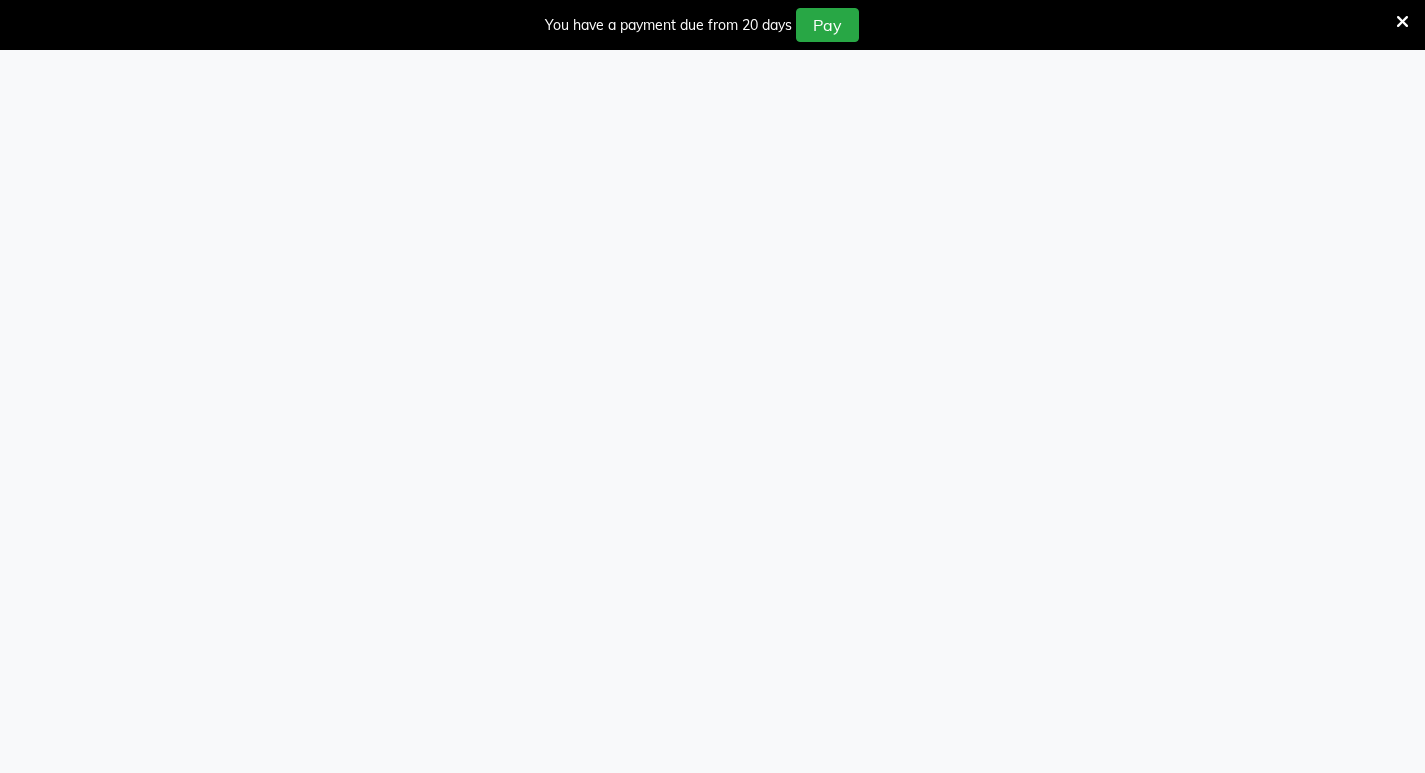 scroll, scrollTop: 0, scrollLeft: 0, axis: both 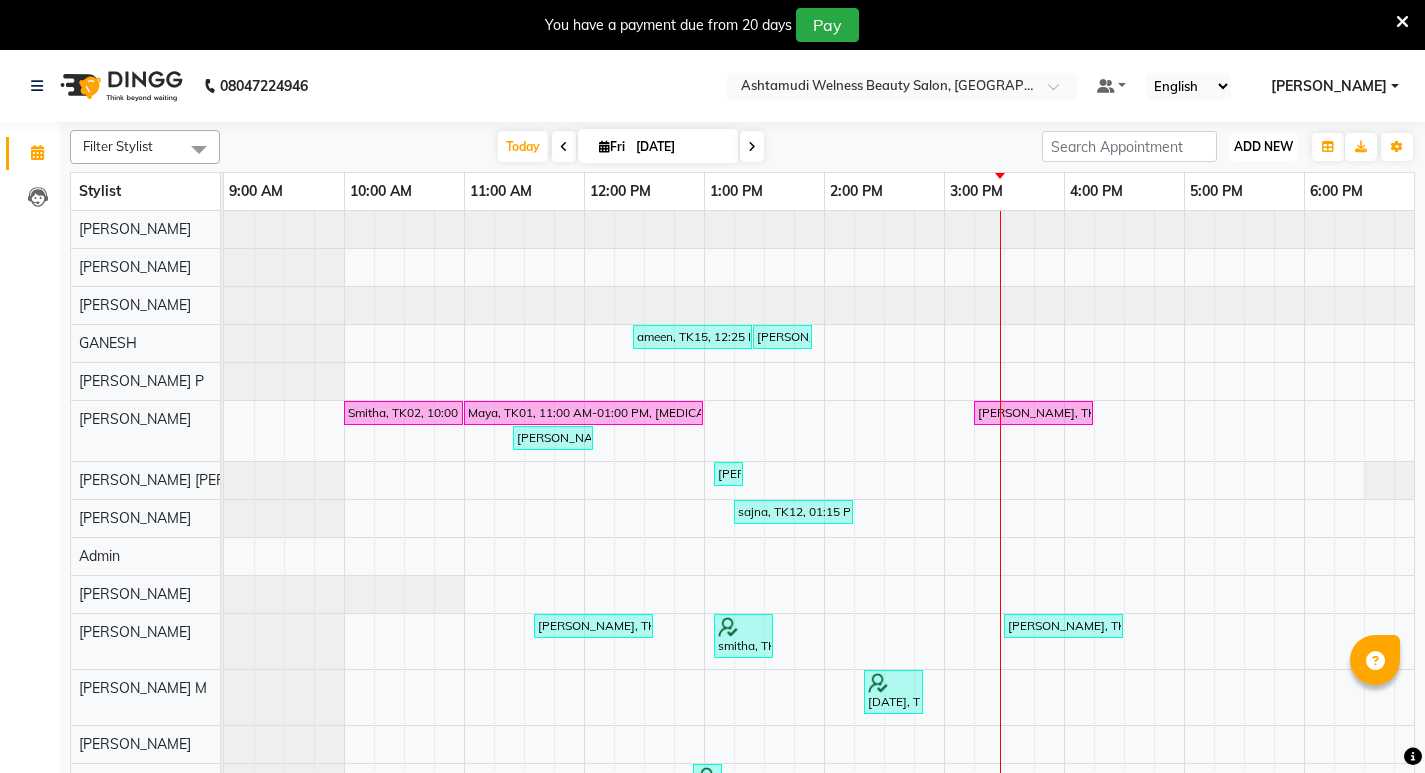 click on "ADD NEW" at bounding box center (1263, 146) 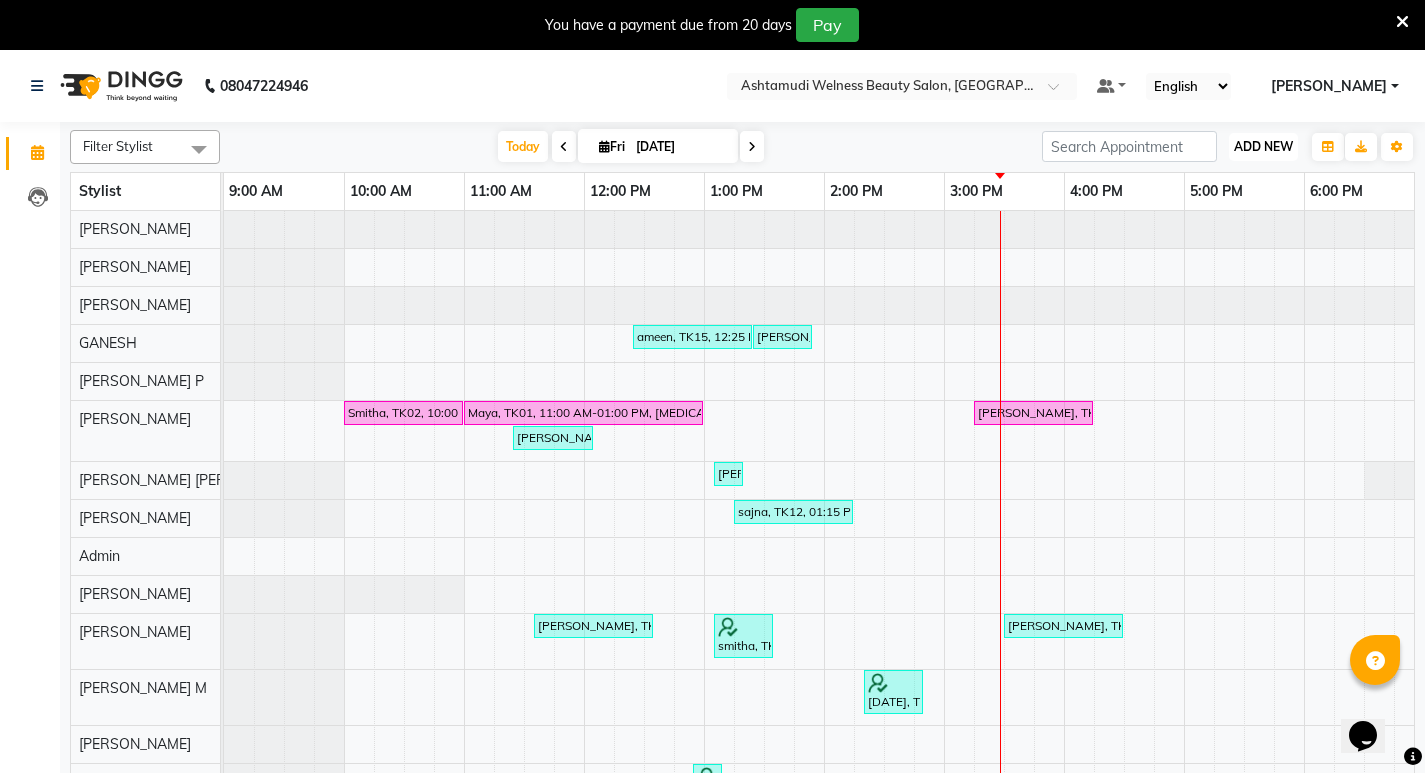 scroll, scrollTop: 0, scrollLeft: 0, axis: both 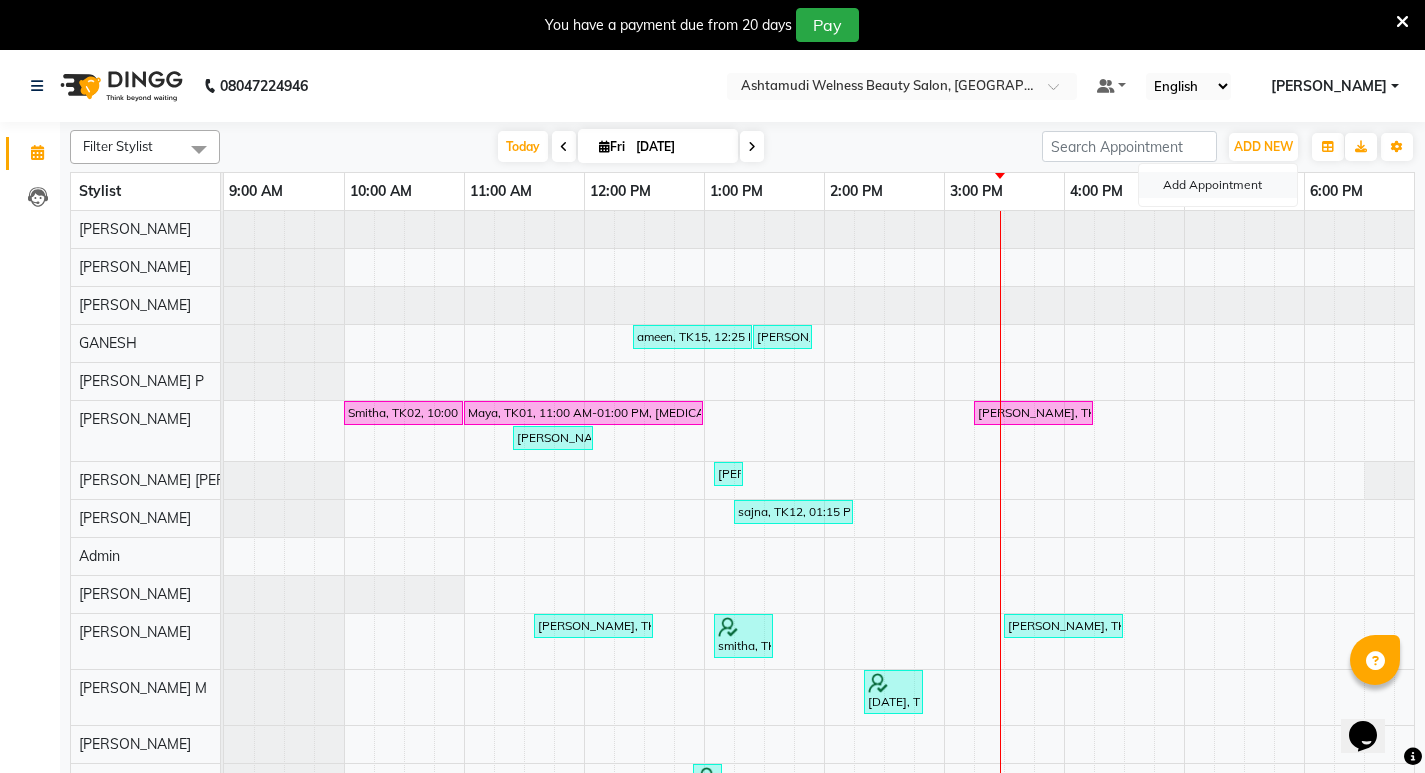click on "Add Appointment" at bounding box center (1218, 185) 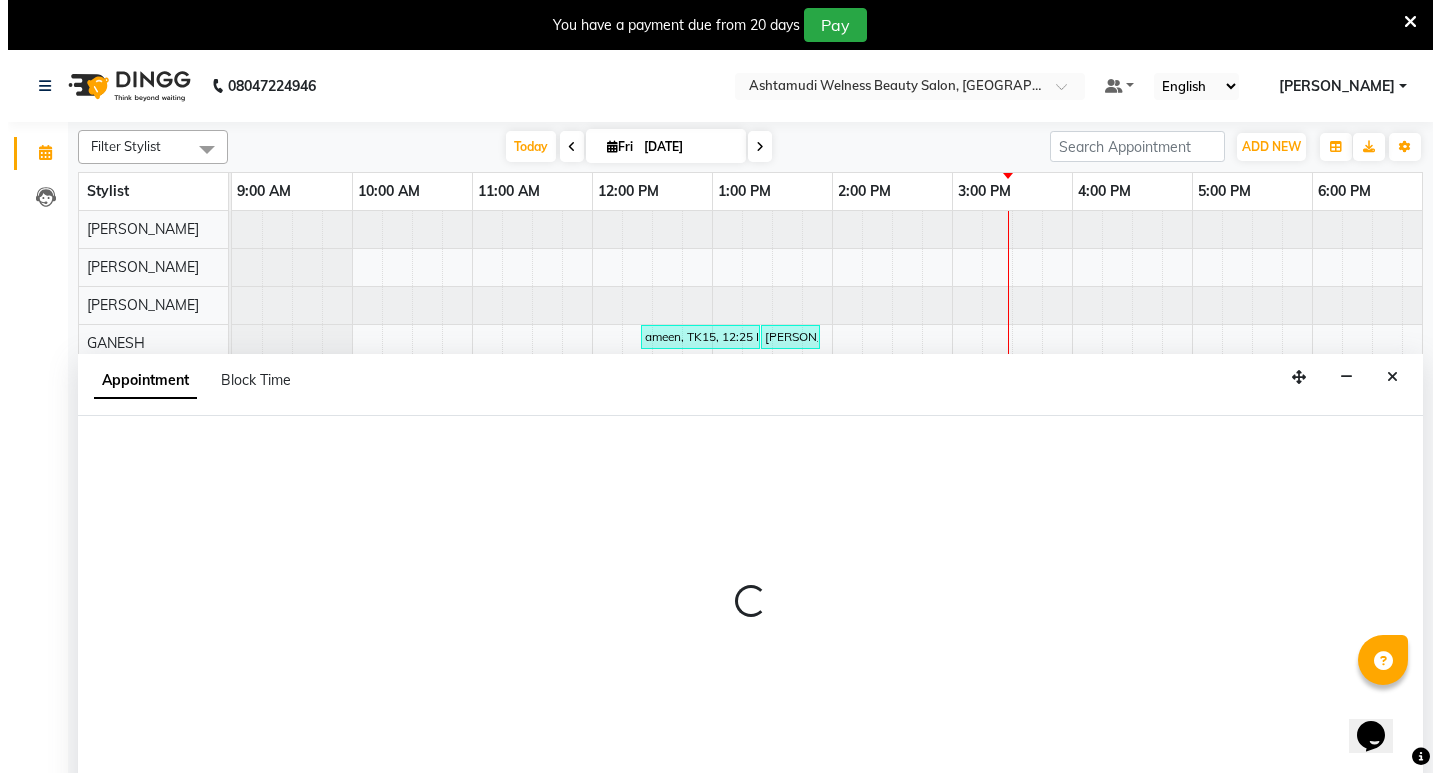 scroll, scrollTop: 50, scrollLeft: 0, axis: vertical 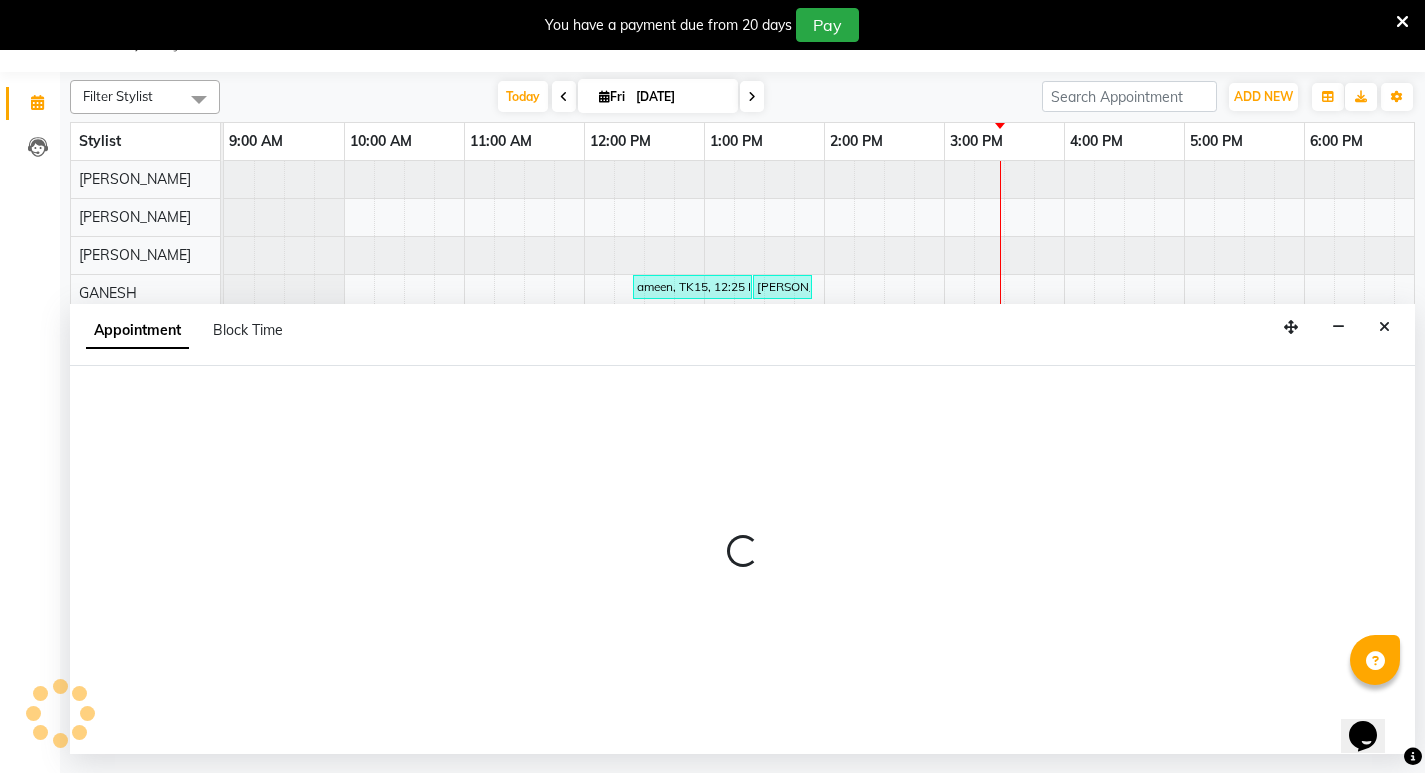 select on "tentative" 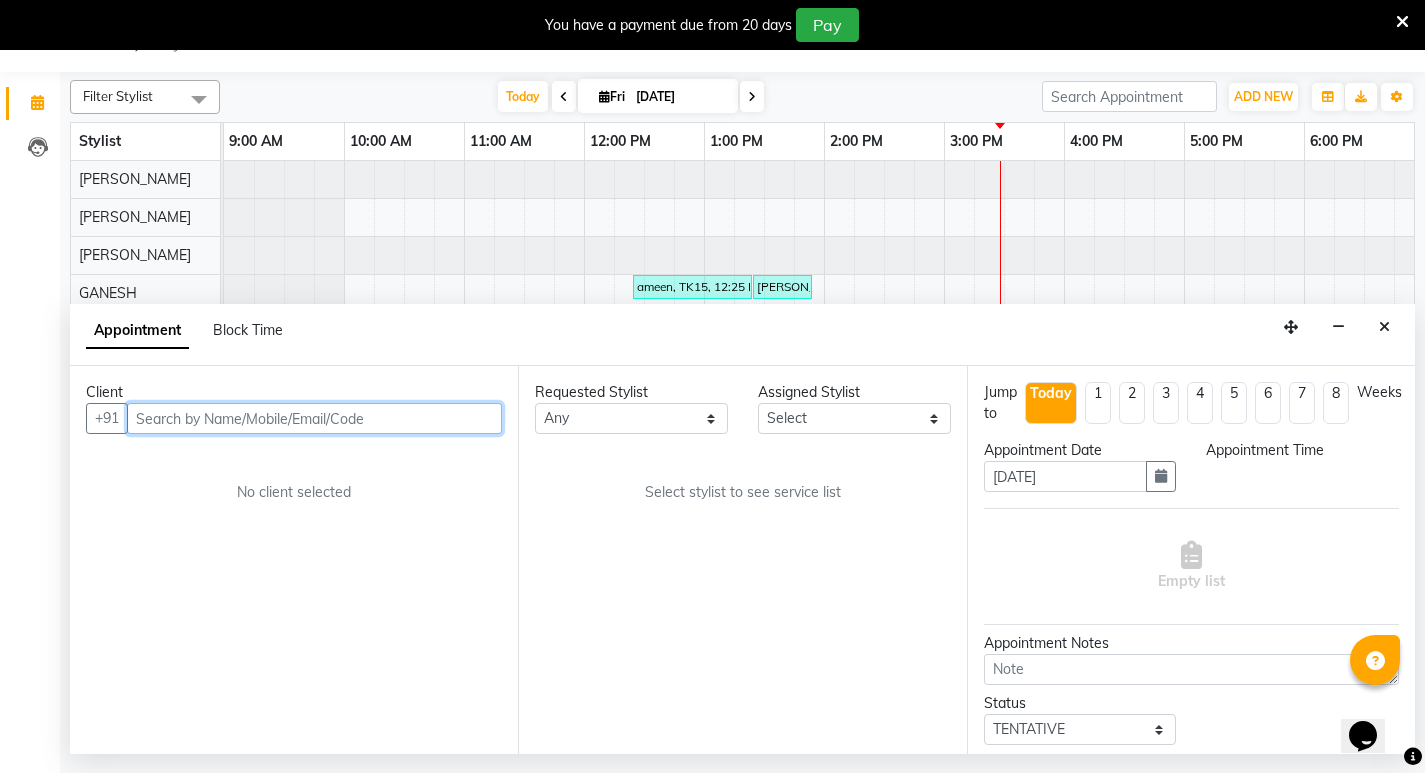 select on "600" 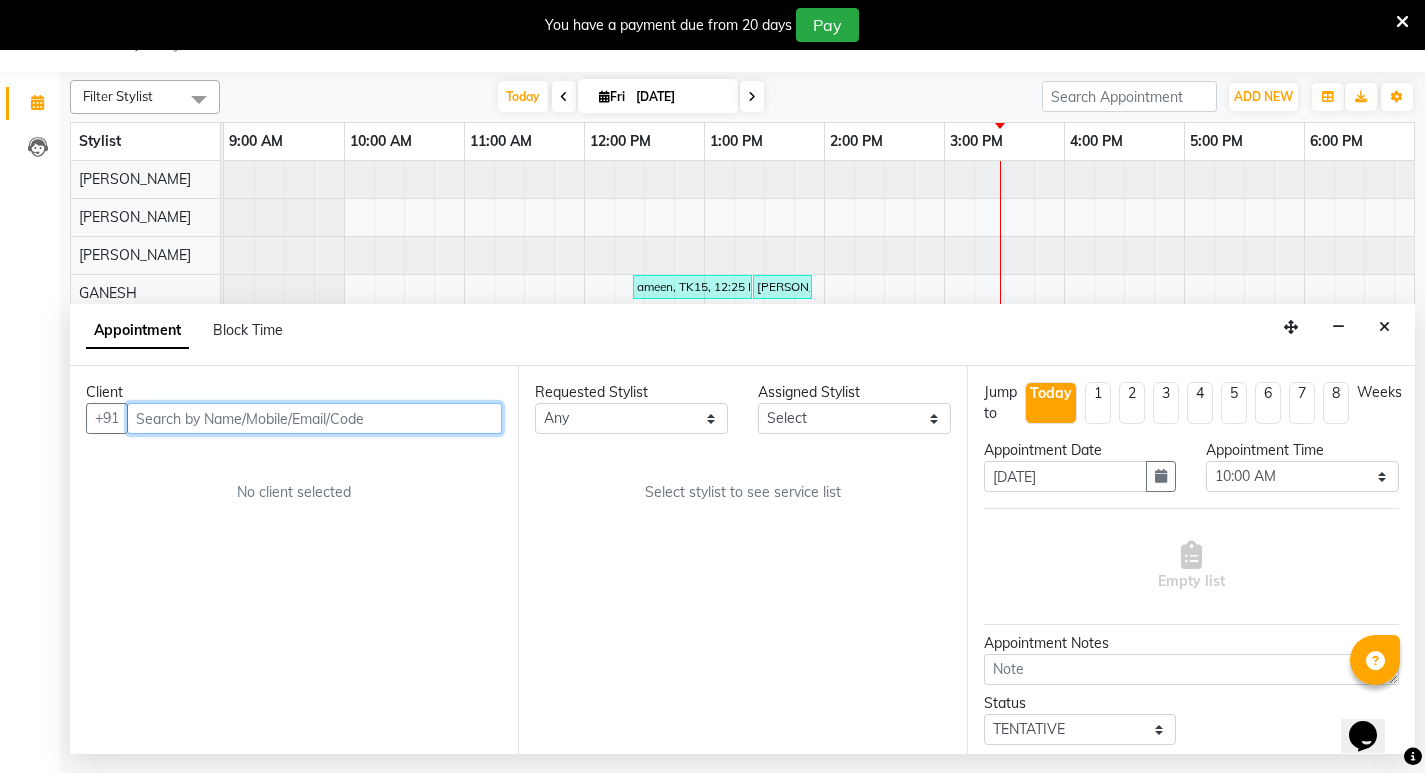 click at bounding box center (314, 418) 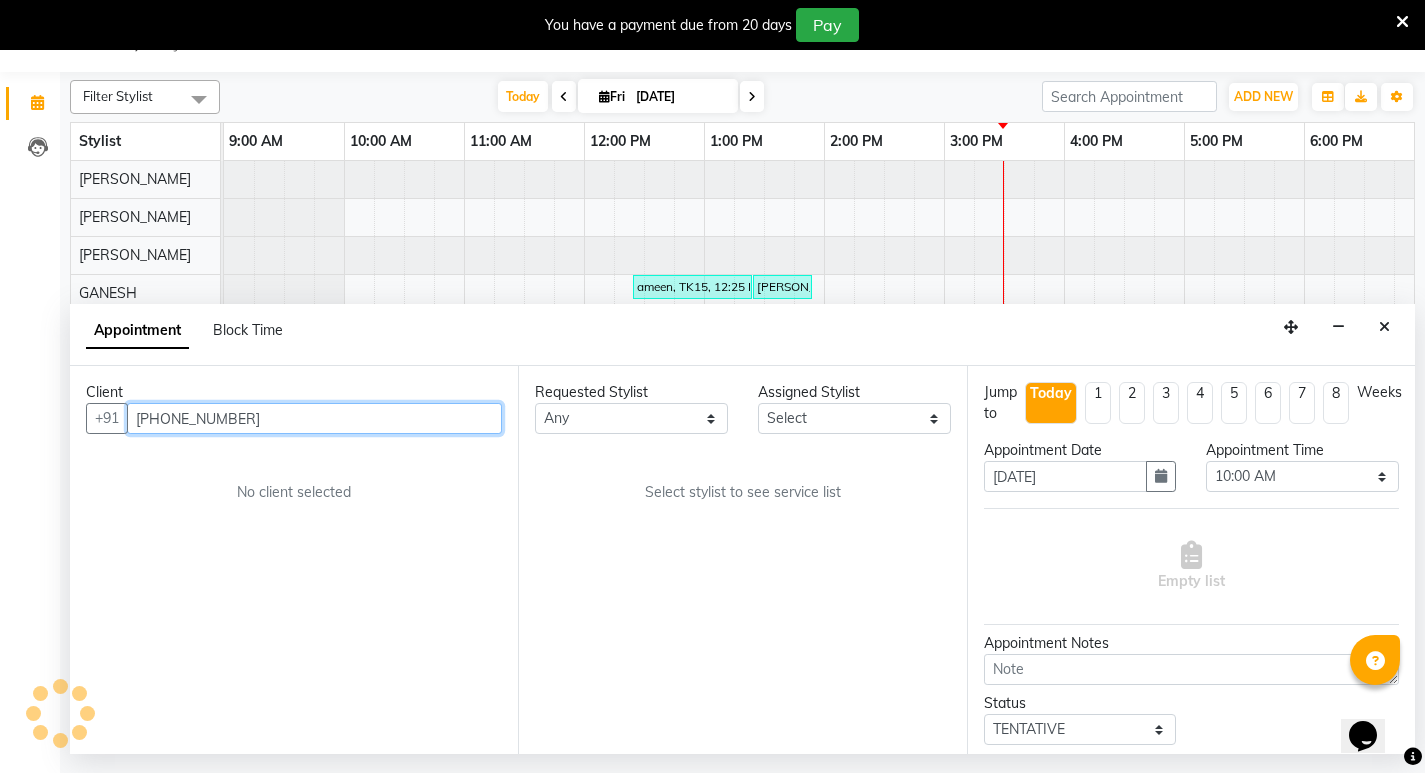 click on "+918891725173" at bounding box center (314, 418) 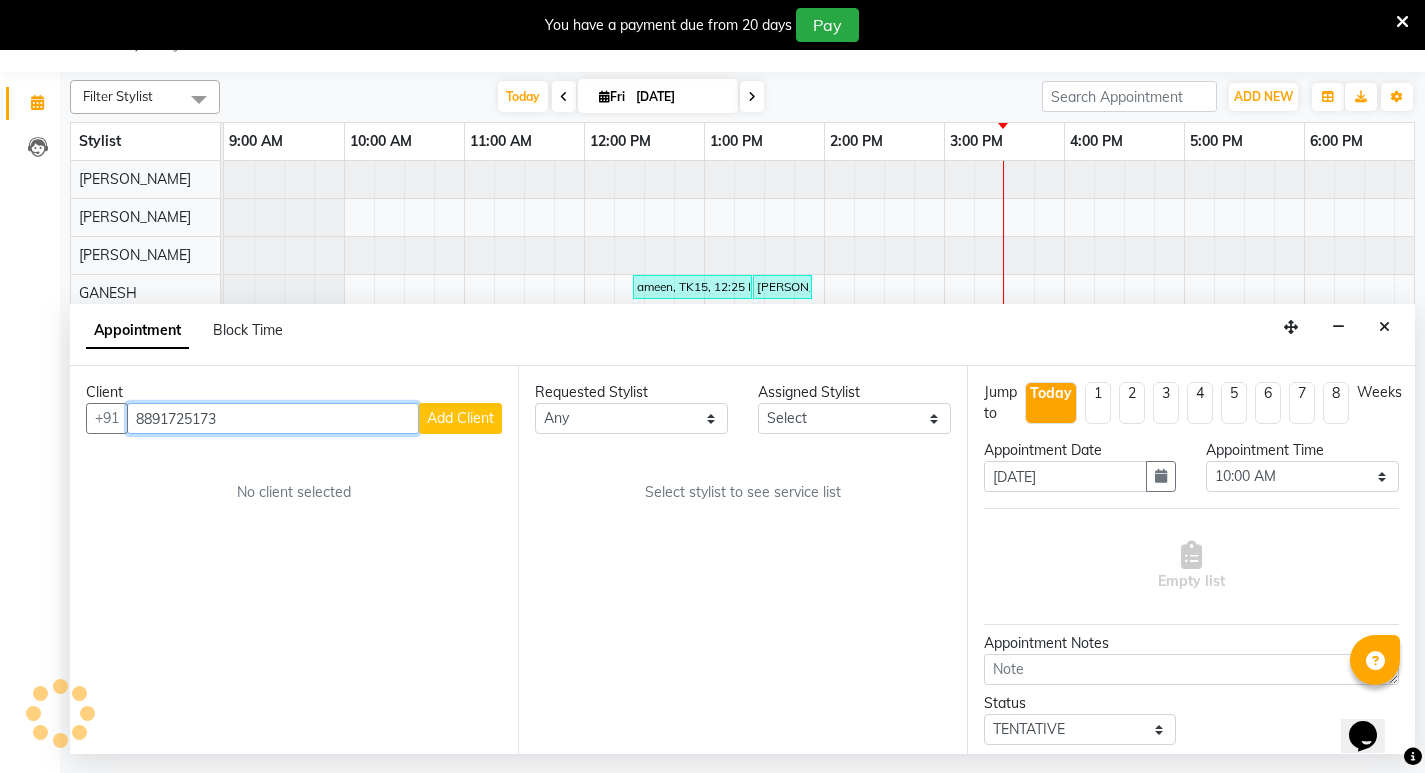 type on "8891725173" 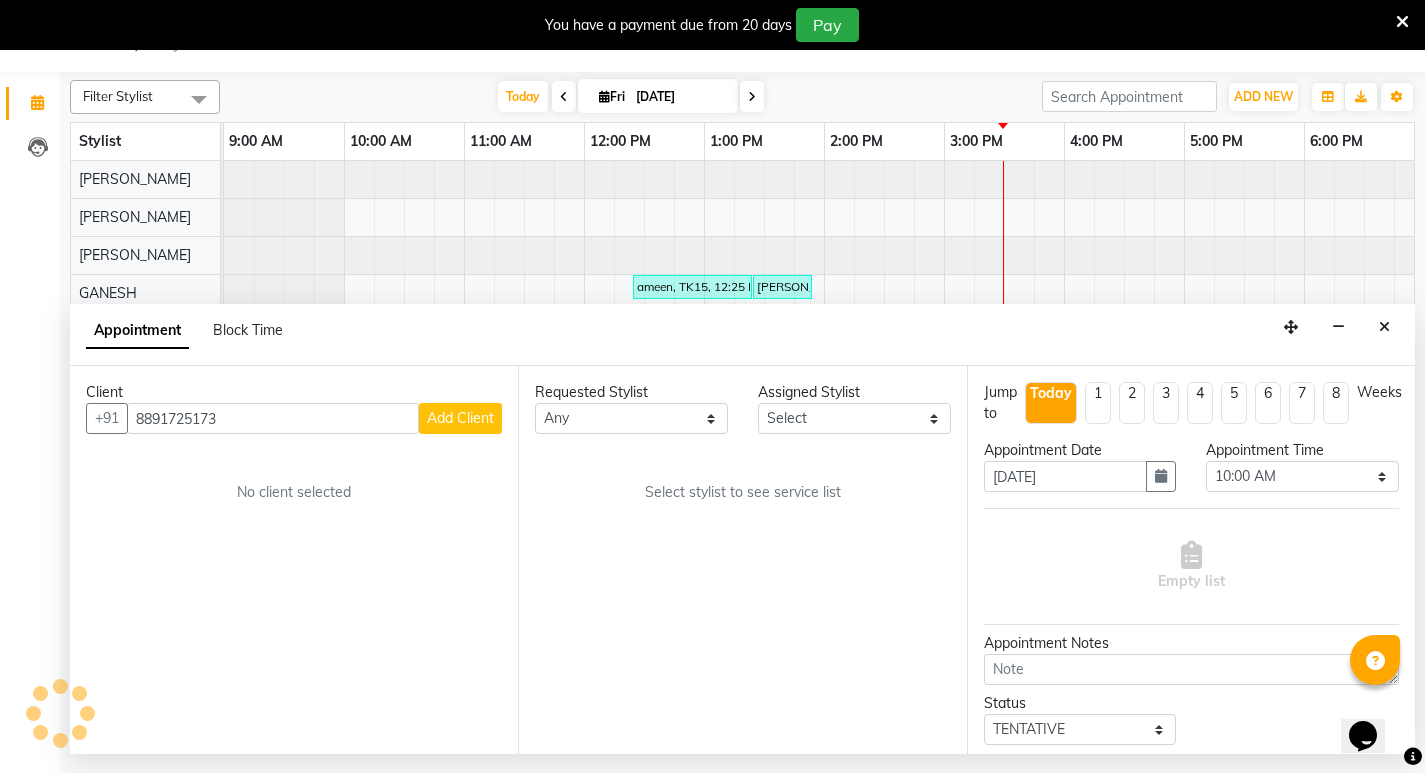 click on "Add Client" at bounding box center (460, 418) 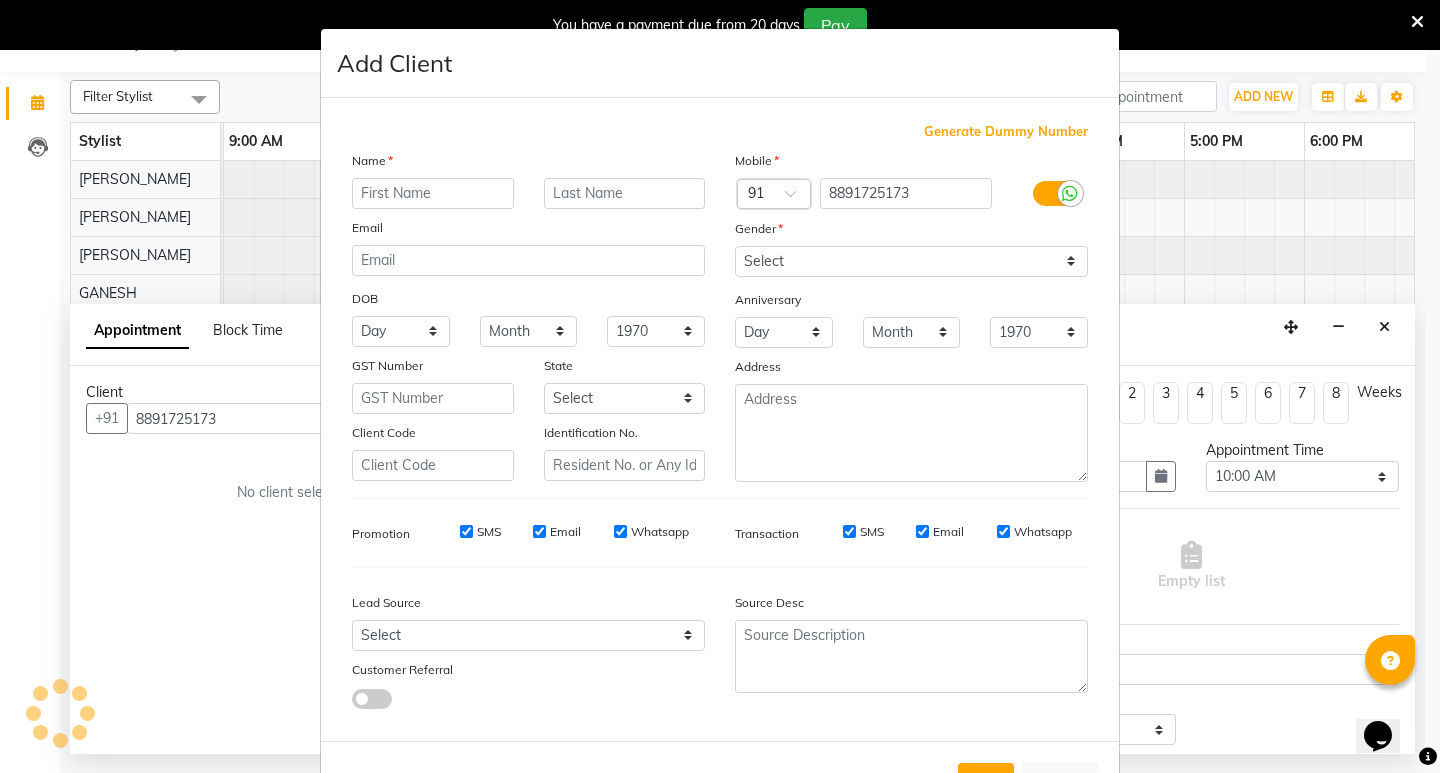 click at bounding box center [433, 193] 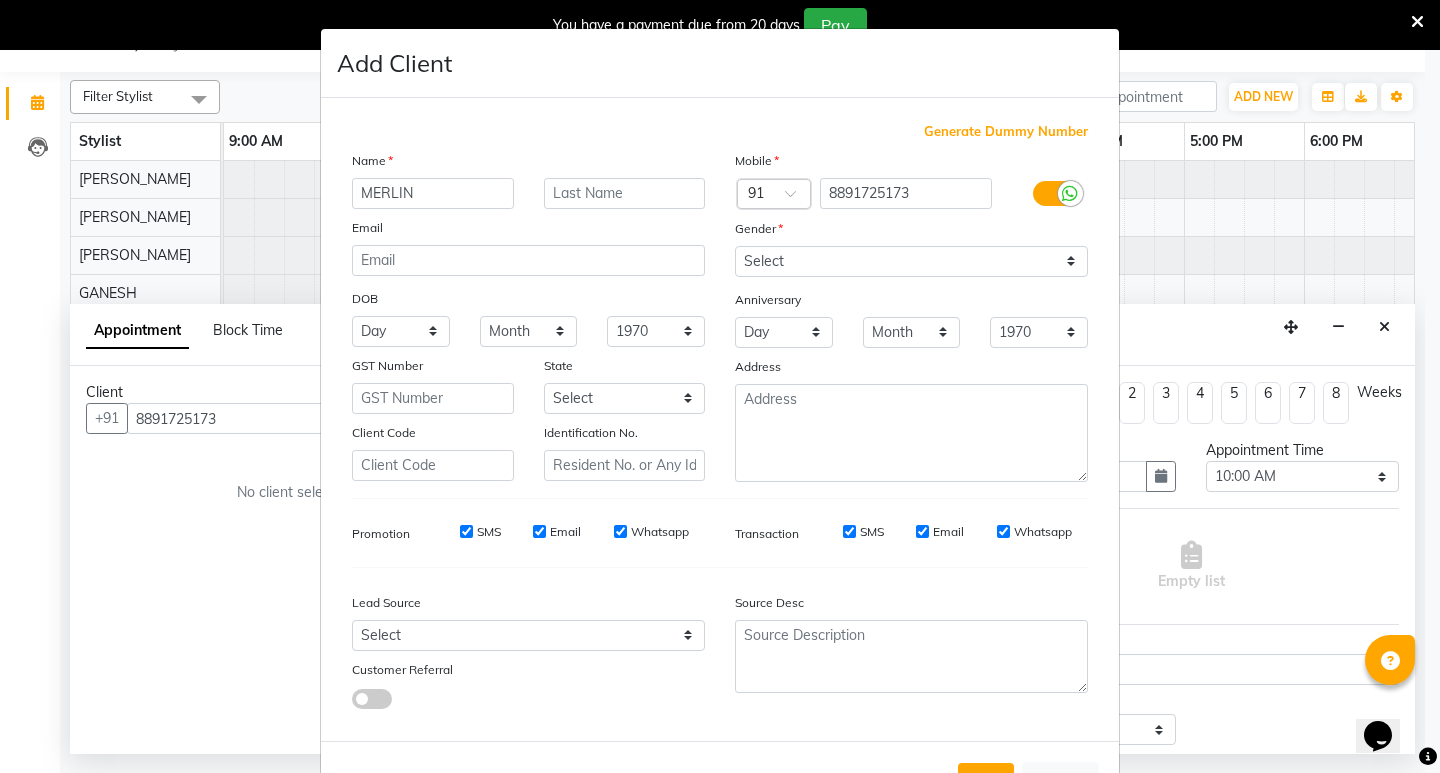 type on "MERLIN" 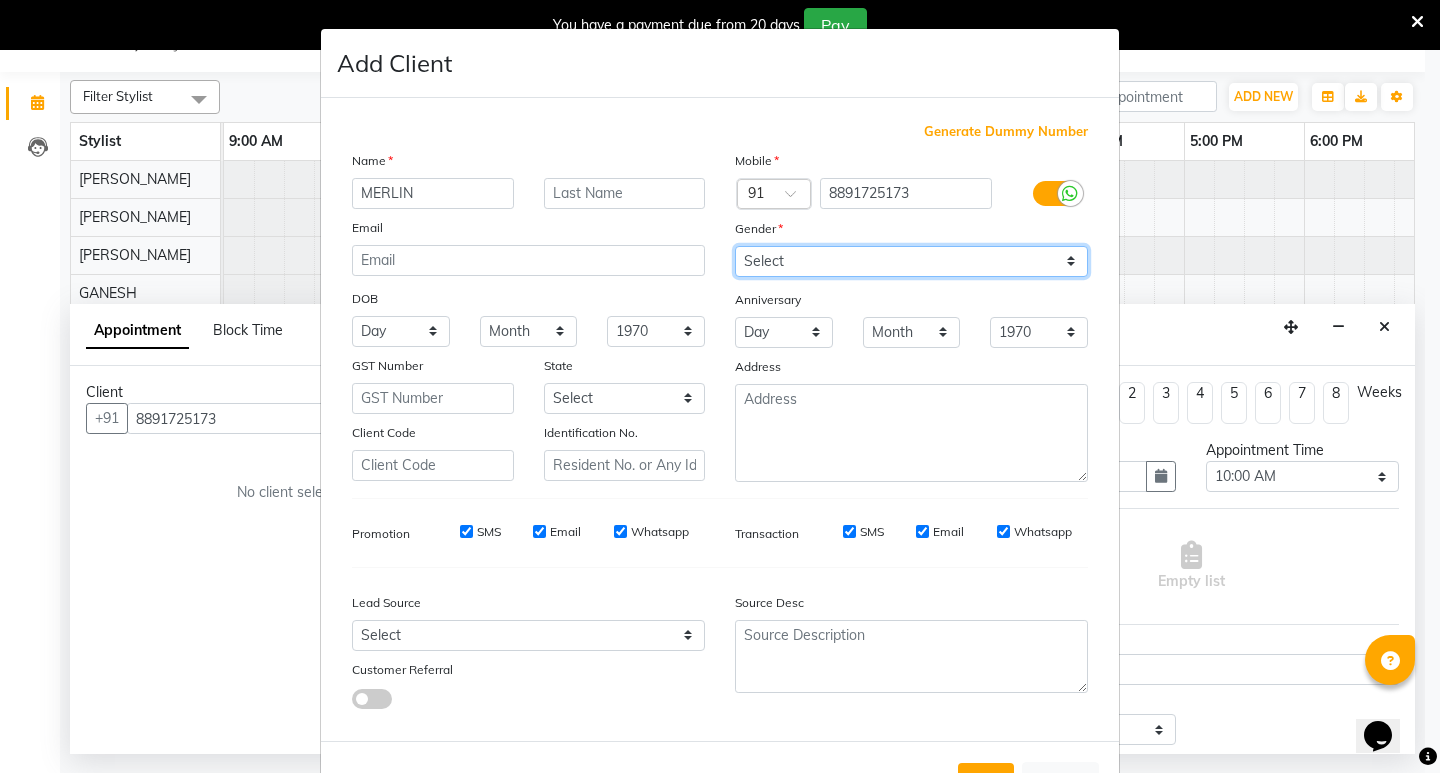 click on "Select [DEMOGRAPHIC_DATA] [DEMOGRAPHIC_DATA] Other Prefer Not To Say" at bounding box center [911, 261] 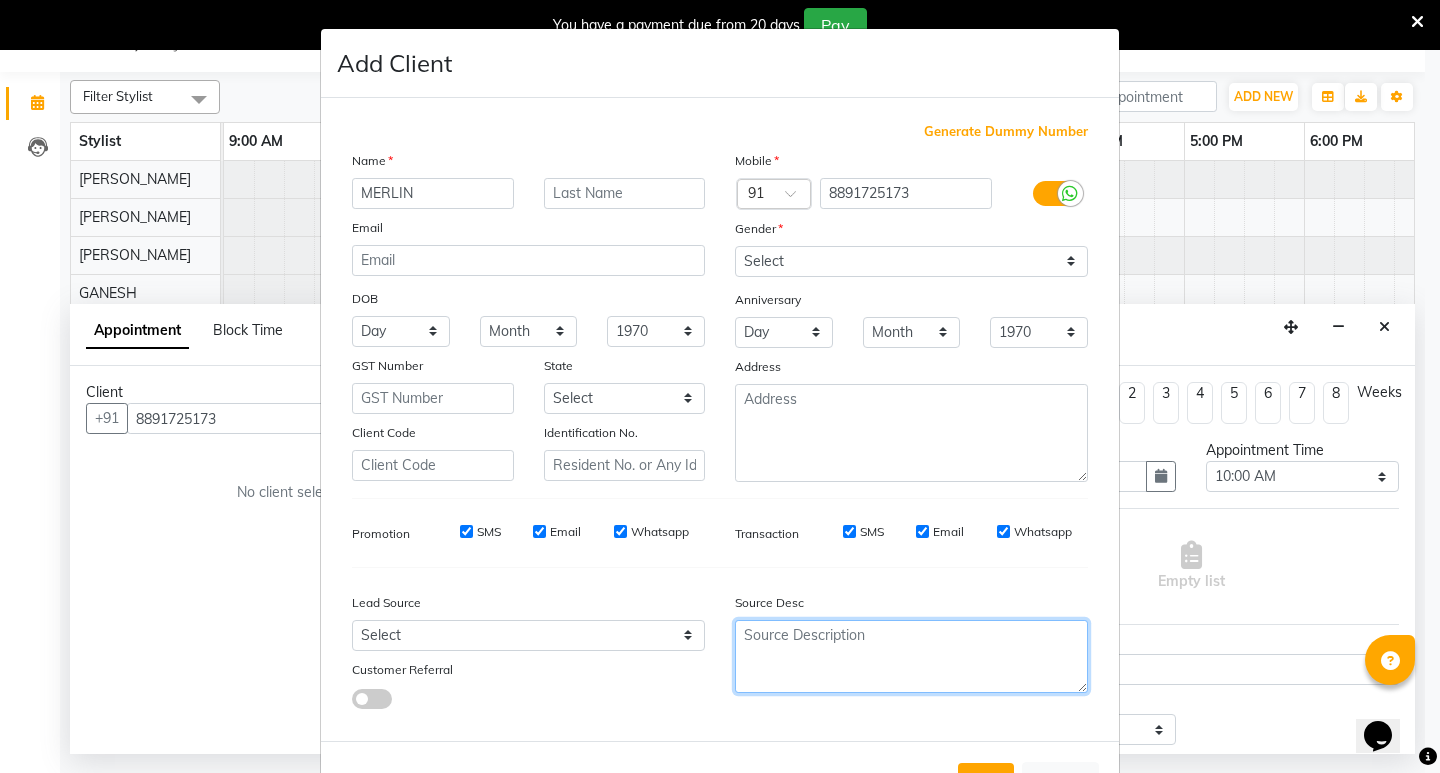 click at bounding box center (911, 656) 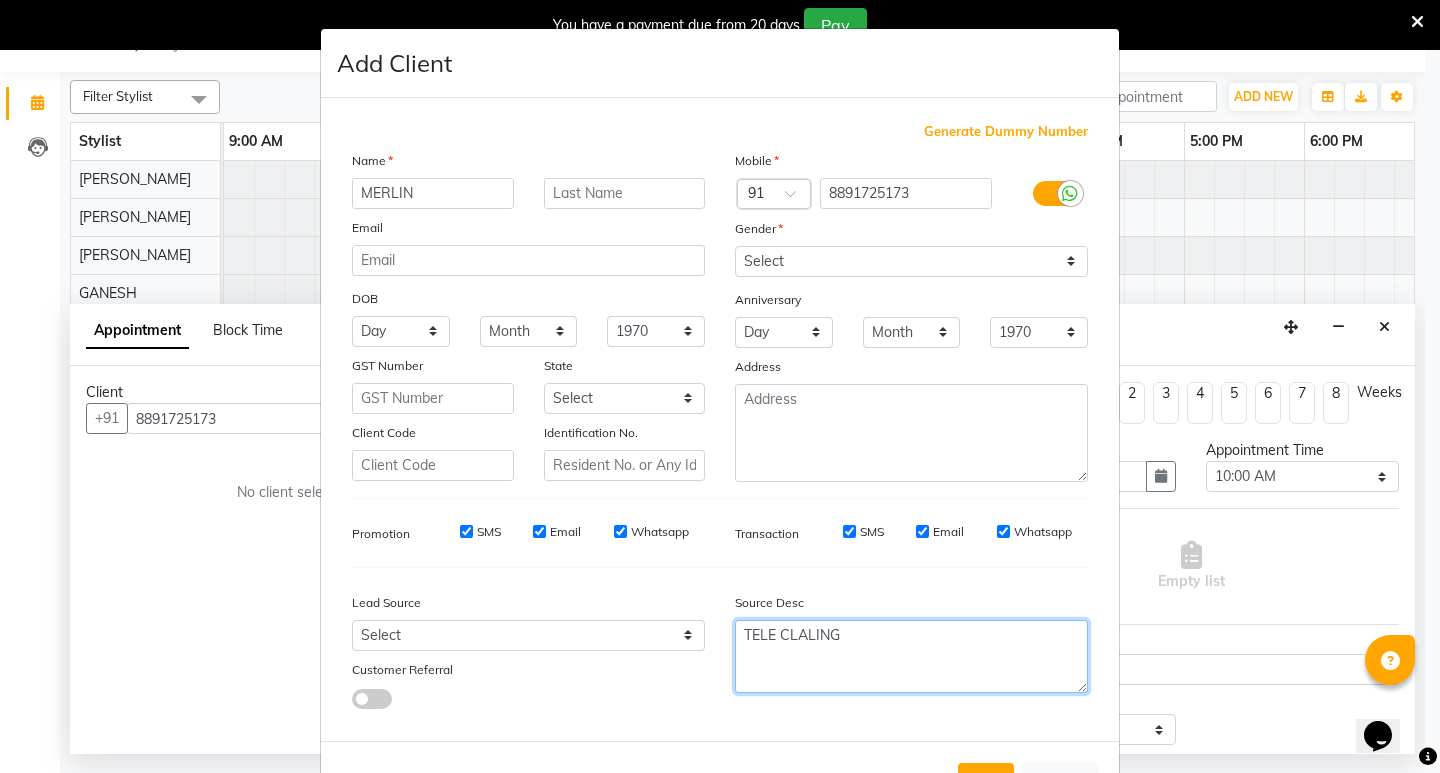 click on "TELE CLALING" at bounding box center [911, 656] 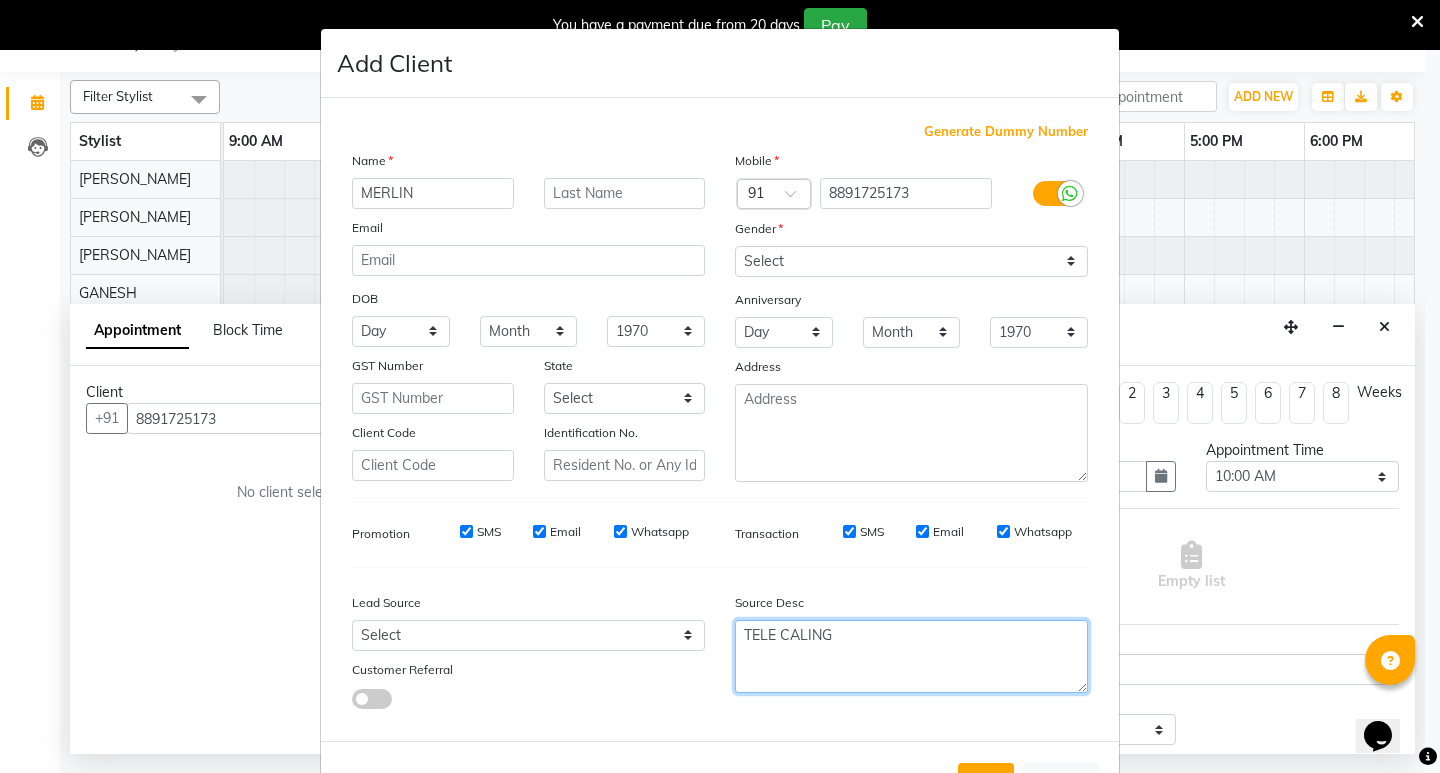 click on "TELE CALING" at bounding box center [911, 656] 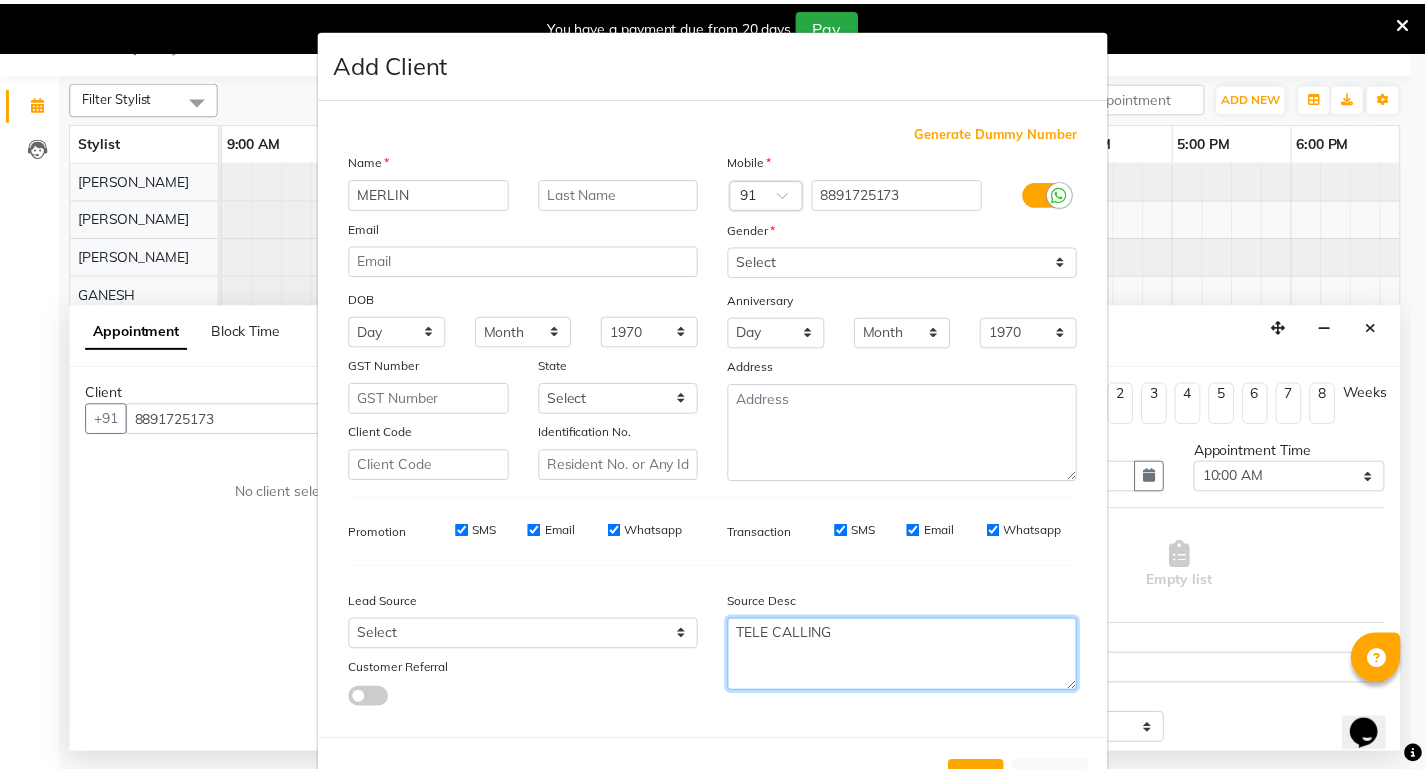 scroll, scrollTop: 76, scrollLeft: 0, axis: vertical 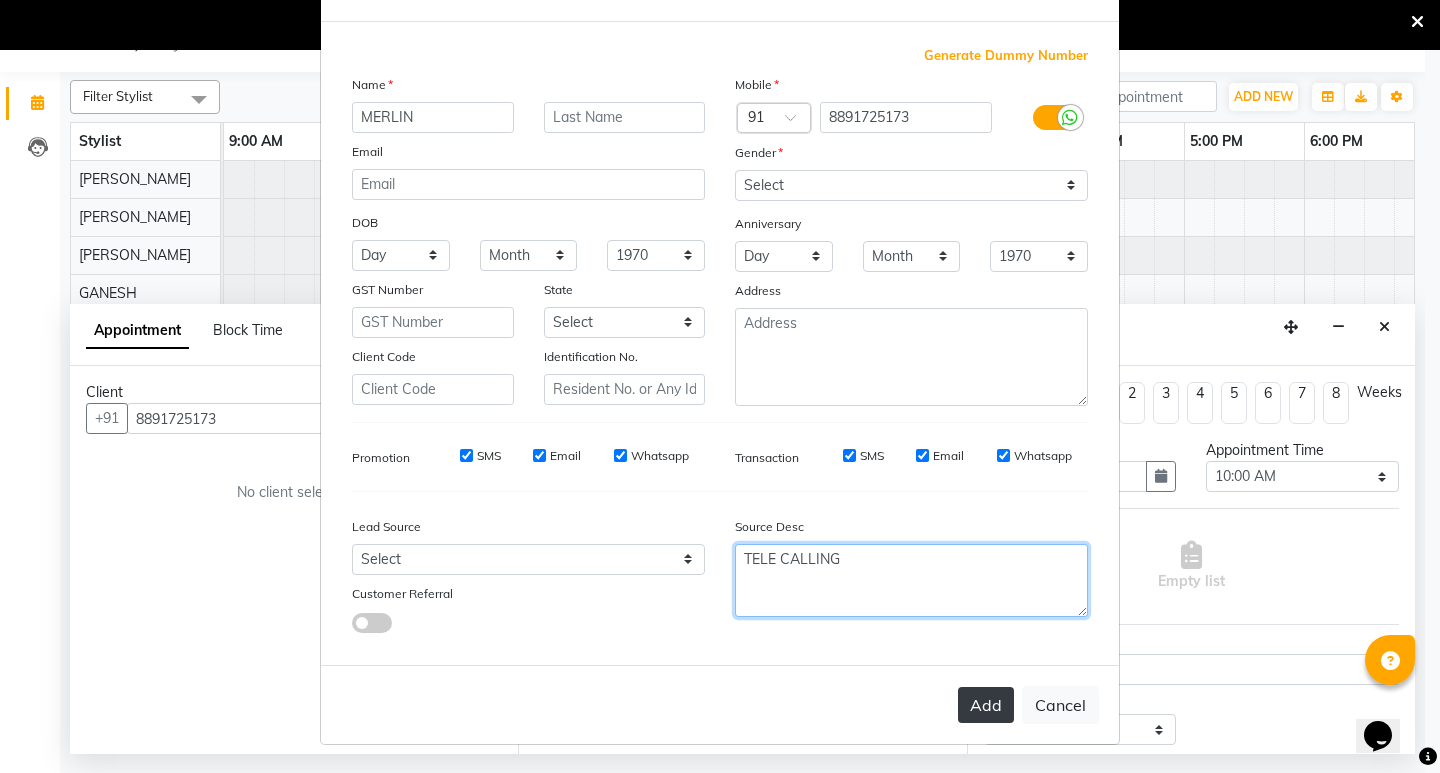 type on "TELE CALLING" 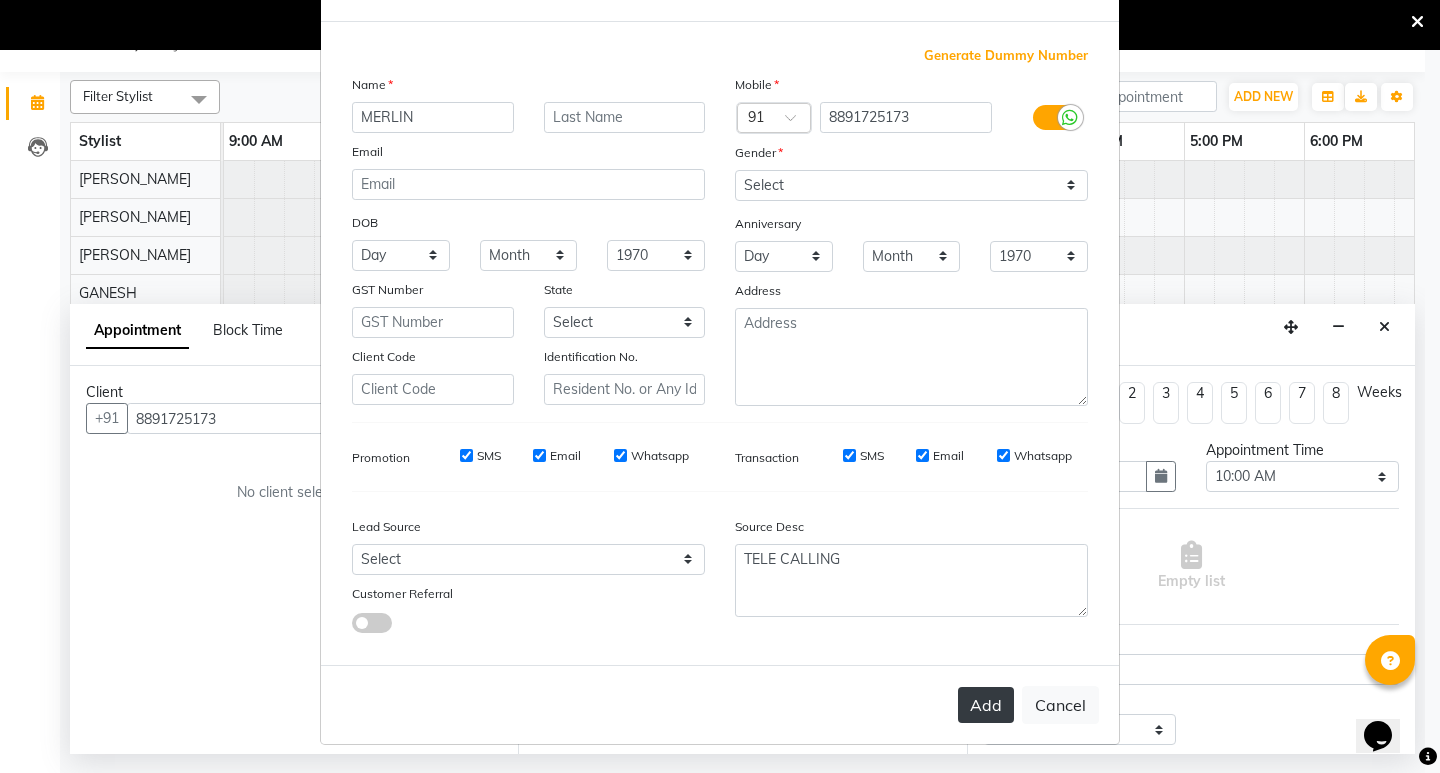 click on "Add" at bounding box center [986, 705] 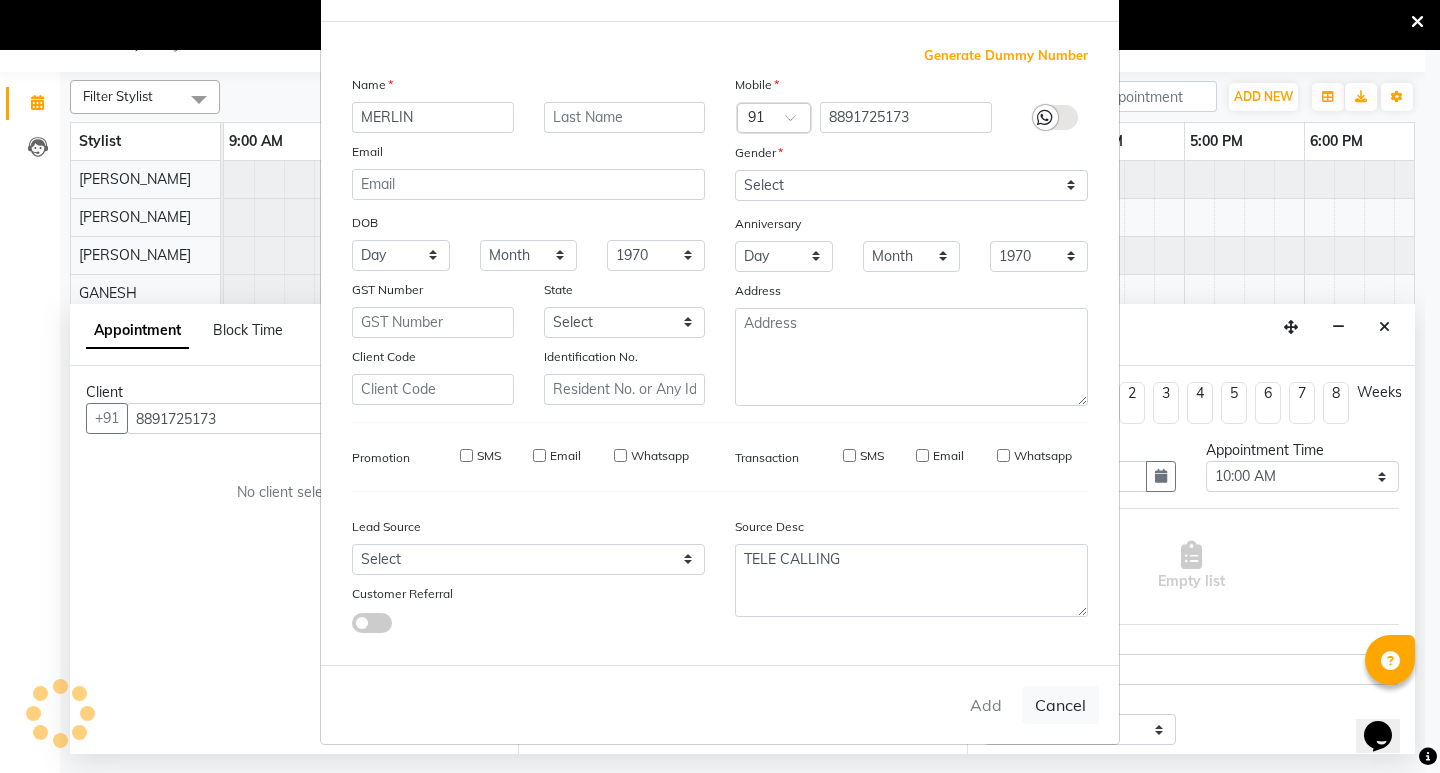 type on "88******73" 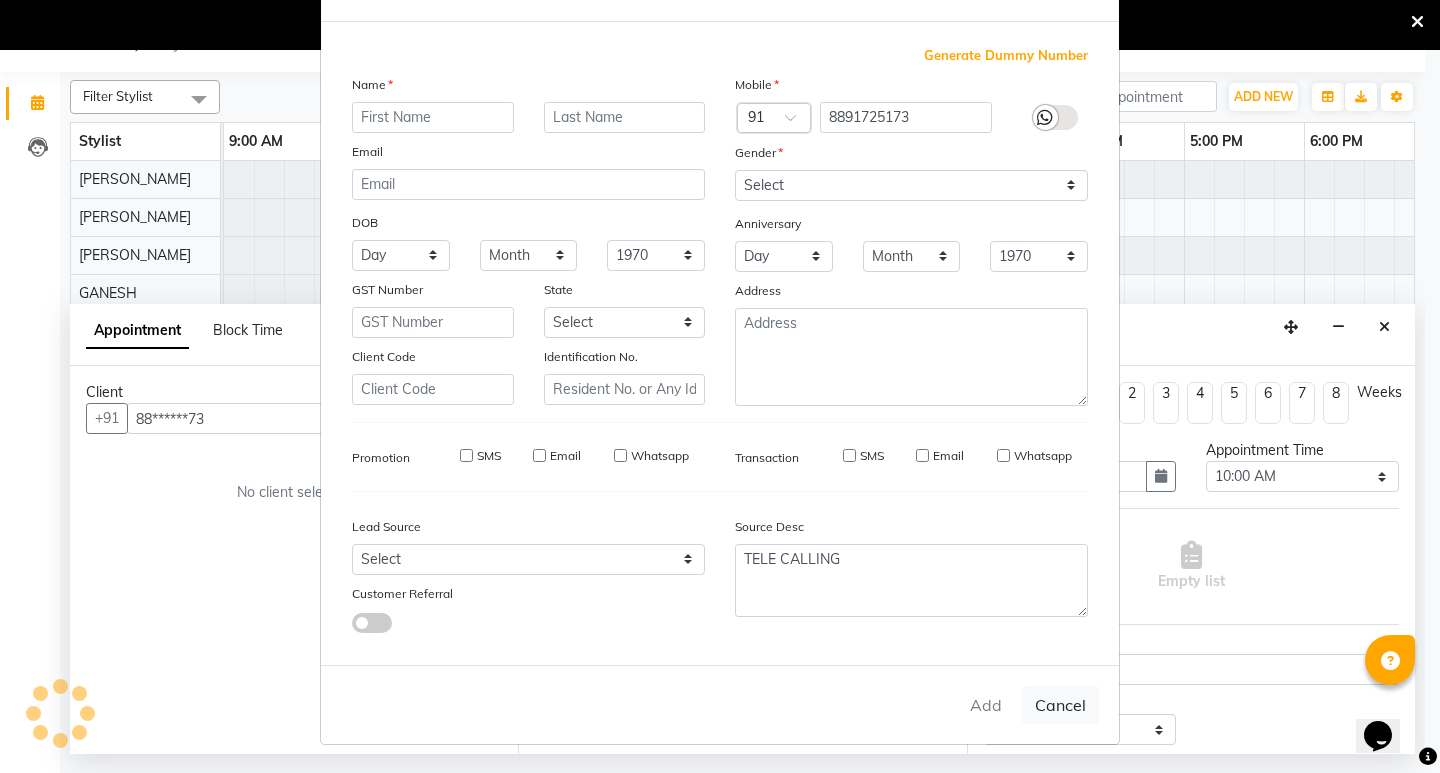 select 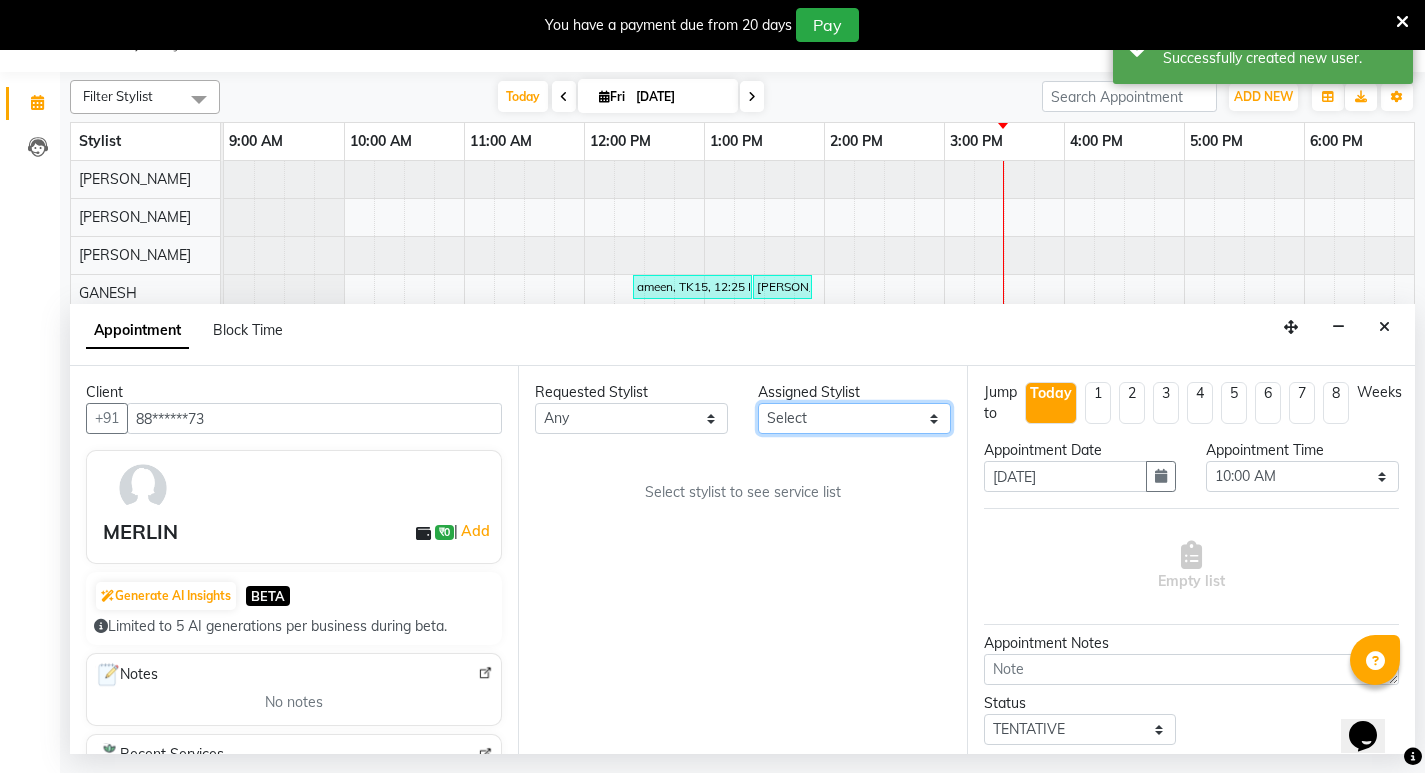 click on "Select ADITHYA   TAMANG Admin ALTHAF  Anitha  Ardra ATHIRA SANAL BETZA  M BINU GANESH  JIJUMON  P Kavya KOLLAM ASHTAMUDI KOLLAM ASHTAMUDI NEW  Kusum Mohammad Aalam Rahul REENA  VIDHYA RENUKA SUNDAS Revathy B Nair RINA RAI SAJEEV M SAMIR RAI SARIGA PRASAD Shilu Fathima Shyni Salim SUKANYA Supriya" at bounding box center (854, 418) 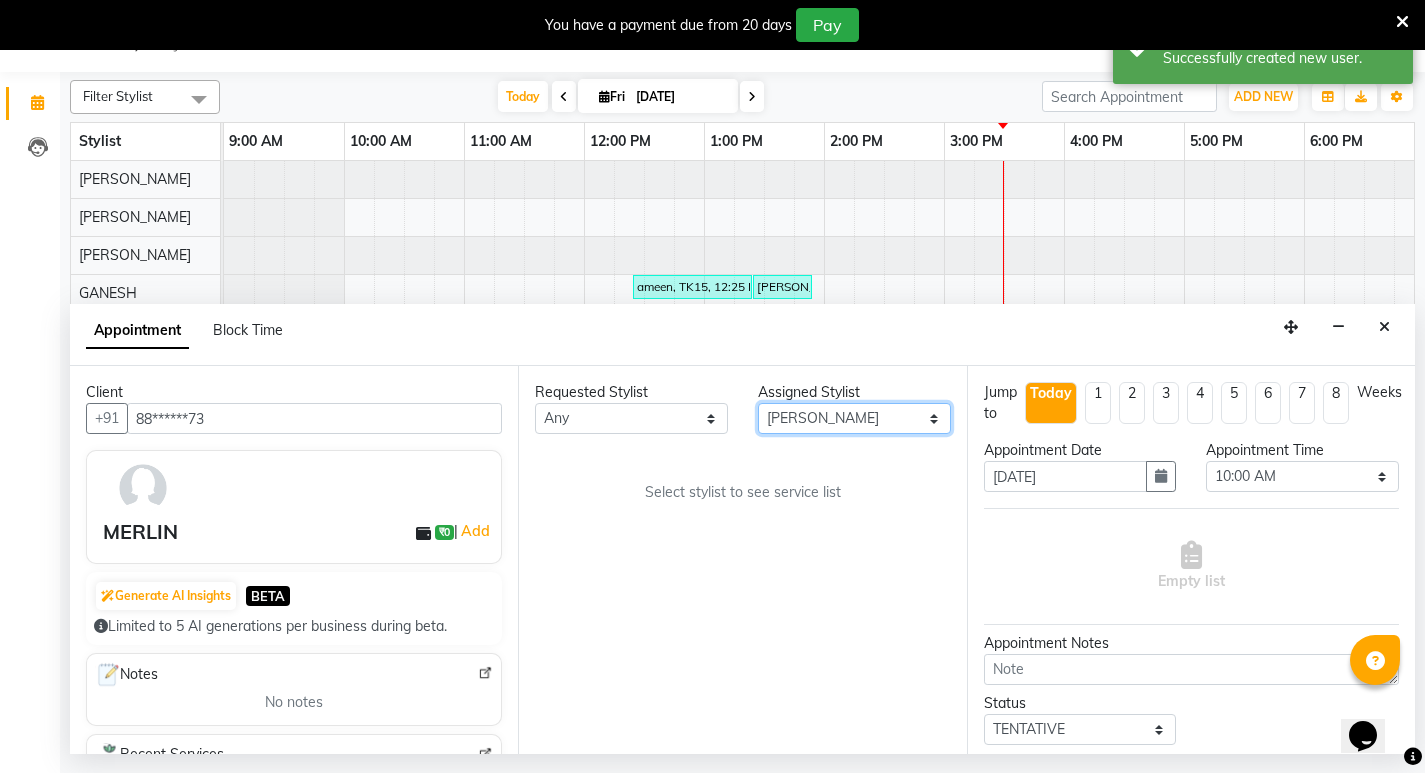 click on "Select ADITHYA   TAMANG Admin ALTHAF  Anitha  Ardra ATHIRA SANAL BETZA  M BINU GANESH  JIJUMON  P Kavya KOLLAM ASHTAMUDI KOLLAM ASHTAMUDI NEW  Kusum Mohammad Aalam Rahul REENA  VIDHYA RENUKA SUNDAS Revathy B Nair RINA RAI SAJEEV M SAMIR RAI SARIGA PRASAD Shilu Fathima Shyni Salim SUKANYA Supriya" at bounding box center [854, 418] 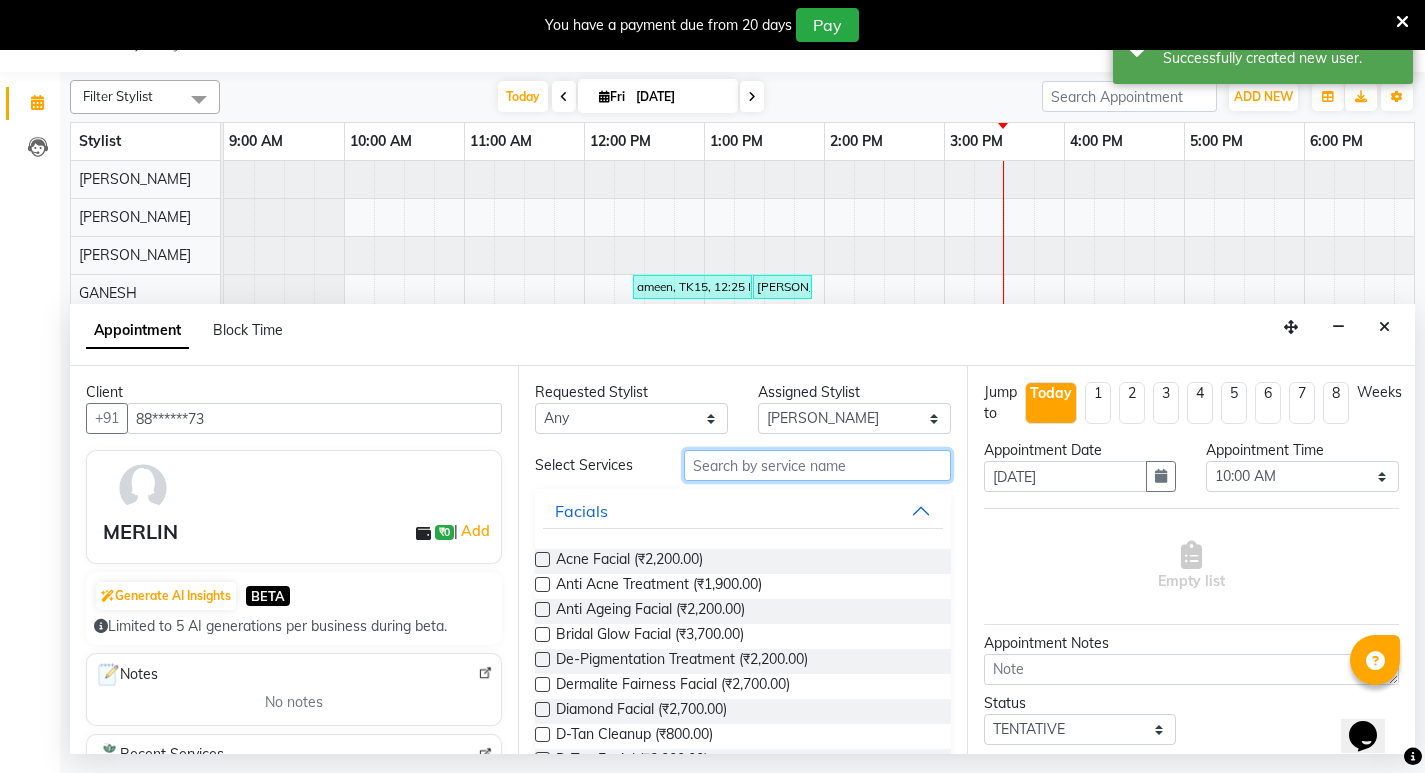 click at bounding box center (817, 465) 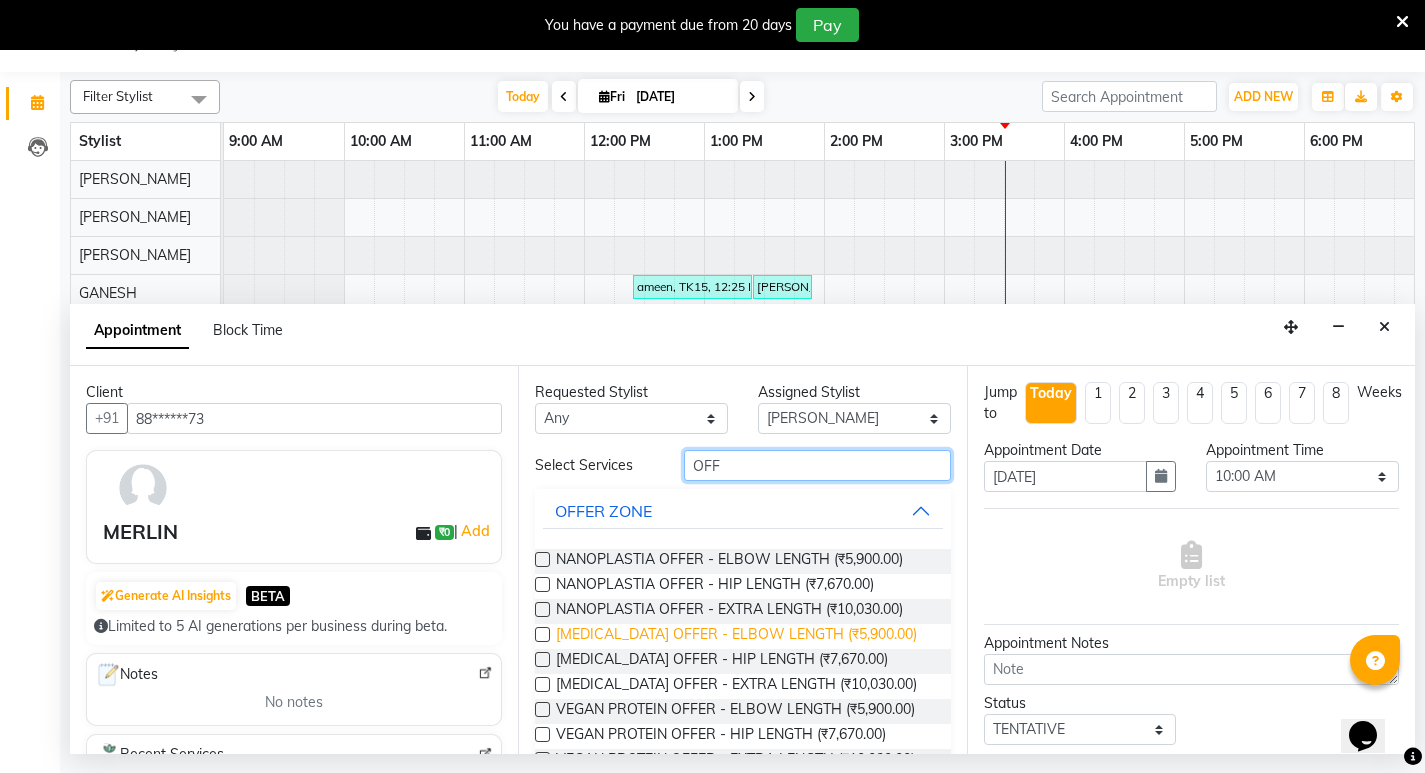 type on "OFF" 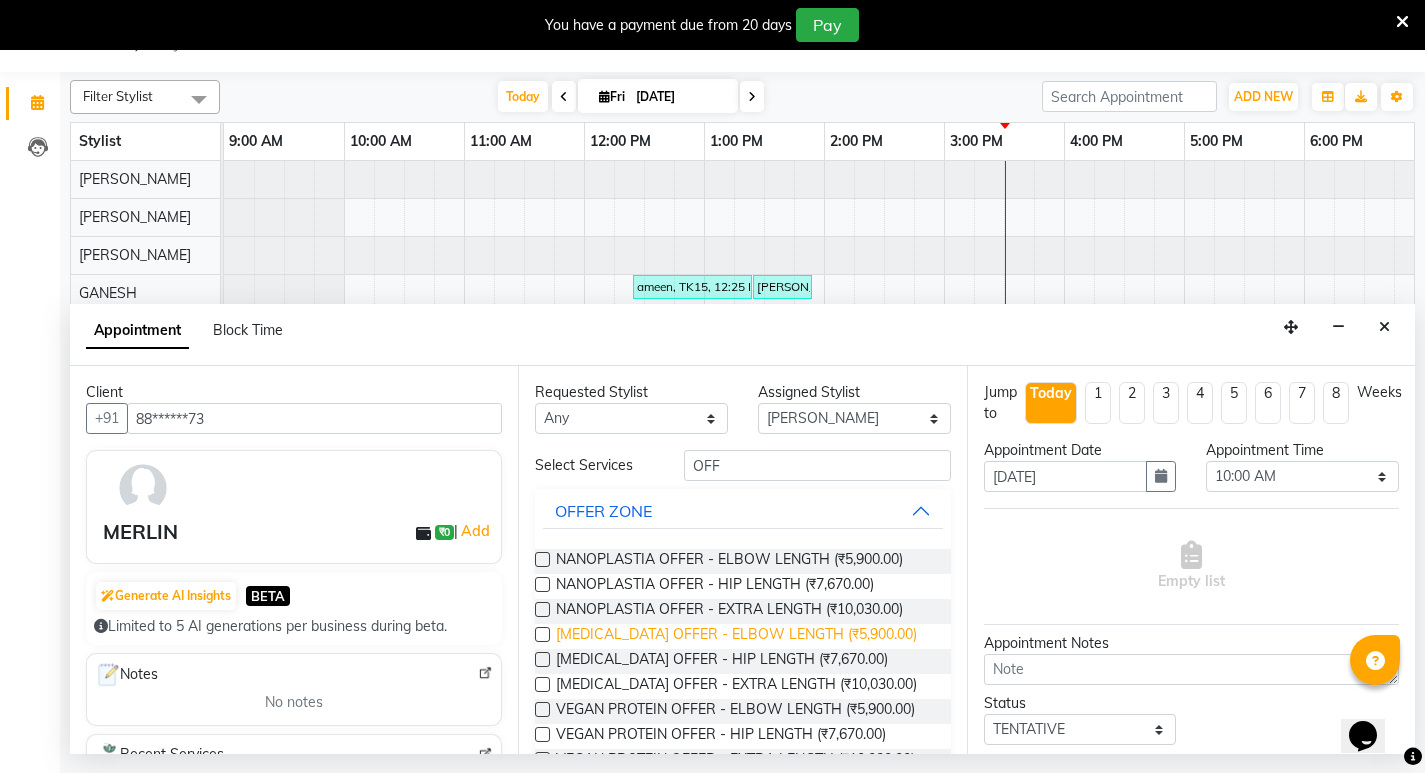click on "[MEDICAL_DATA] OFFER - ELBOW LENGTH (₹5,900.00)" at bounding box center (736, 636) 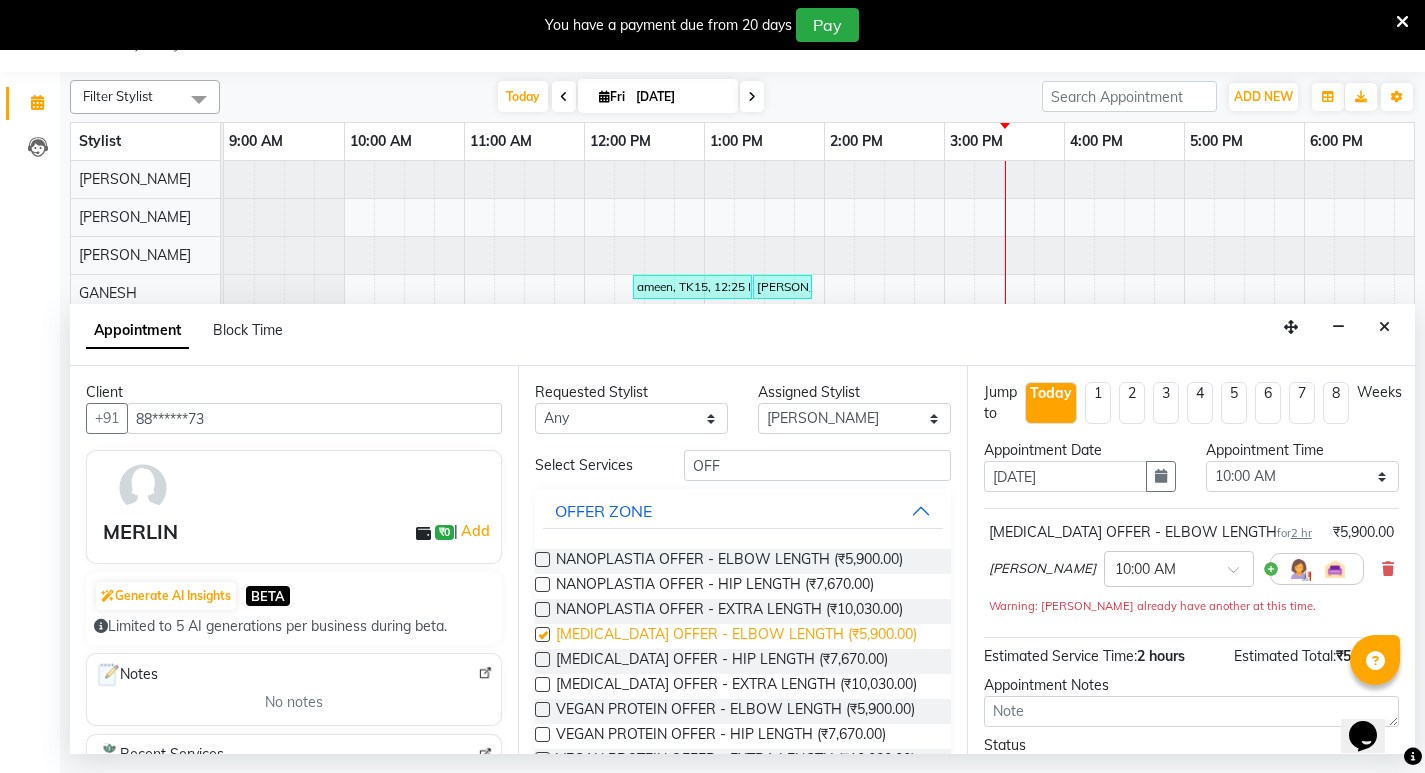 checkbox on "false" 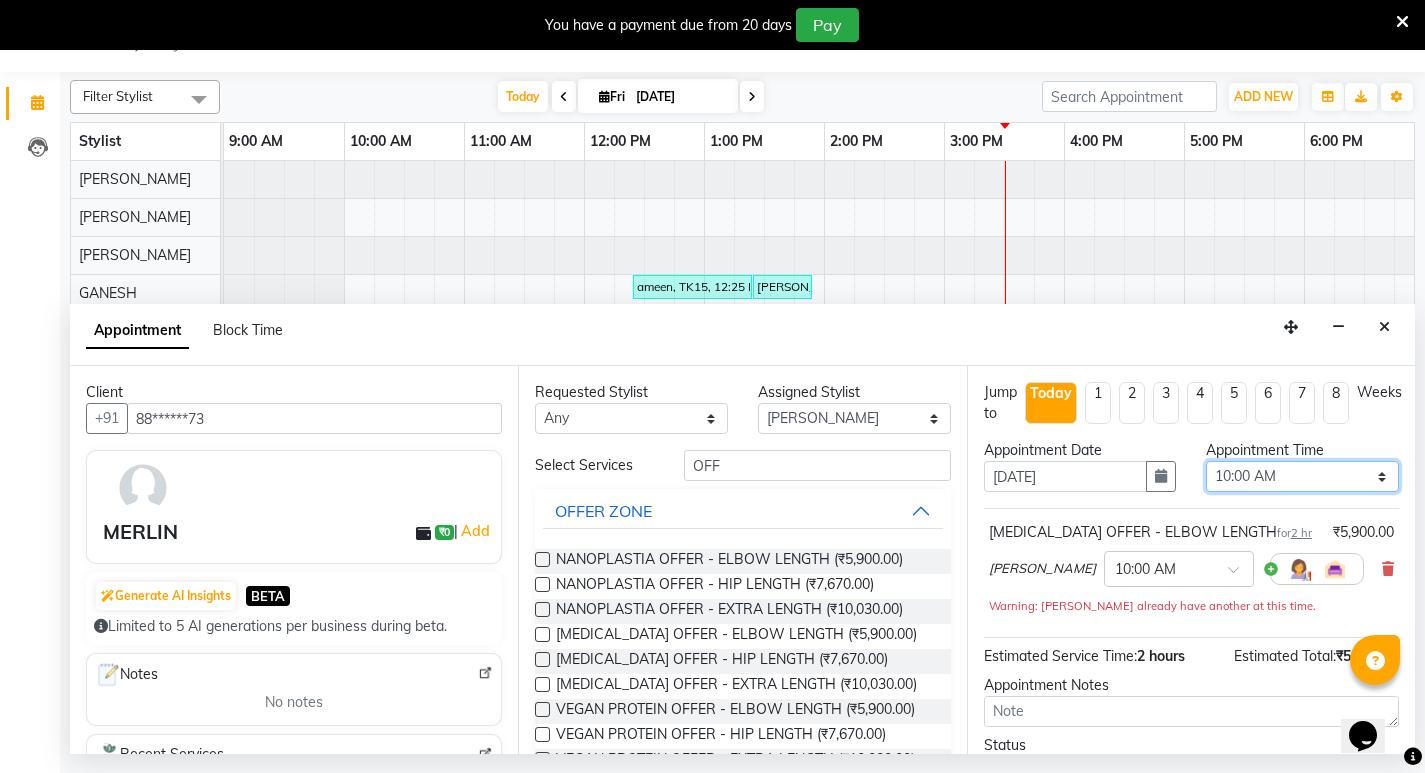 click on "Select 10:00 AM 10:15 AM 10:30 AM 10:45 AM 11:00 AM 11:15 AM 11:30 AM 11:45 AM 12:00 PM 12:15 PM 12:30 PM 12:45 PM 01:00 PM 01:15 PM 01:30 PM 01:45 PM 02:00 PM 02:15 PM 02:30 PM 02:45 PM 03:00 PM 03:15 PM 03:30 PM 03:45 PM 04:00 PM 04:15 PM 04:30 PM 04:45 PM 05:00 PM 05:15 PM 05:30 PM 05:45 PM 06:00 PM 06:15 PM 06:30 PM 06:45 PM 07:00 PM 07:15 PM 07:30 PM 07:45 PM 08:00 PM" at bounding box center [1302, 476] 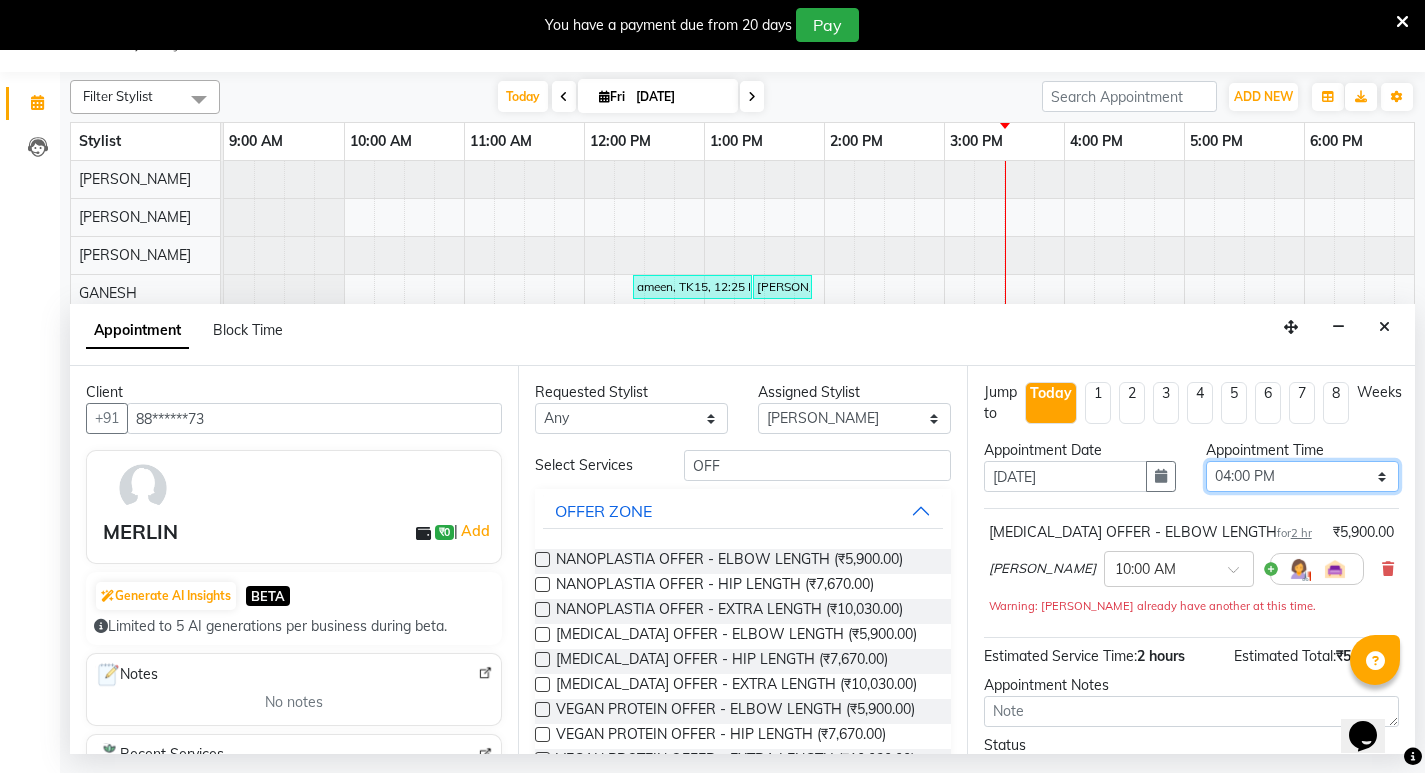 click on "Select 10:00 AM 10:15 AM 10:30 AM 10:45 AM 11:00 AM 11:15 AM 11:30 AM 11:45 AM 12:00 PM 12:15 PM 12:30 PM 12:45 PM 01:00 PM 01:15 PM 01:30 PM 01:45 PM 02:00 PM 02:15 PM 02:30 PM 02:45 PM 03:00 PM 03:15 PM 03:30 PM 03:45 PM 04:00 PM 04:15 PM 04:30 PM 04:45 PM 05:00 PM 05:15 PM 05:30 PM 05:45 PM 06:00 PM 06:15 PM 06:30 PM 06:45 PM 07:00 PM 07:15 PM 07:30 PM 07:45 PM 08:00 PM" at bounding box center [1302, 476] 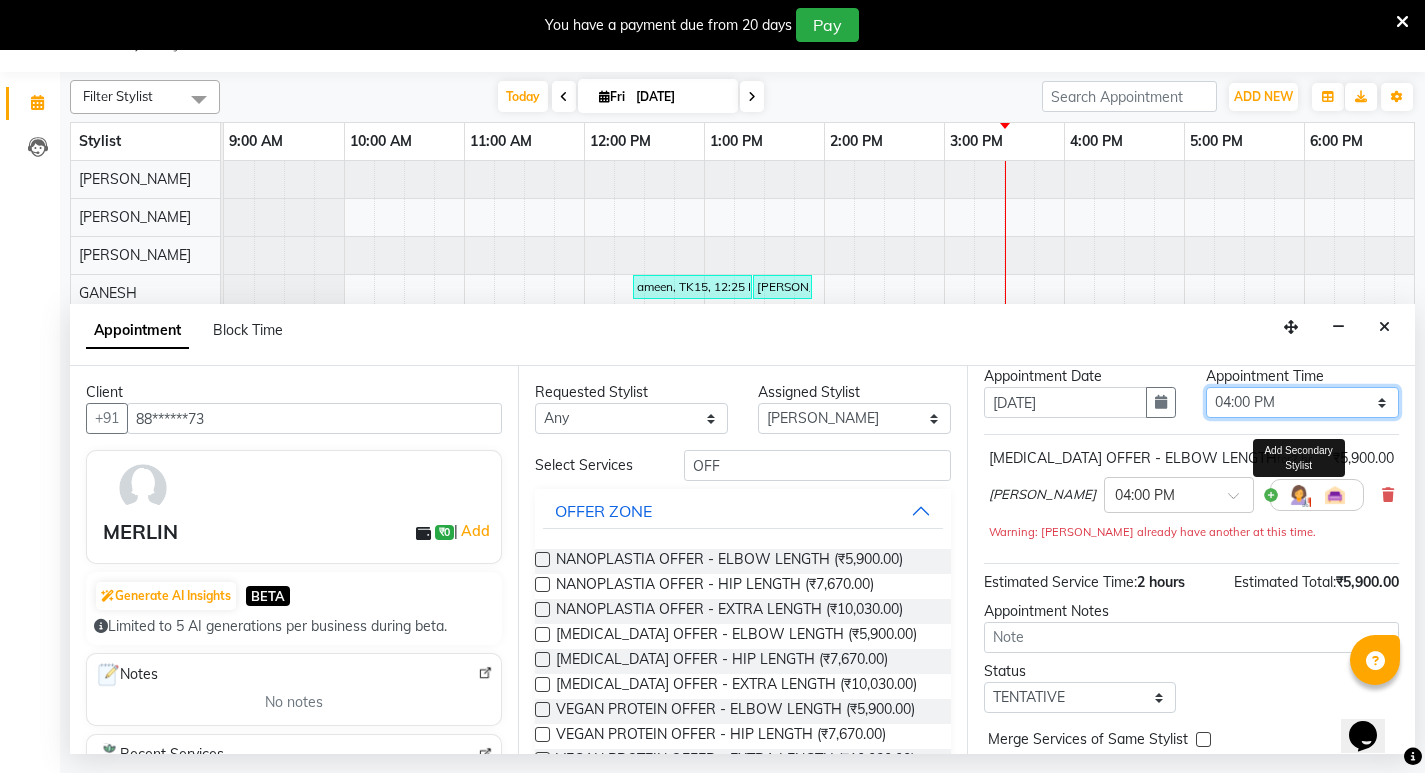 scroll, scrollTop: 144, scrollLeft: 0, axis: vertical 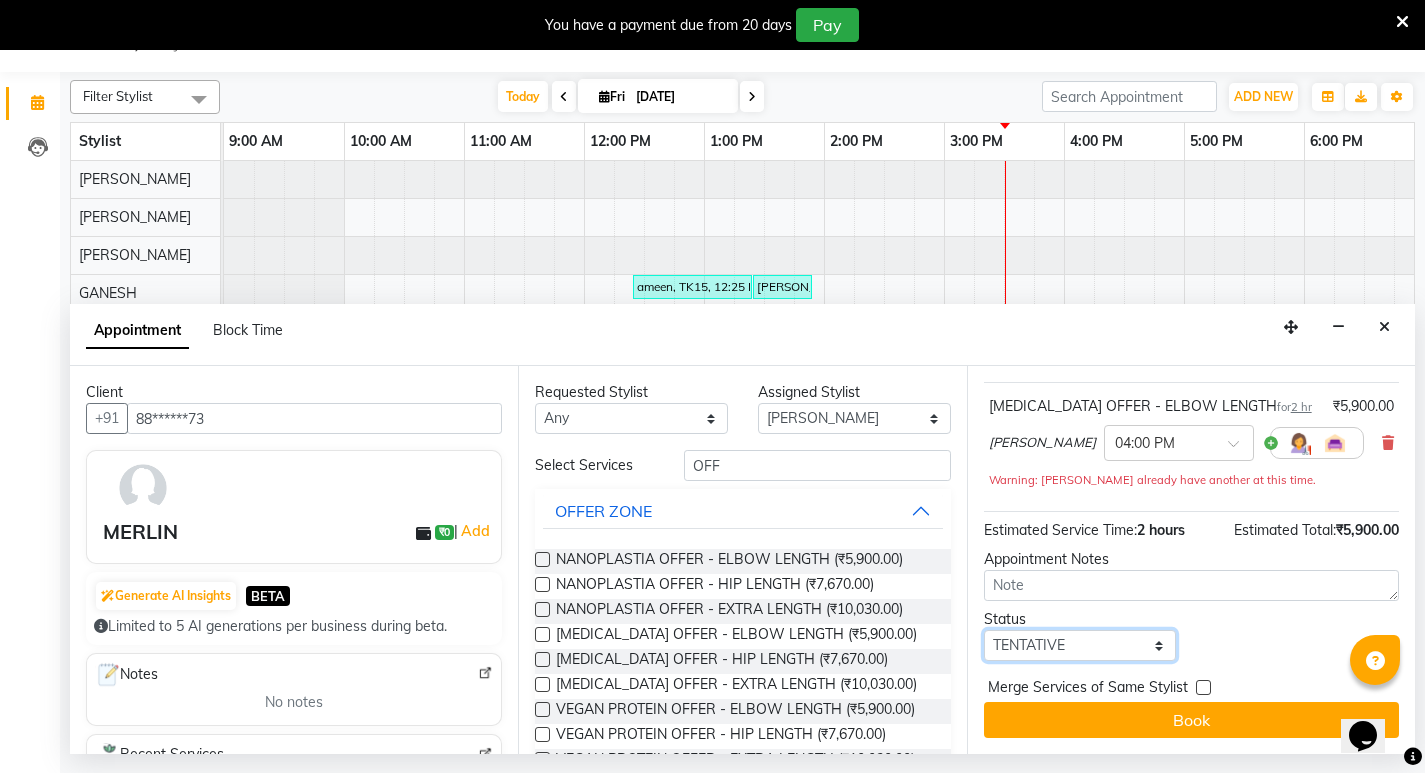 click on "Select TENTATIVE CONFIRM CHECK-IN UPCOMING" at bounding box center [1080, 645] 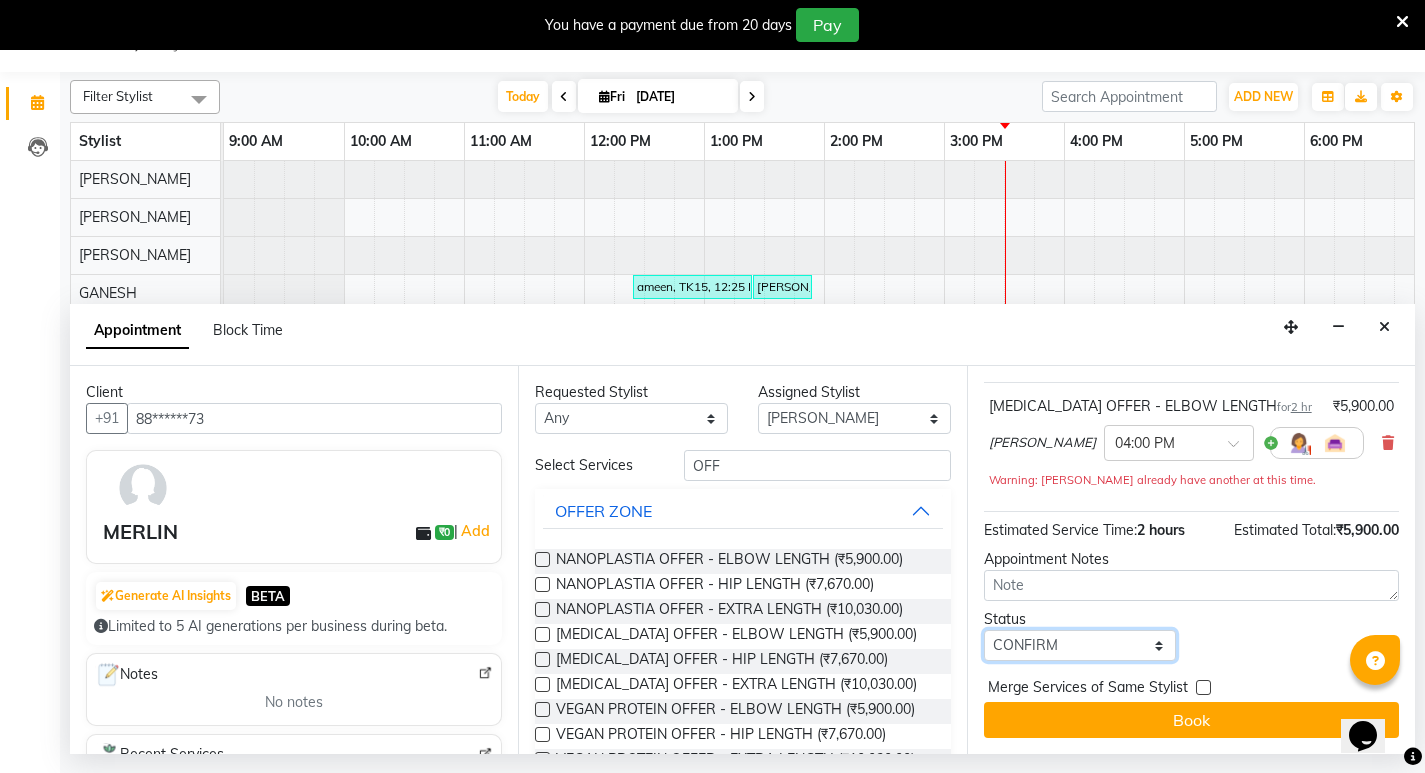 click on "Select TENTATIVE CONFIRM CHECK-IN UPCOMING" at bounding box center (1080, 645) 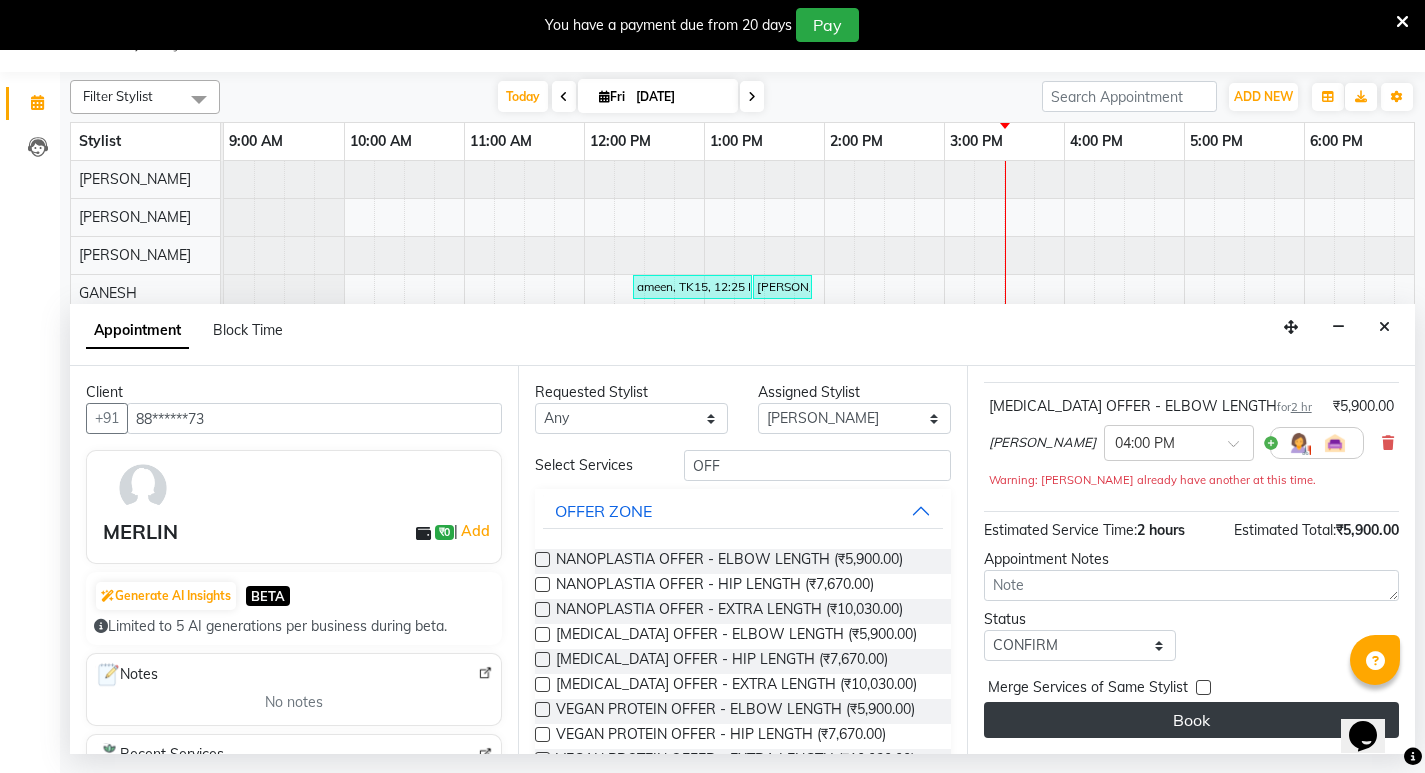click on "Book" at bounding box center [1191, 720] 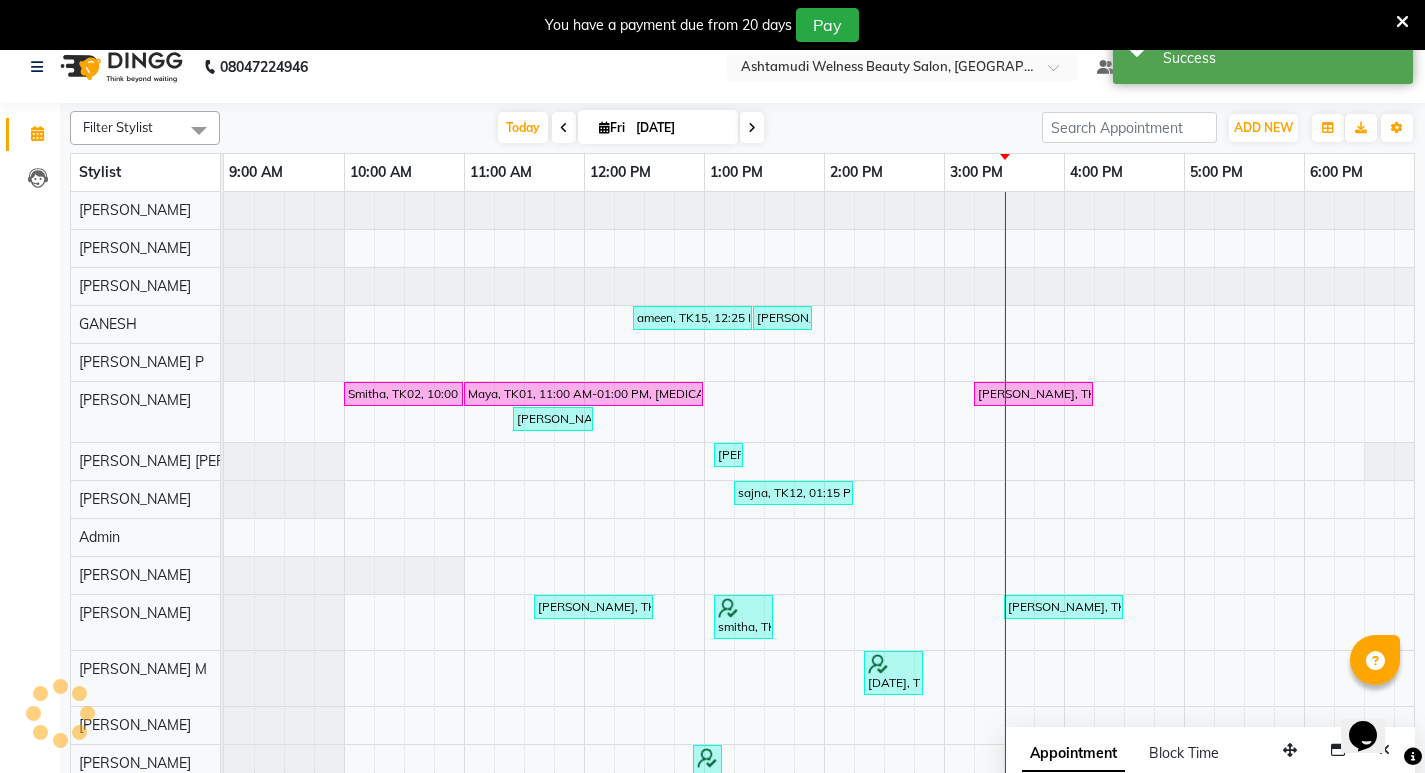 scroll, scrollTop: 0, scrollLeft: 0, axis: both 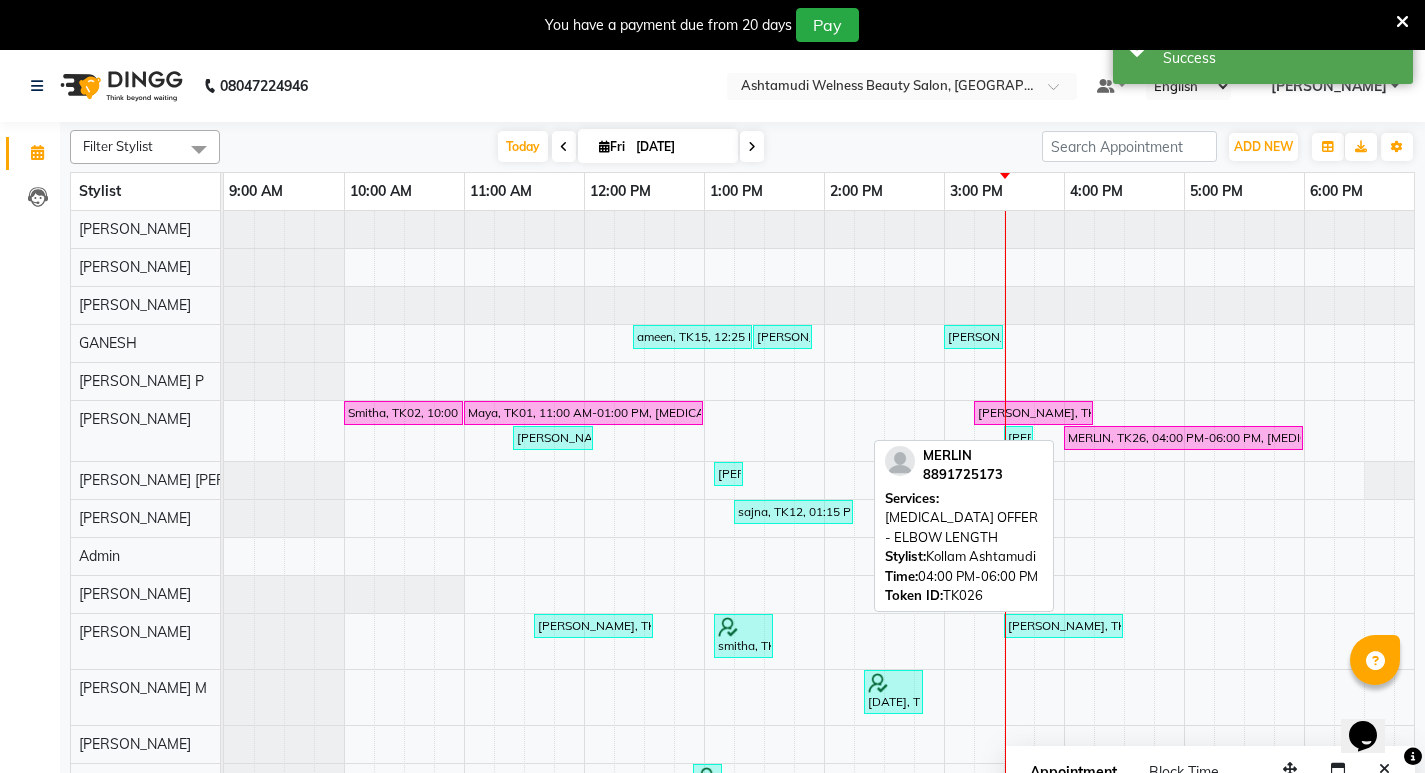click on "MERLIN, TK26, 04:00 PM-06:00 PM, BOTOX OFFER - ELBOW LENGTH" at bounding box center (1183, 438) 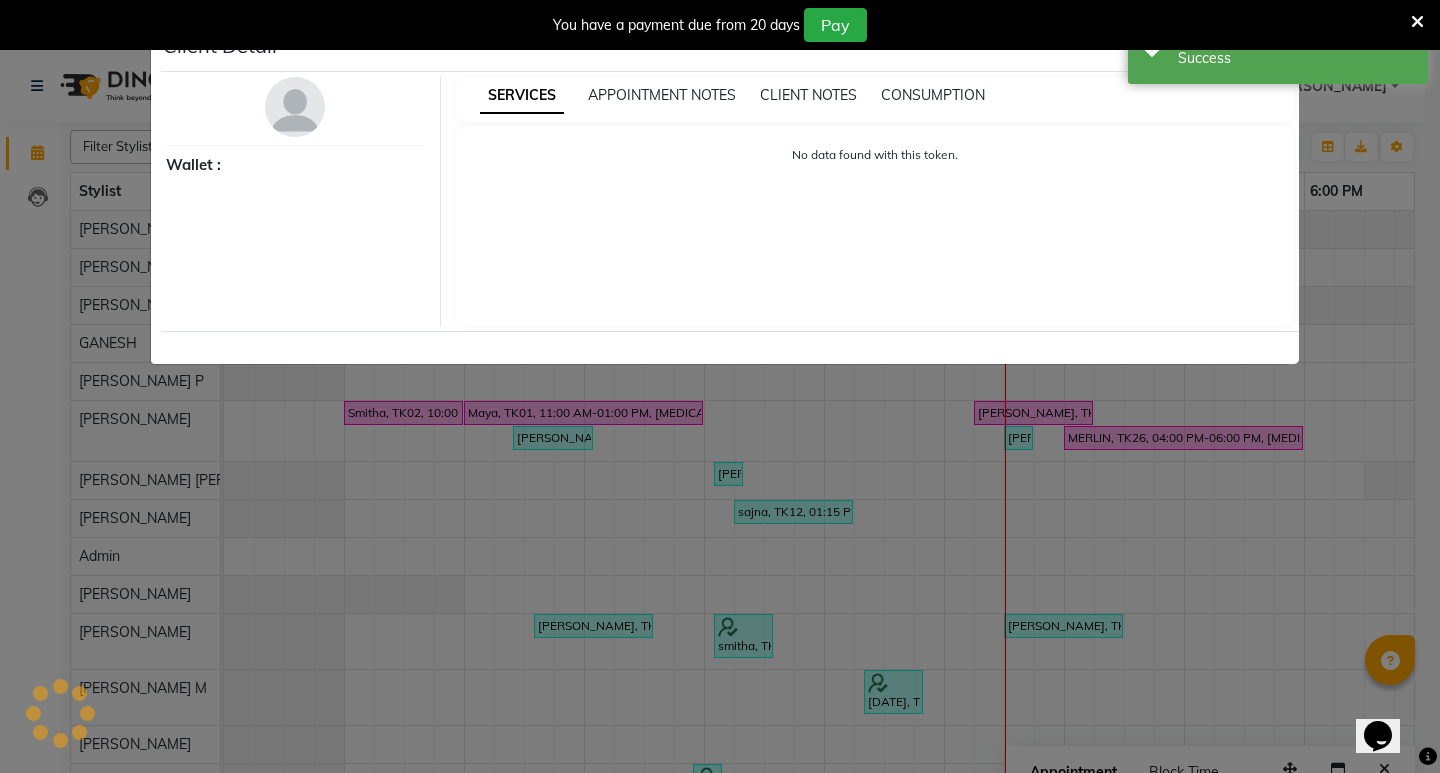 select on "6" 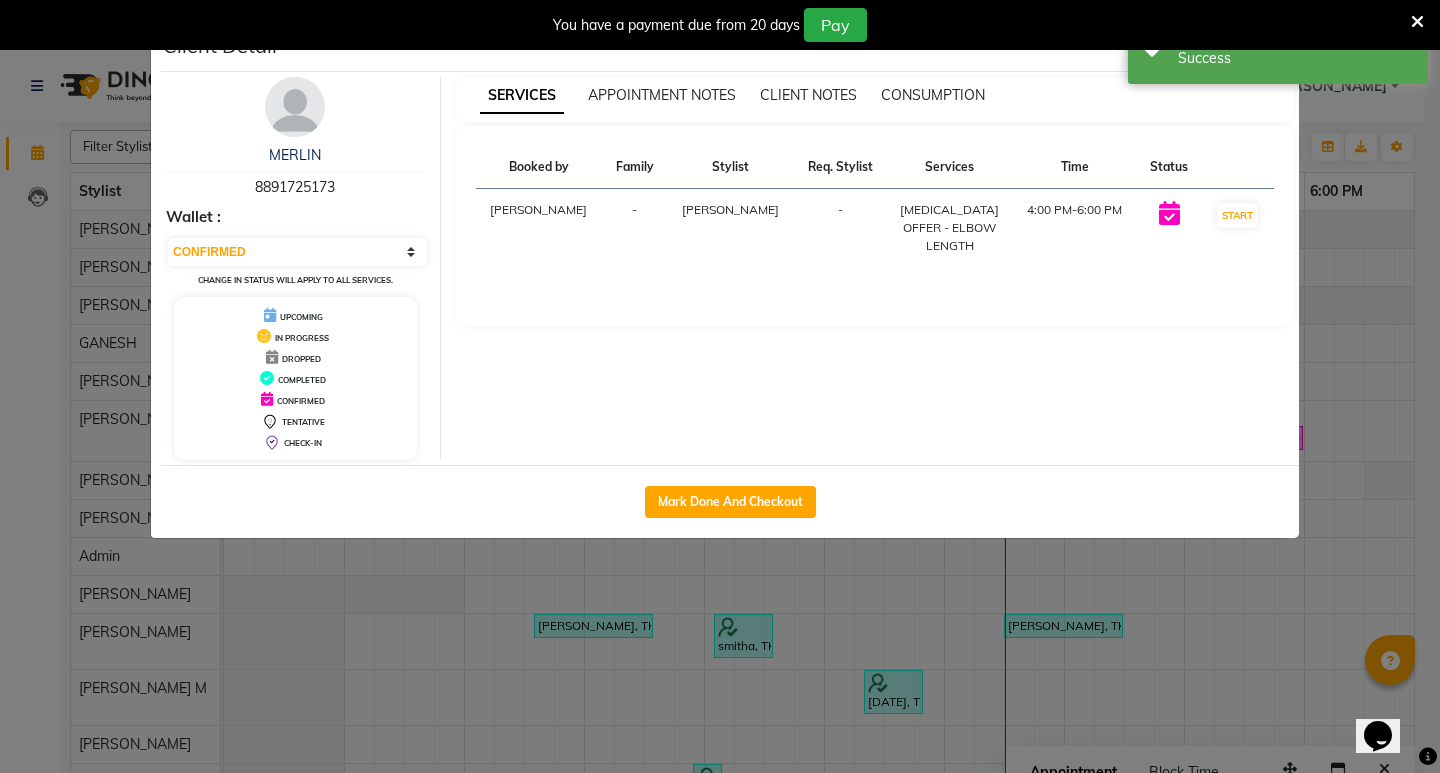 click on "Client Detail  MERLIN    8891725173 Wallet : Select IN SERVICE CONFIRMED TENTATIVE CHECK IN MARK DONE DROPPED UPCOMING Change in status will apply to all services. UPCOMING IN PROGRESS DROPPED COMPLETED CONFIRMED TENTATIVE CHECK-IN SERVICES APPOINTMENT NOTES CLIENT NOTES CONSUMPTION Booked by Family Stylist Req. Stylist Services Time Status  Medha Raj  - KOLLAM ASHTAMUDI -  BOTOX OFFER - ELBOW LENGTH   4:00 PM-6:00 PM   START   Mark Done And Checkout" 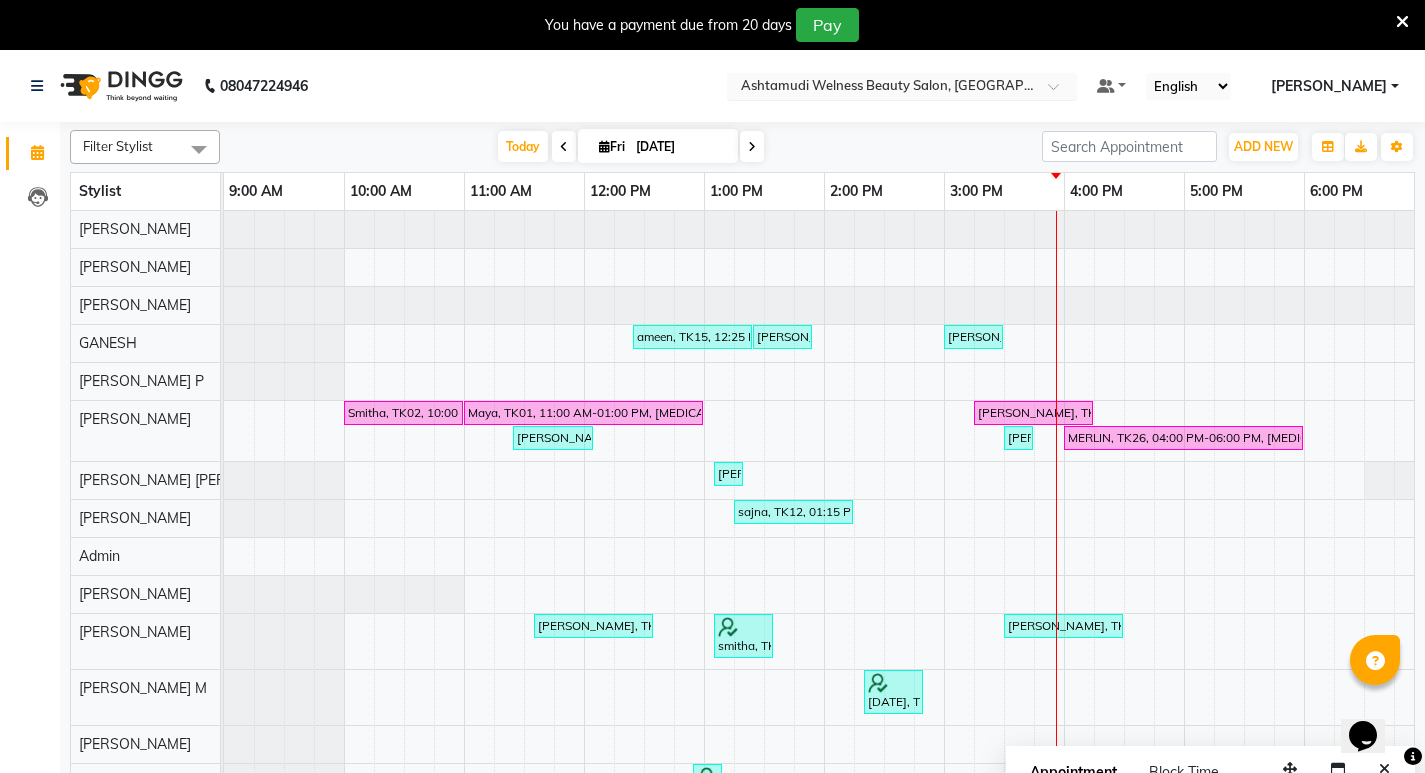 click at bounding box center [1060, 92] 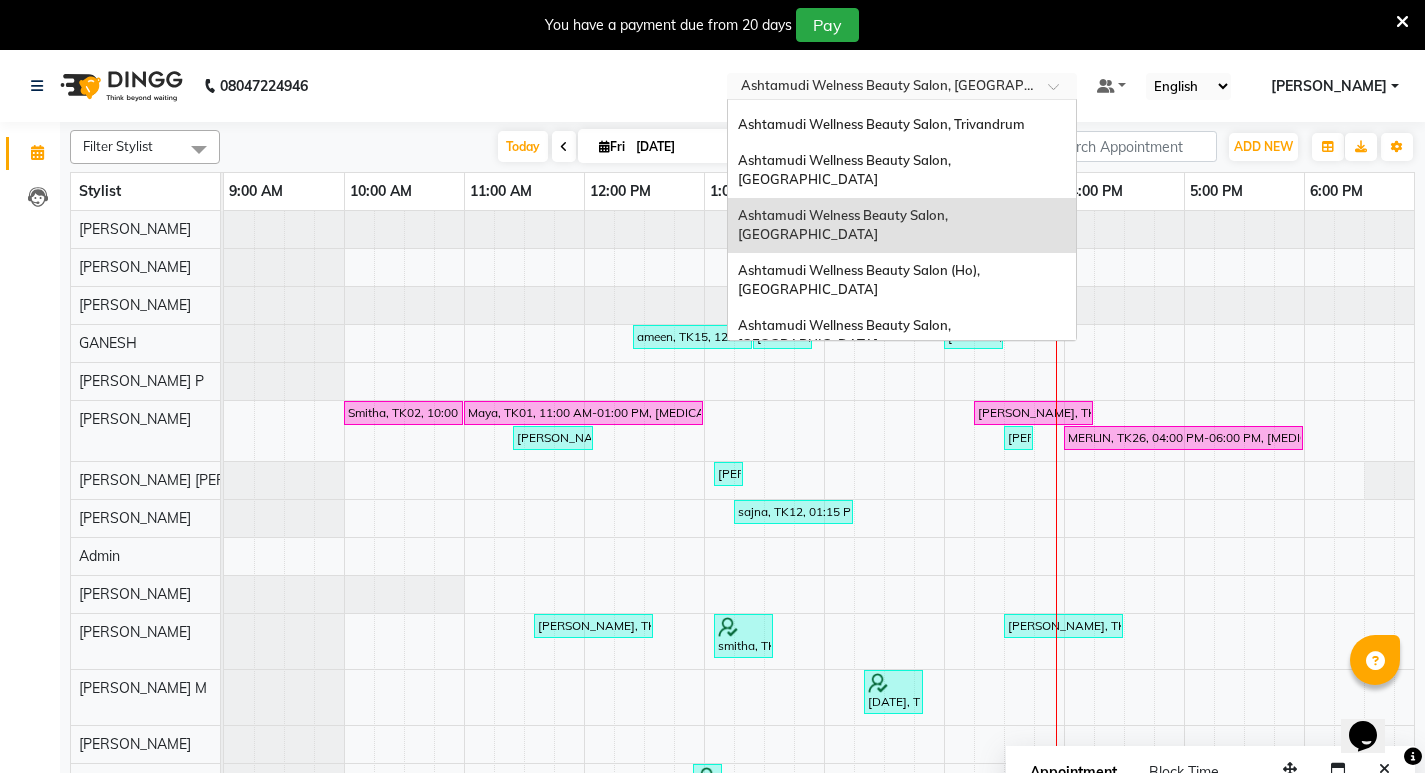 scroll, scrollTop: 312, scrollLeft: 0, axis: vertical 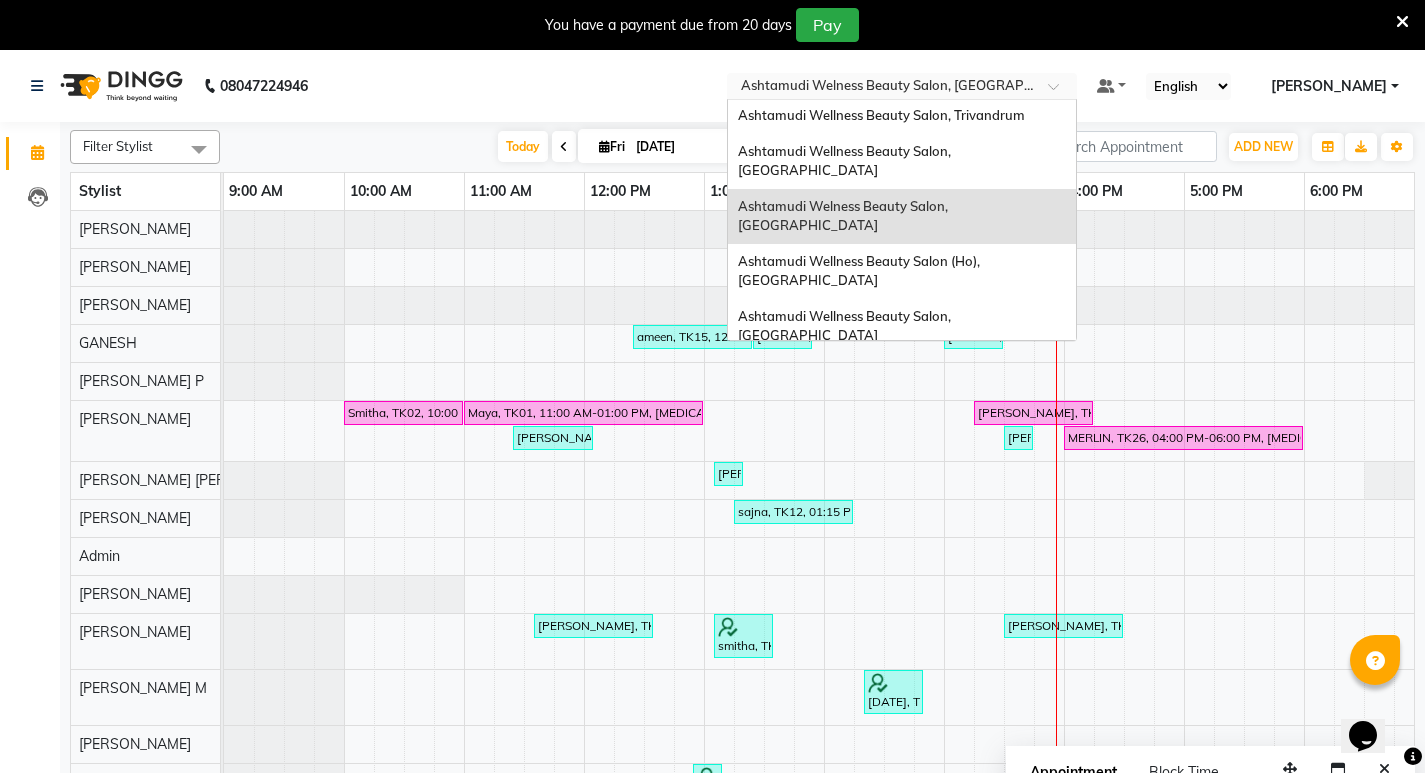 click on "Ashtamudi Wellness Beauty Salon, [GEOGRAPHIC_DATA]" at bounding box center [846, 471] 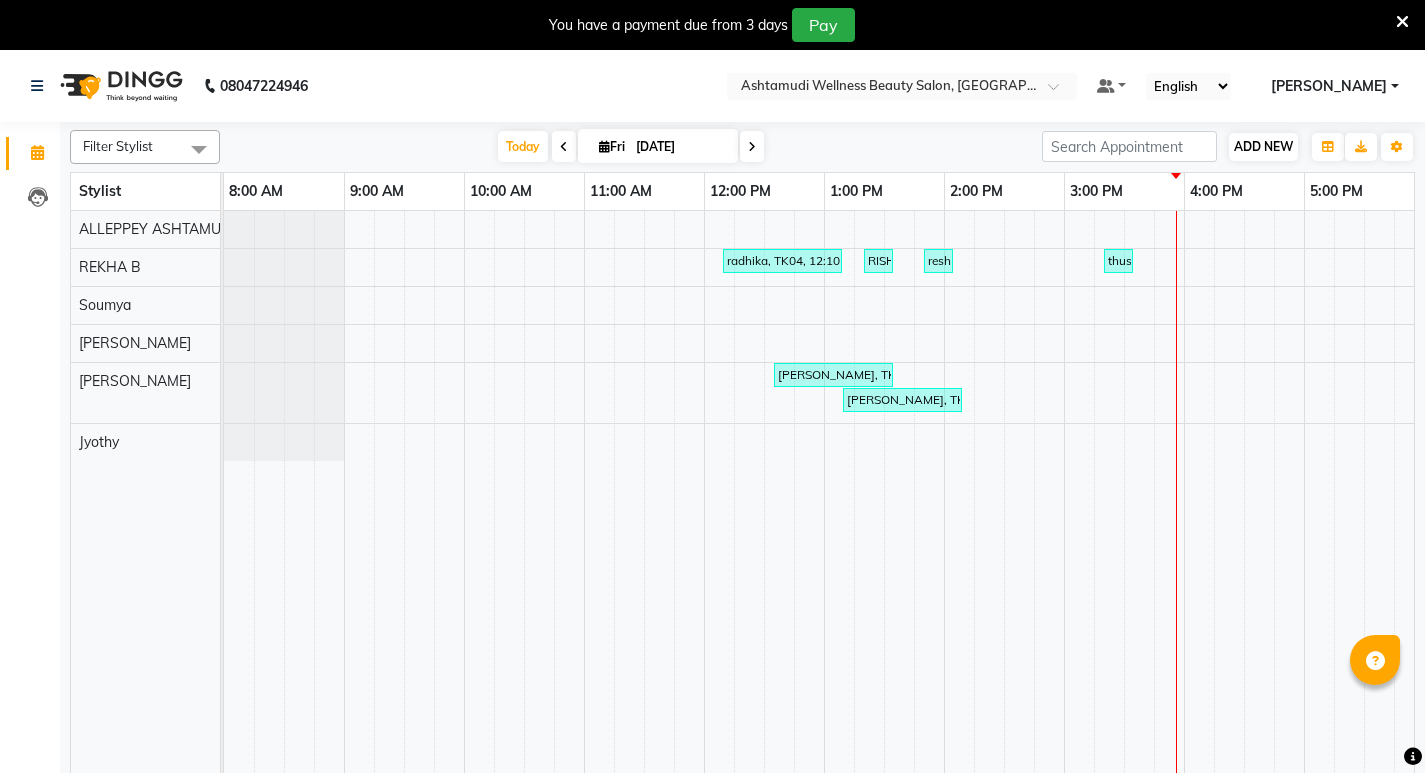 scroll, scrollTop: 0, scrollLeft: 0, axis: both 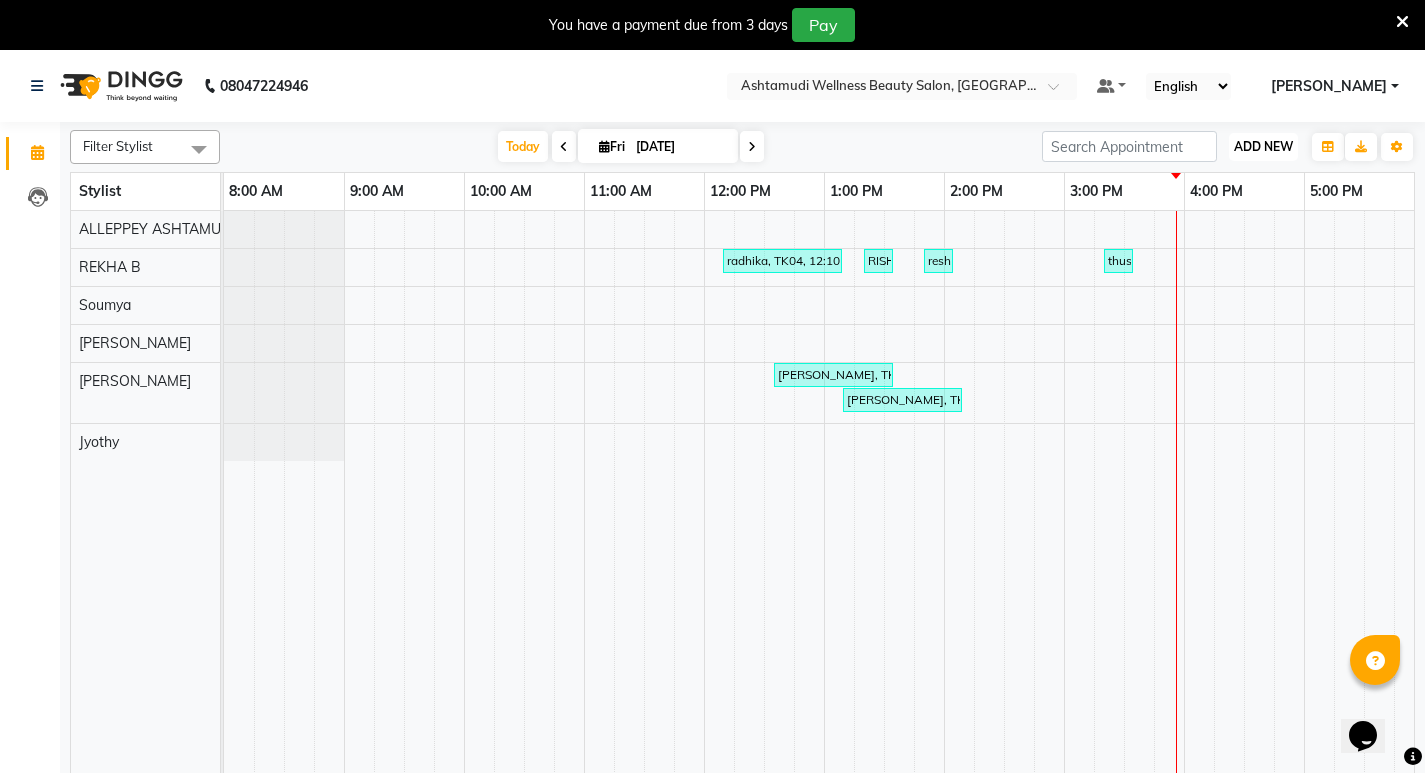 click on "ADD NEW" at bounding box center [1263, 146] 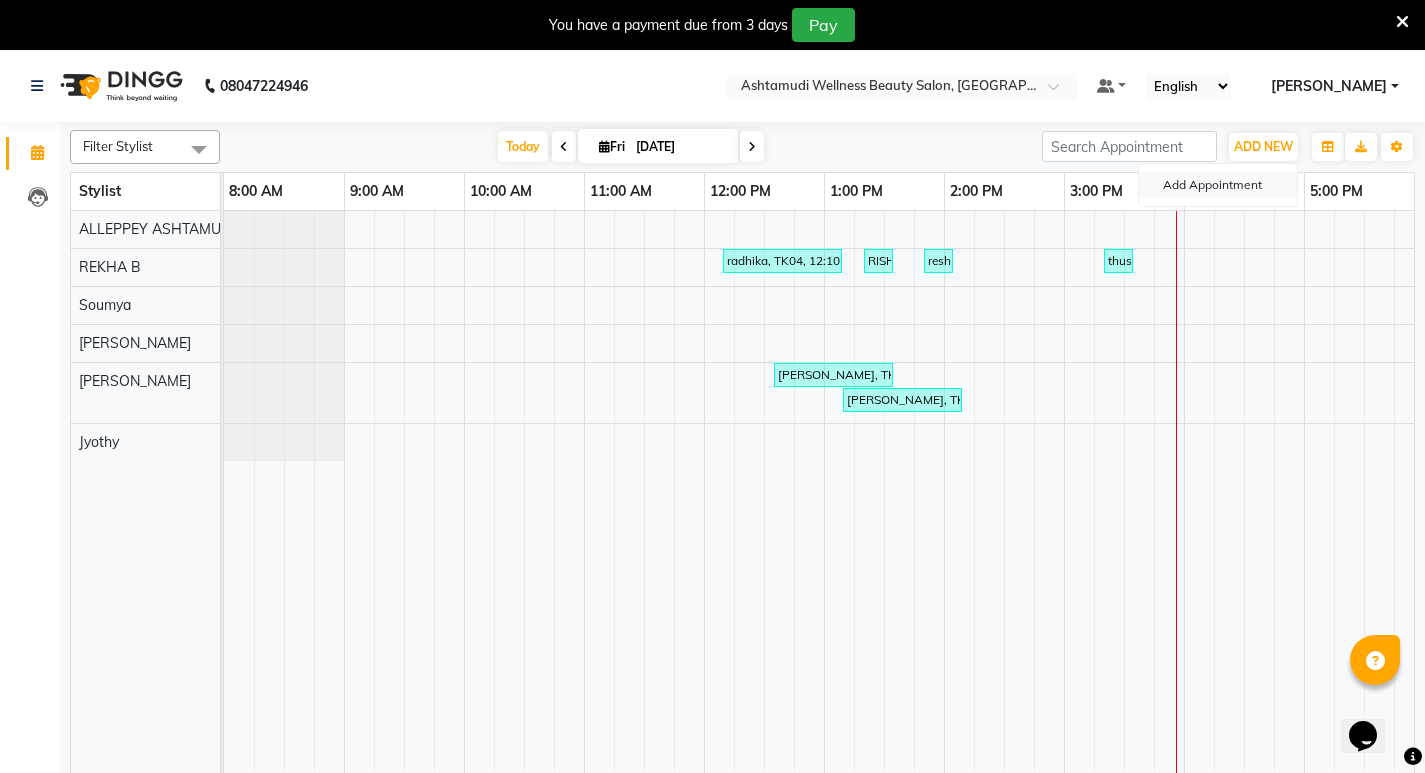 click on "Add Appointment" at bounding box center (1218, 185) 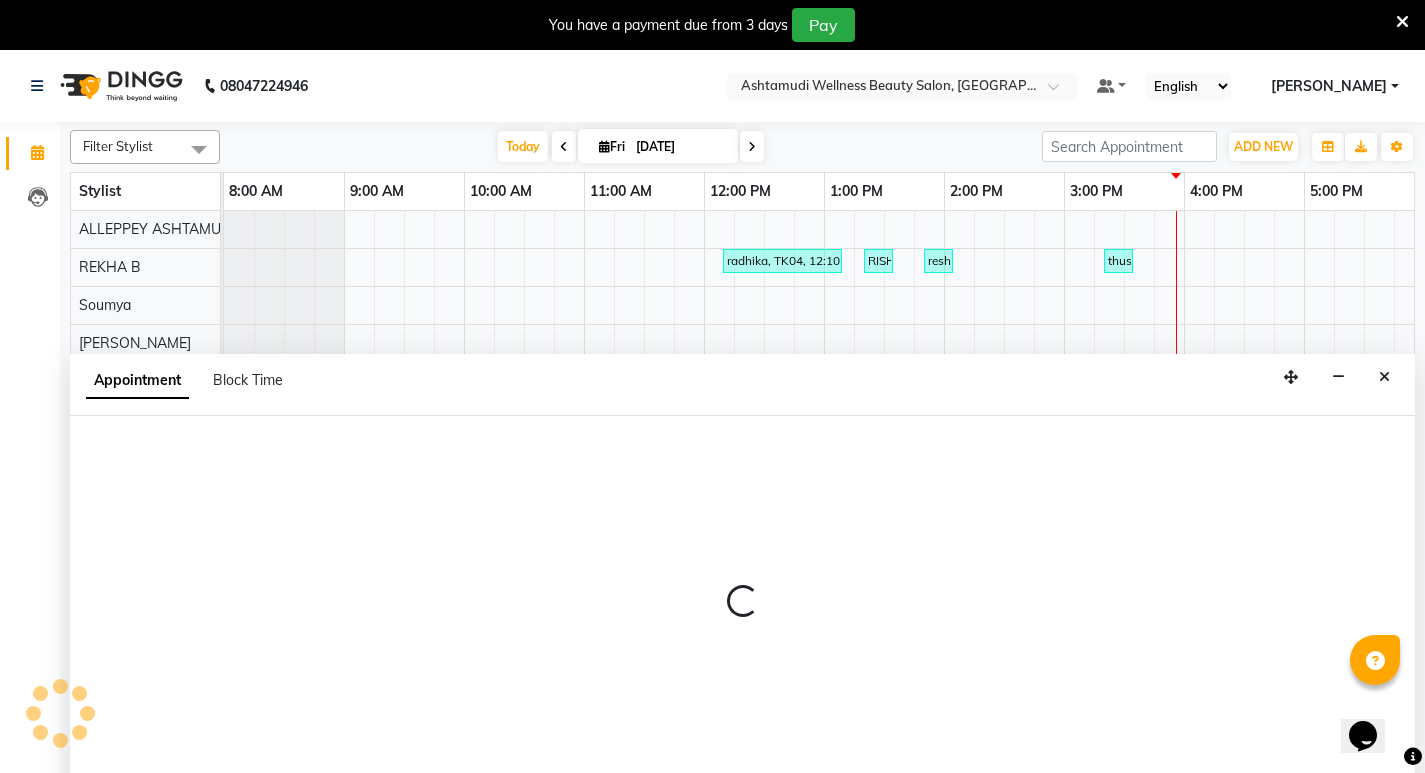select on "tentative" 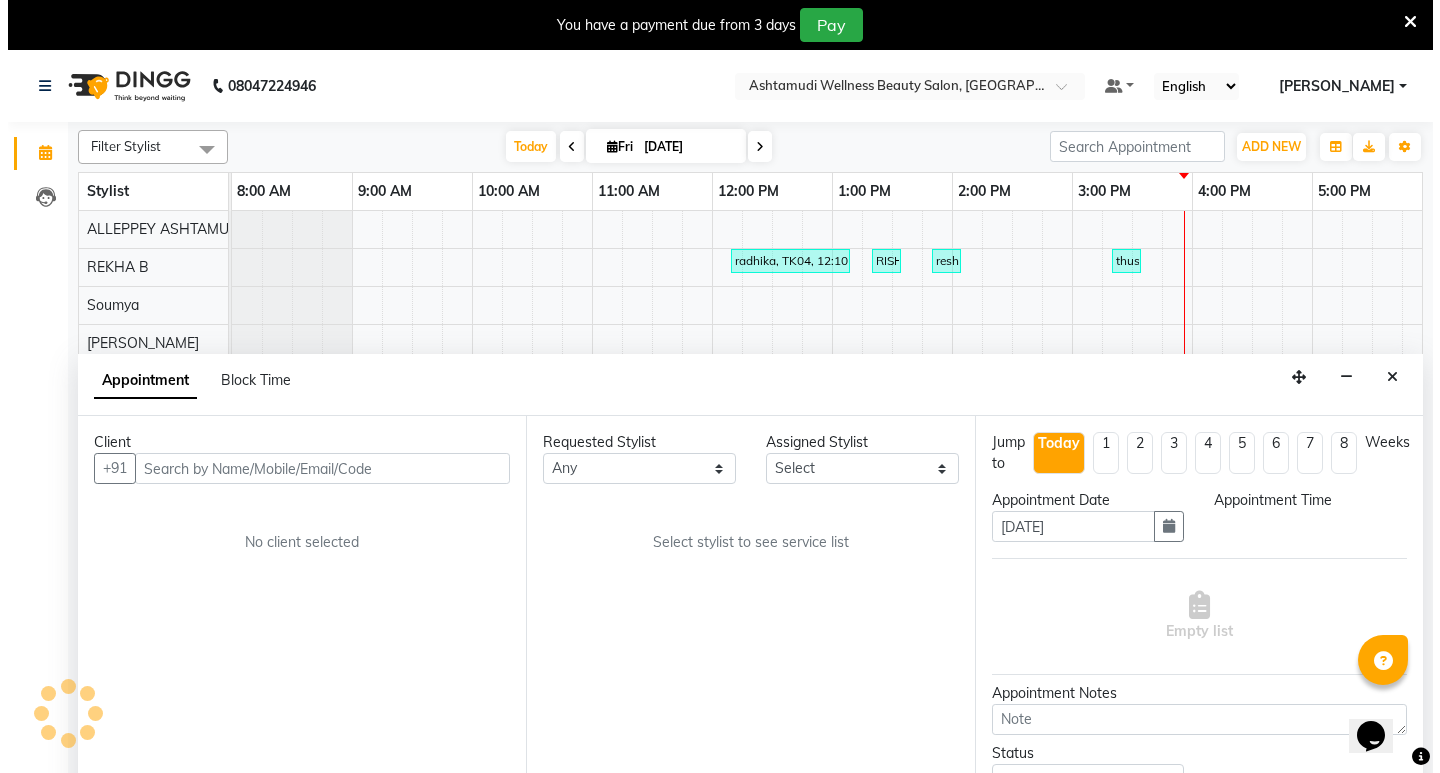 scroll, scrollTop: 50, scrollLeft: 0, axis: vertical 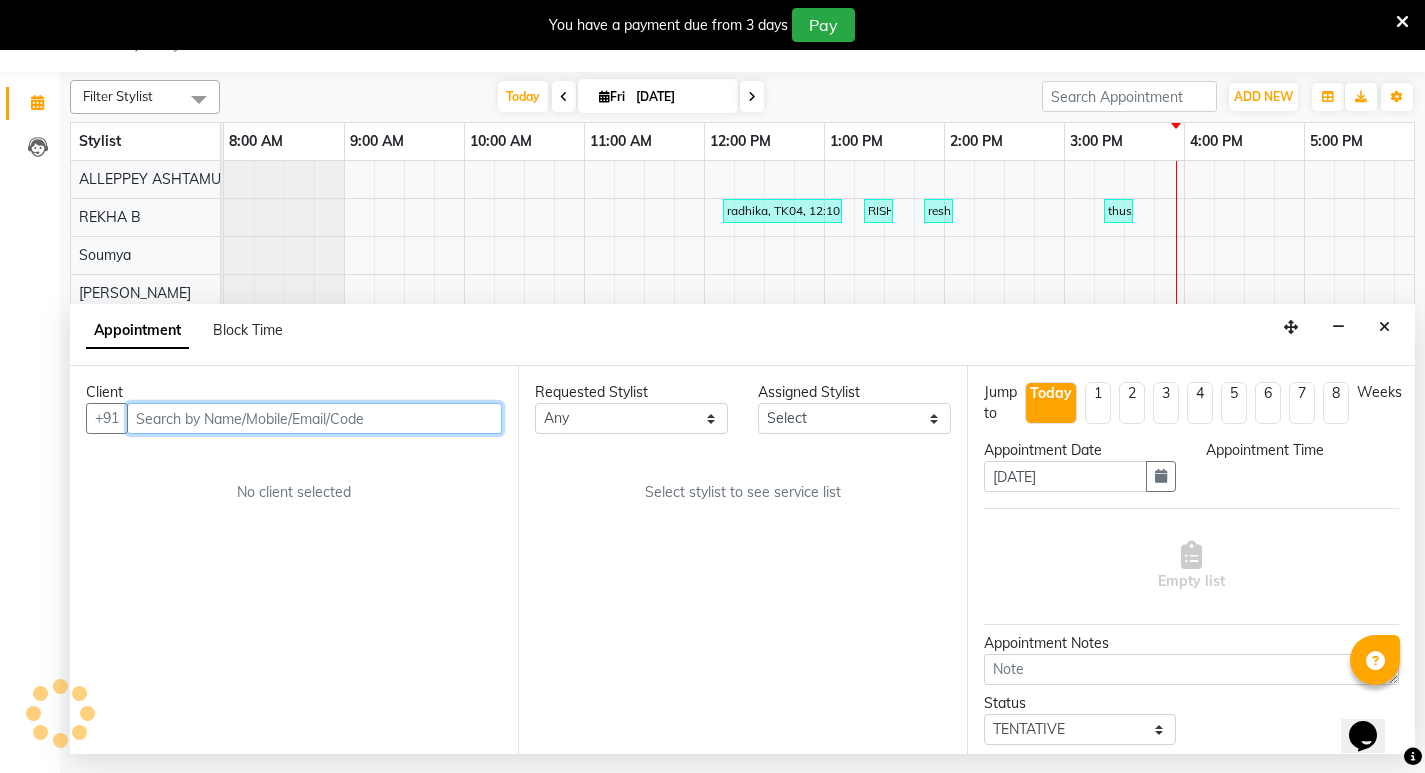select on "540" 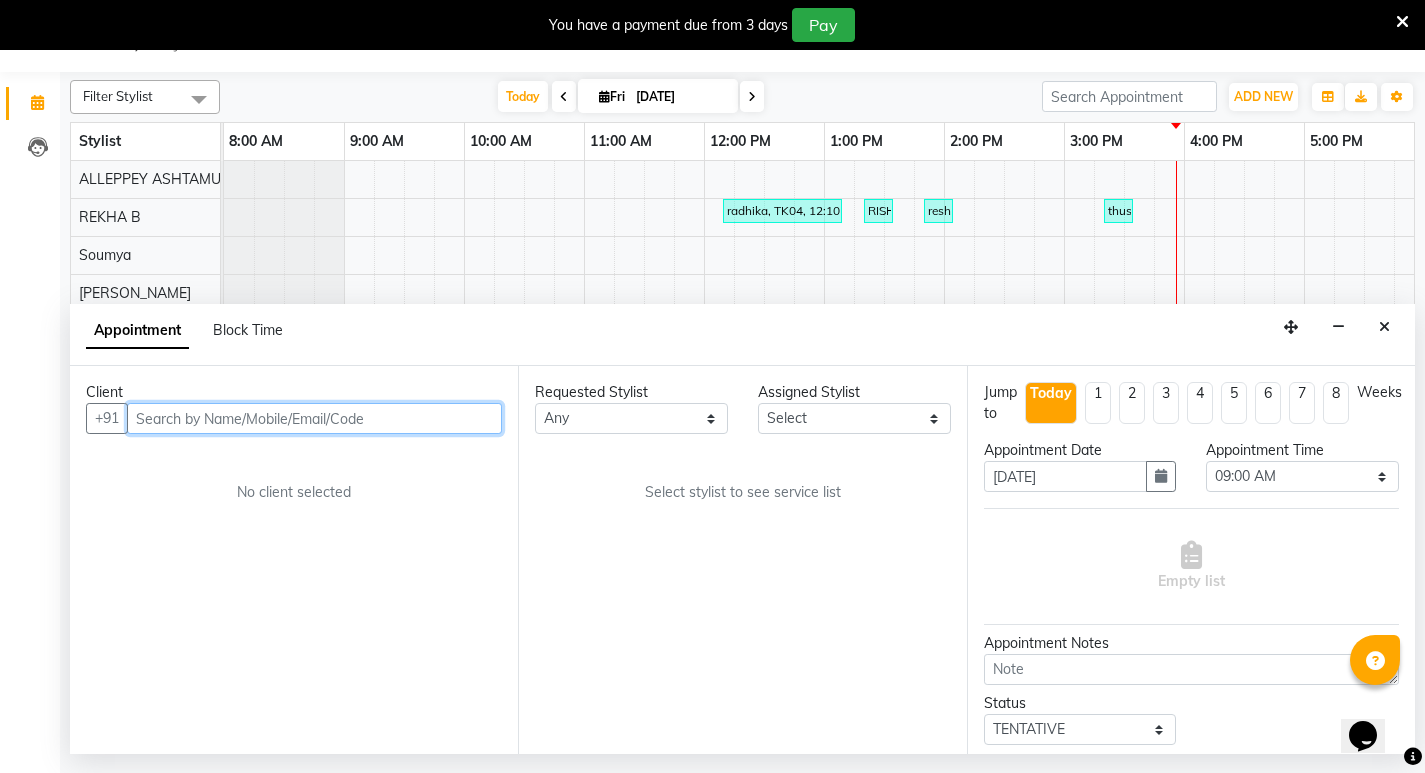 click at bounding box center (314, 418) 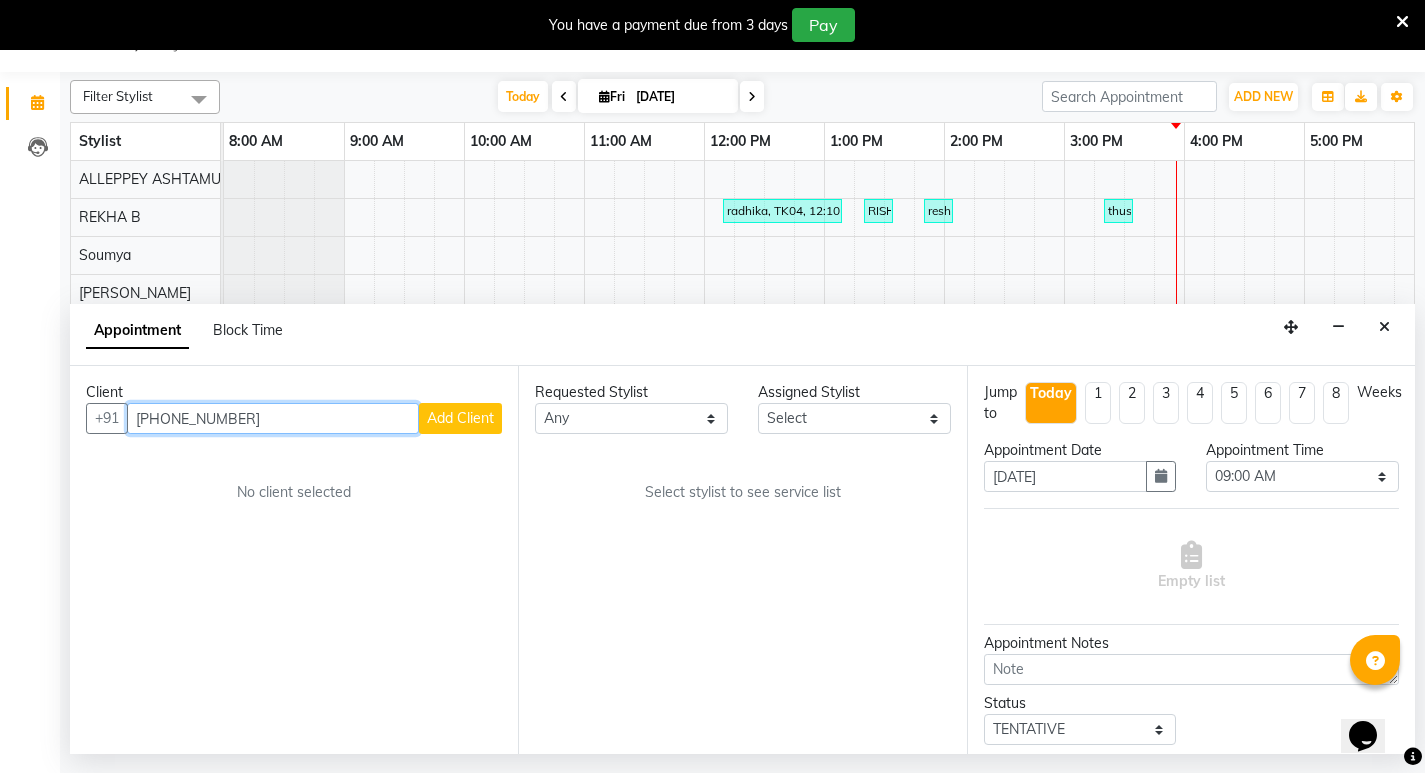 click on "[PHONE_NUMBER]" at bounding box center [273, 418] 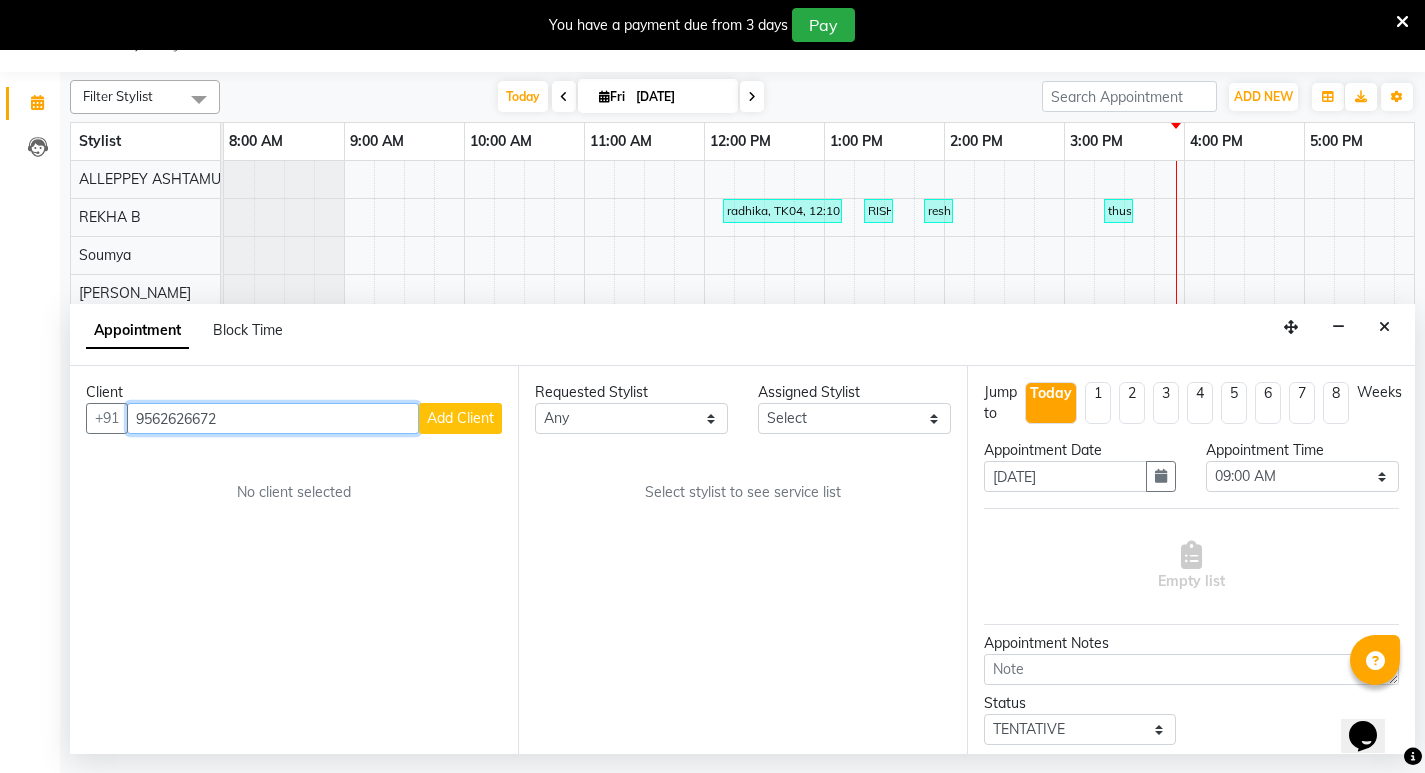 type on "9562626672" 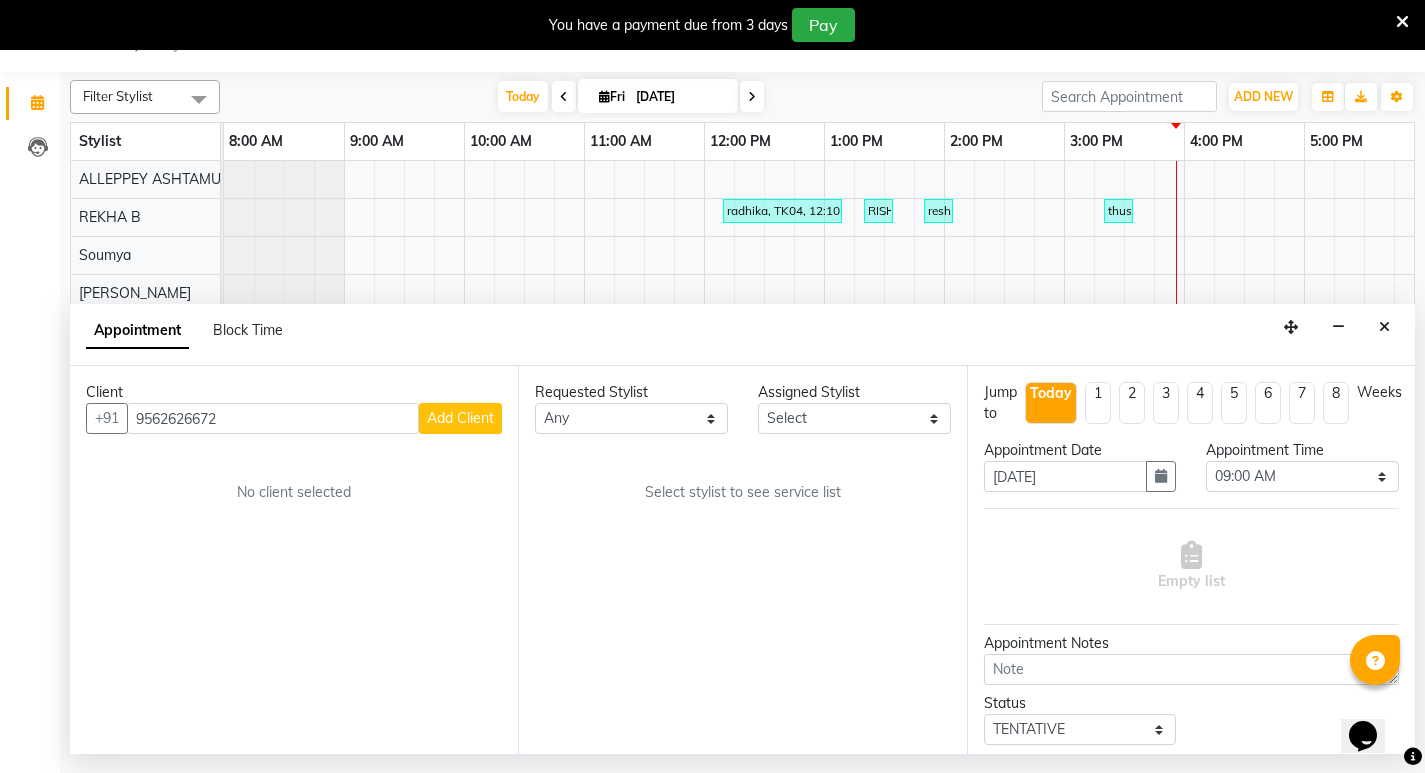 click on "Add Client" at bounding box center (460, 418) 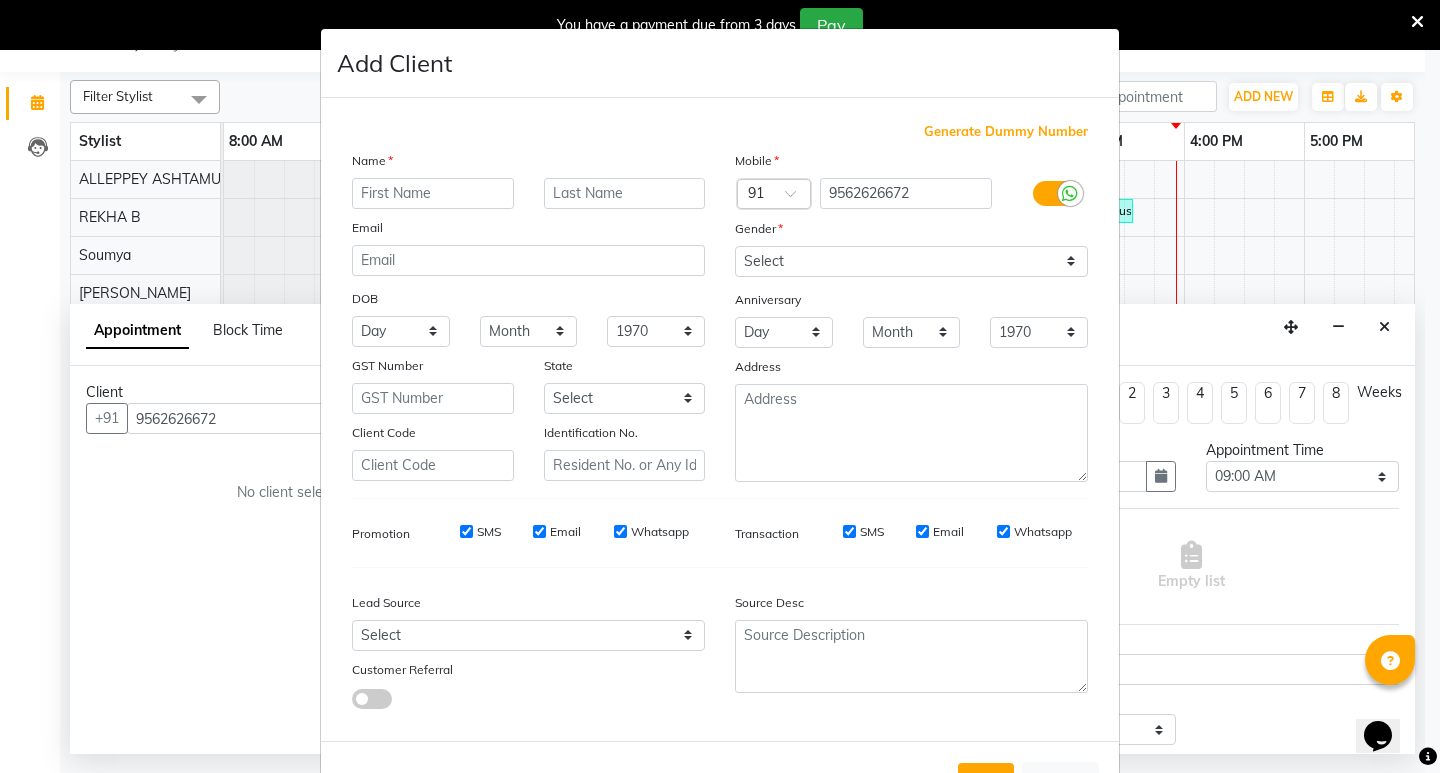 click at bounding box center (433, 193) 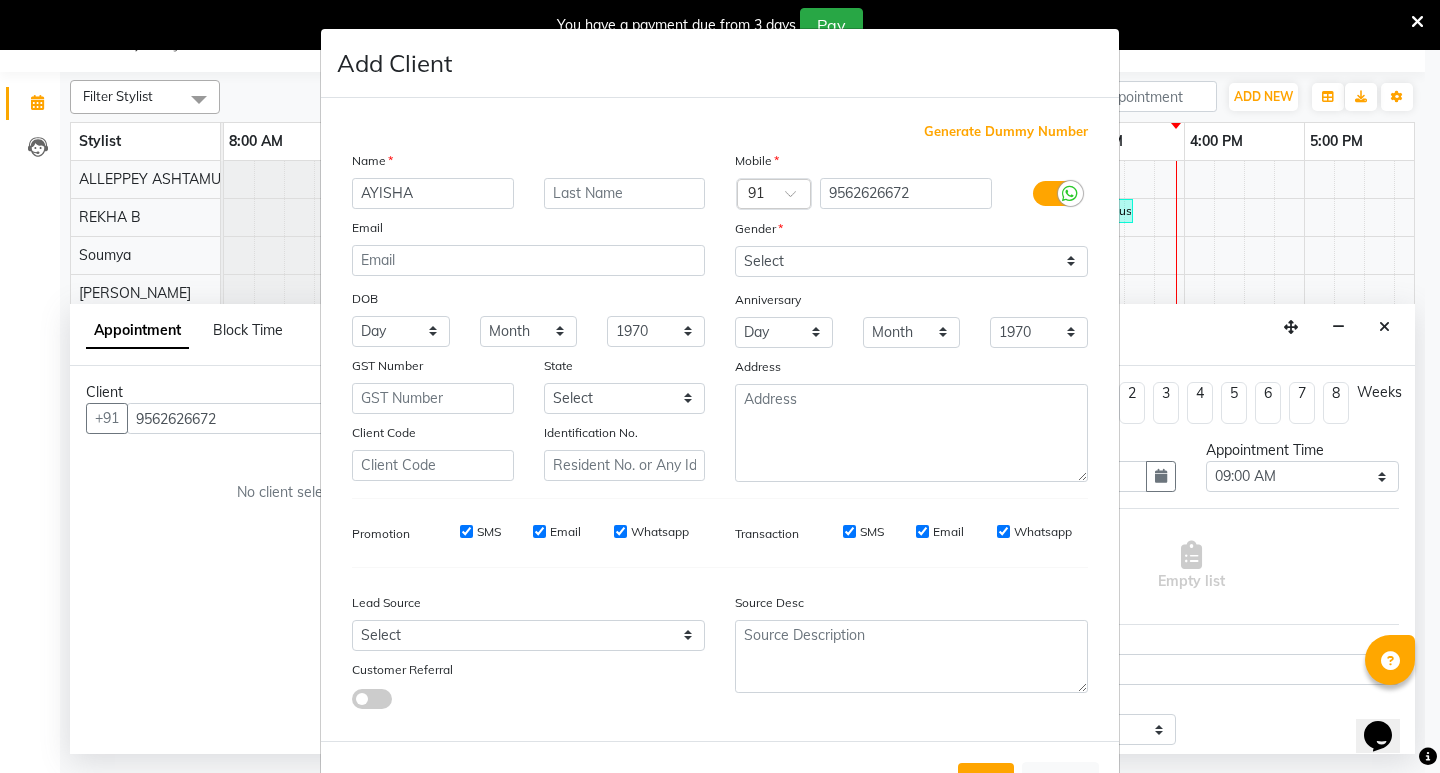 type on "AYISHA" 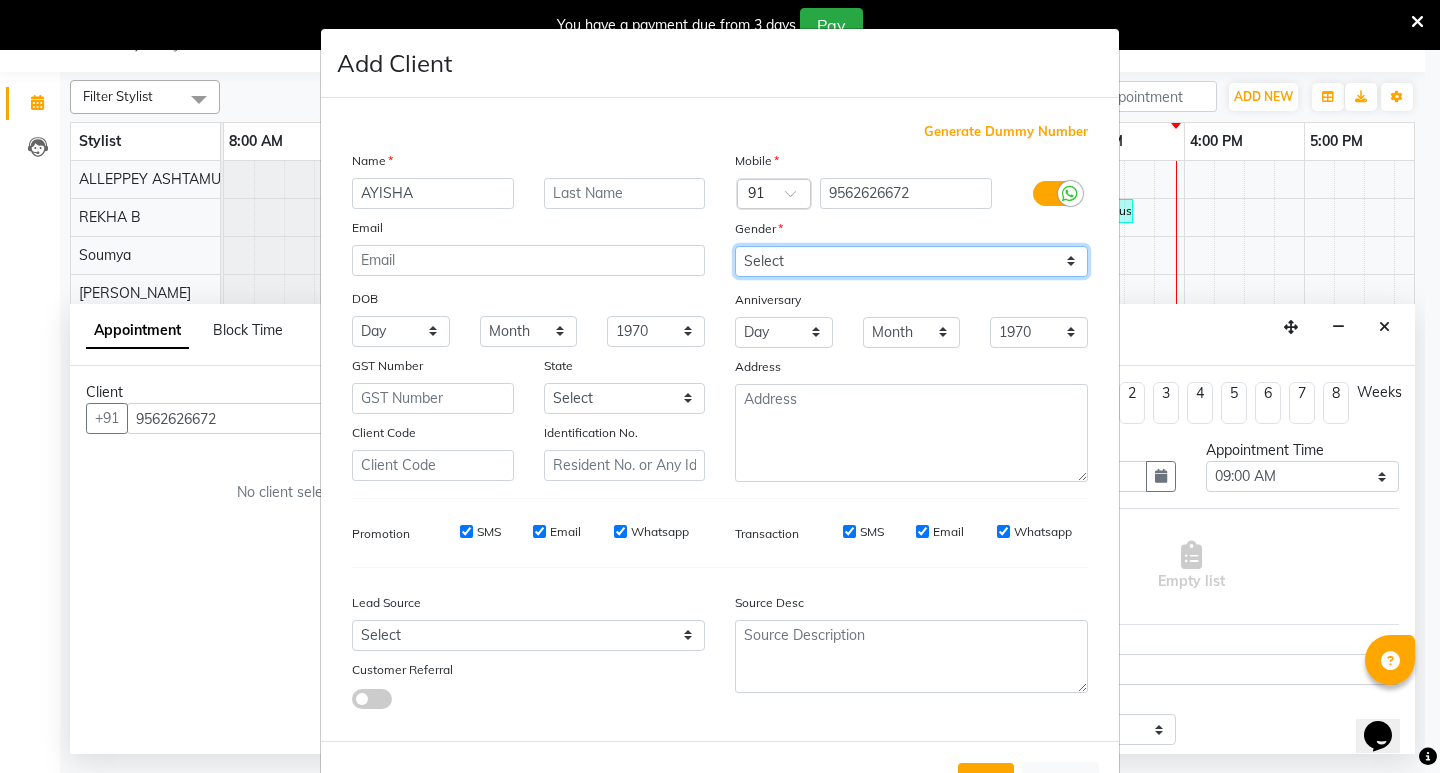 click on "Select [DEMOGRAPHIC_DATA] [DEMOGRAPHIC_DATA] Other Prefer Not To Say" at bounding box center (911, 261) 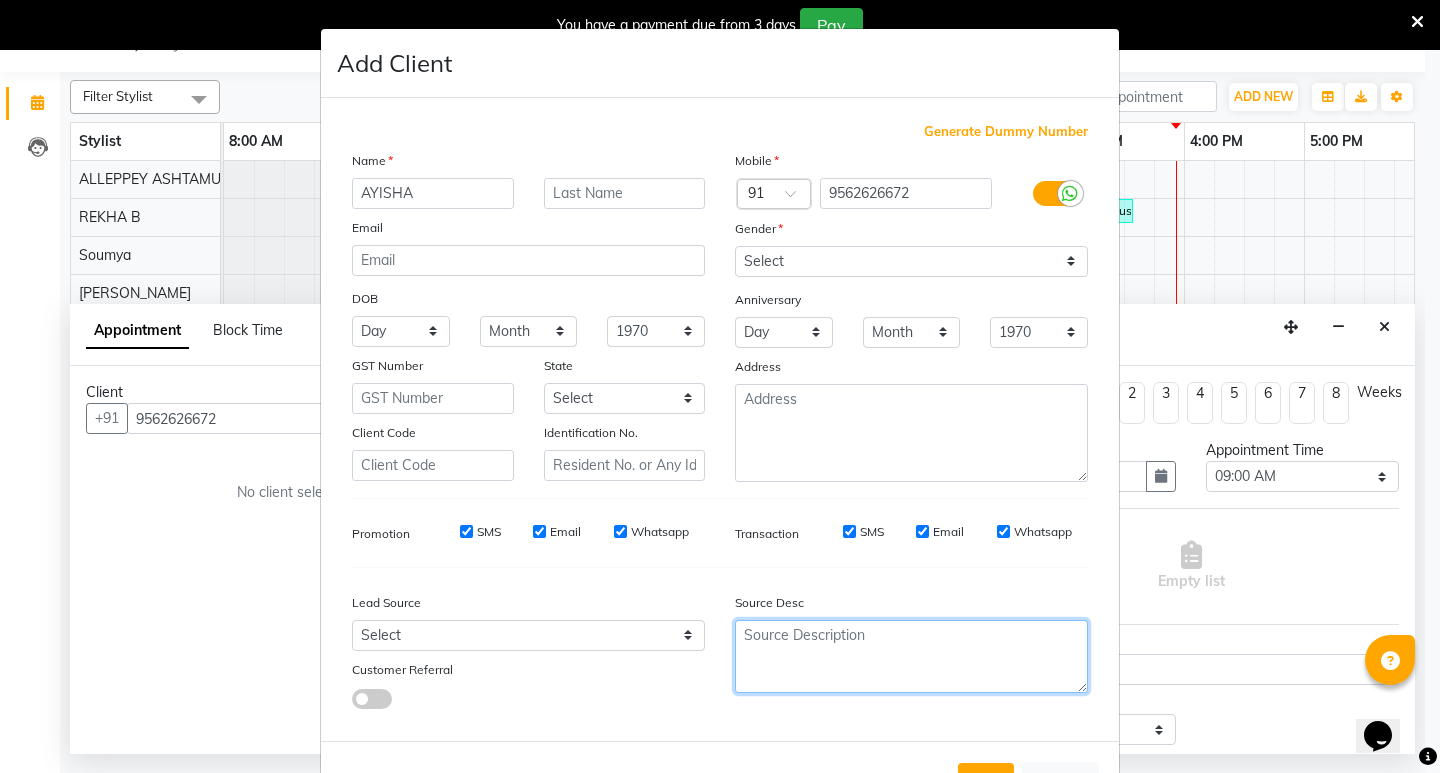 click at bounding box center (911, 656) 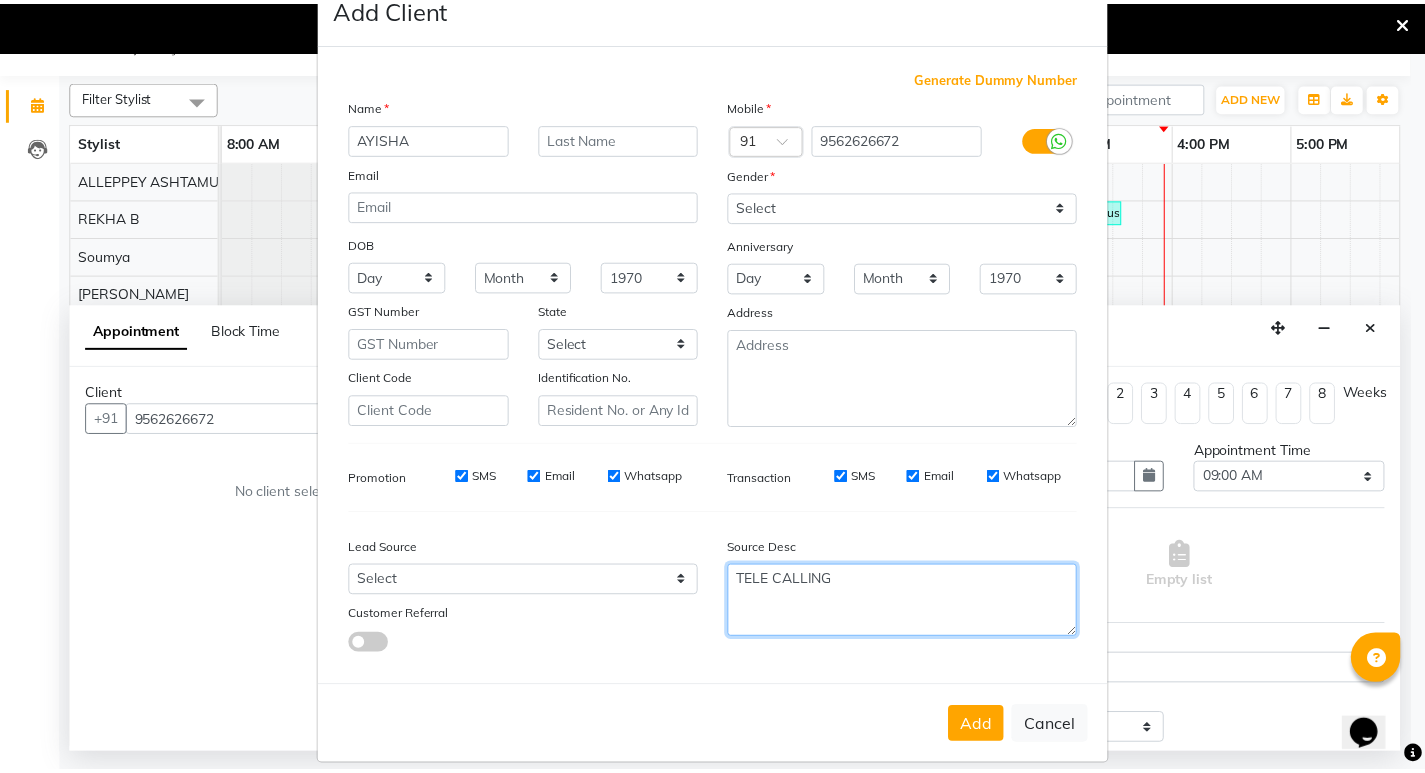 scroll, scrollTop: 76, scrollLeft: 0, axis: vertical 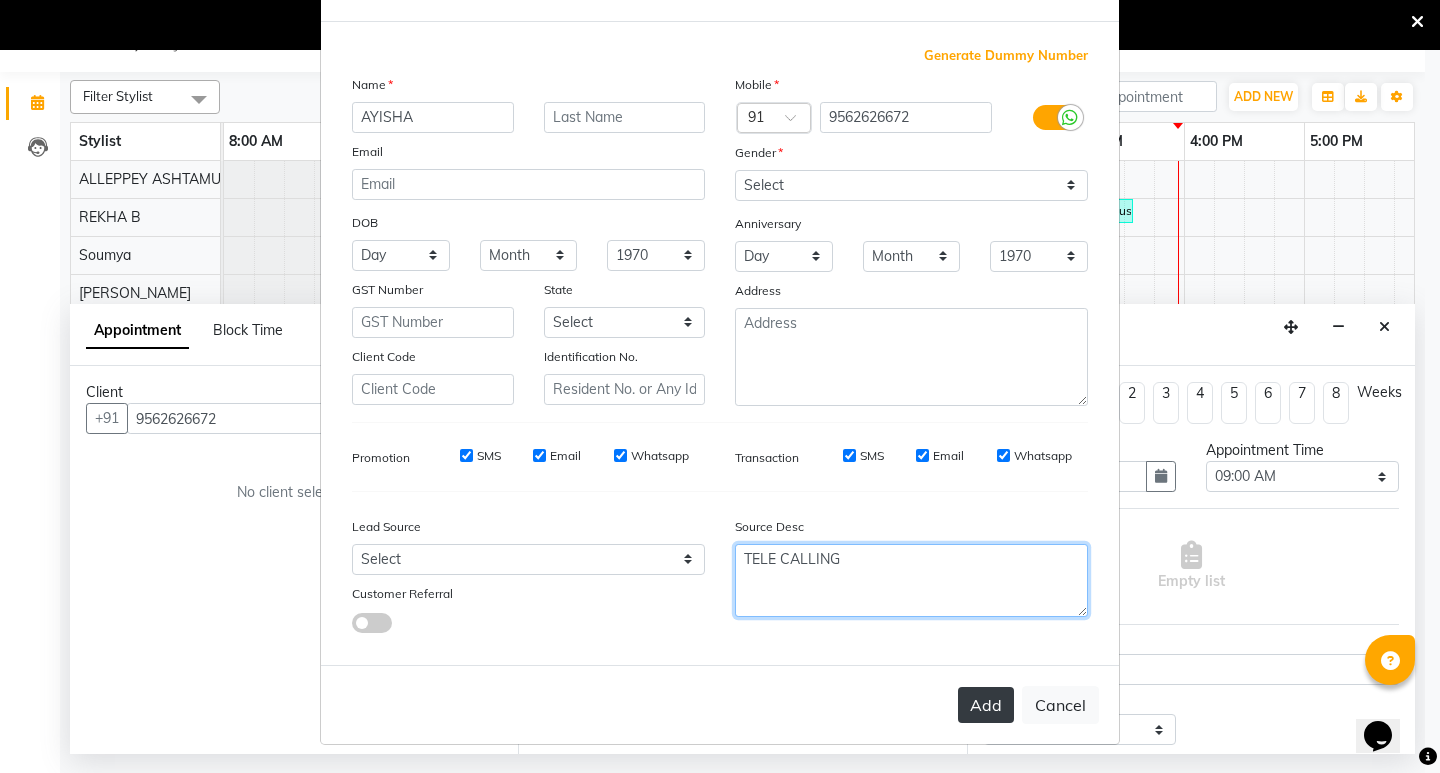 type on "TELE CALLING" 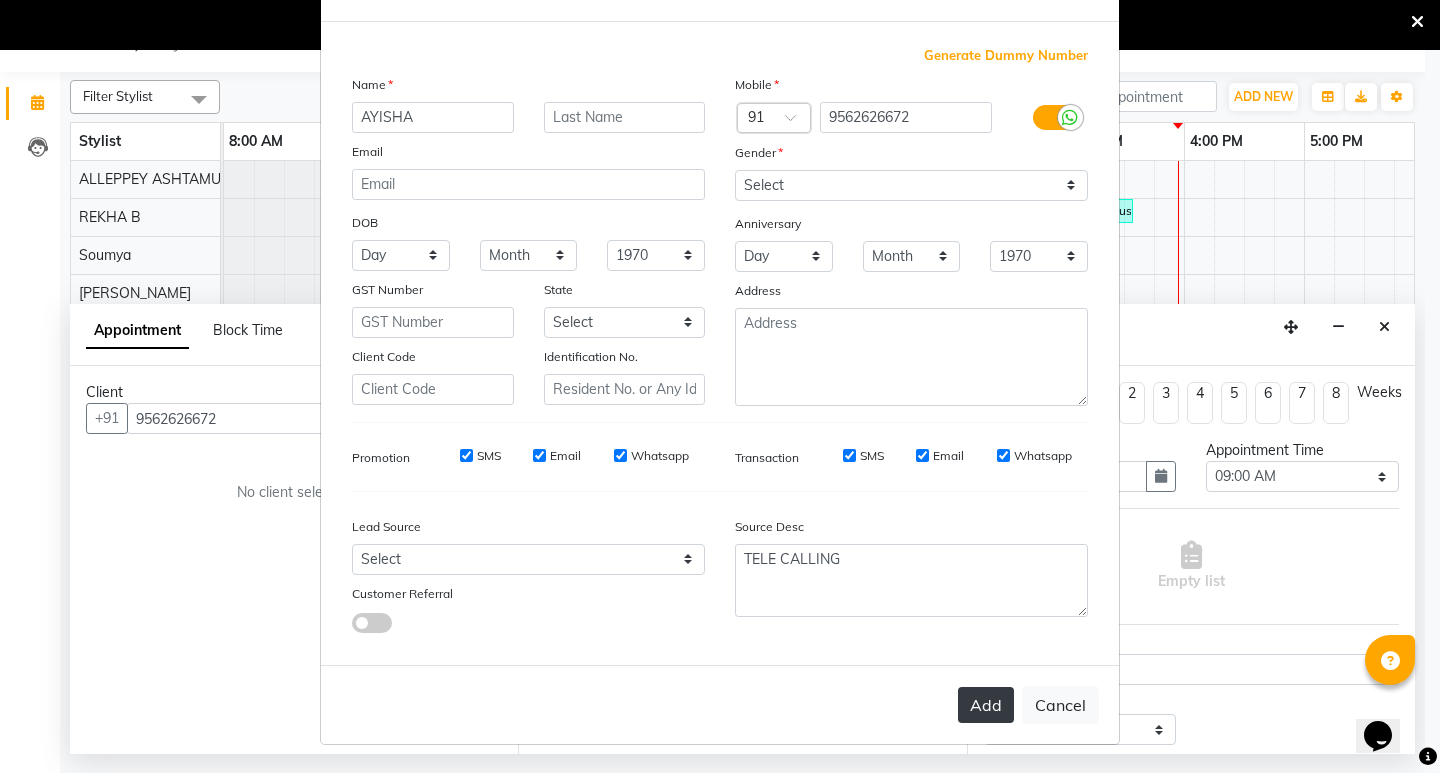click on "Add" at bounding box center (986, 705) 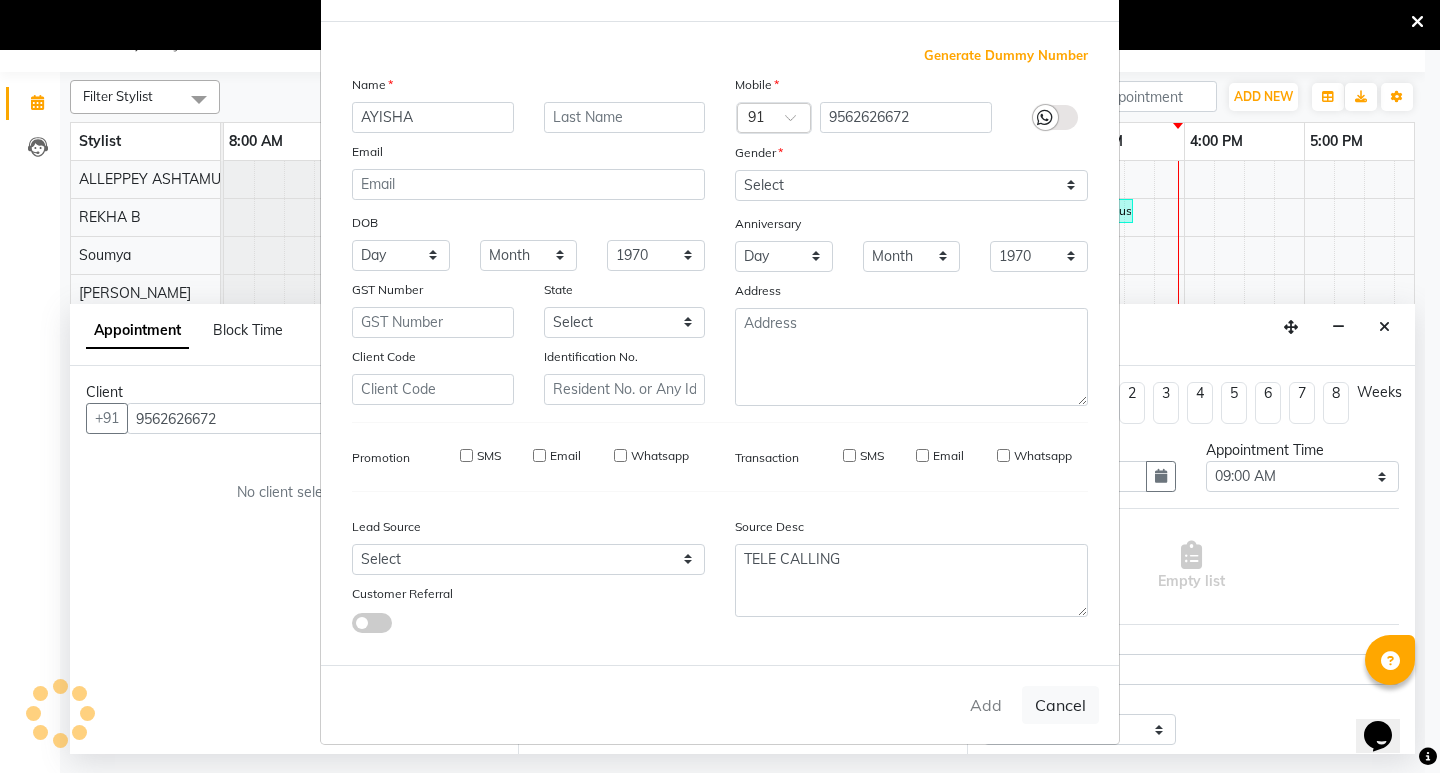 type on "95******72" 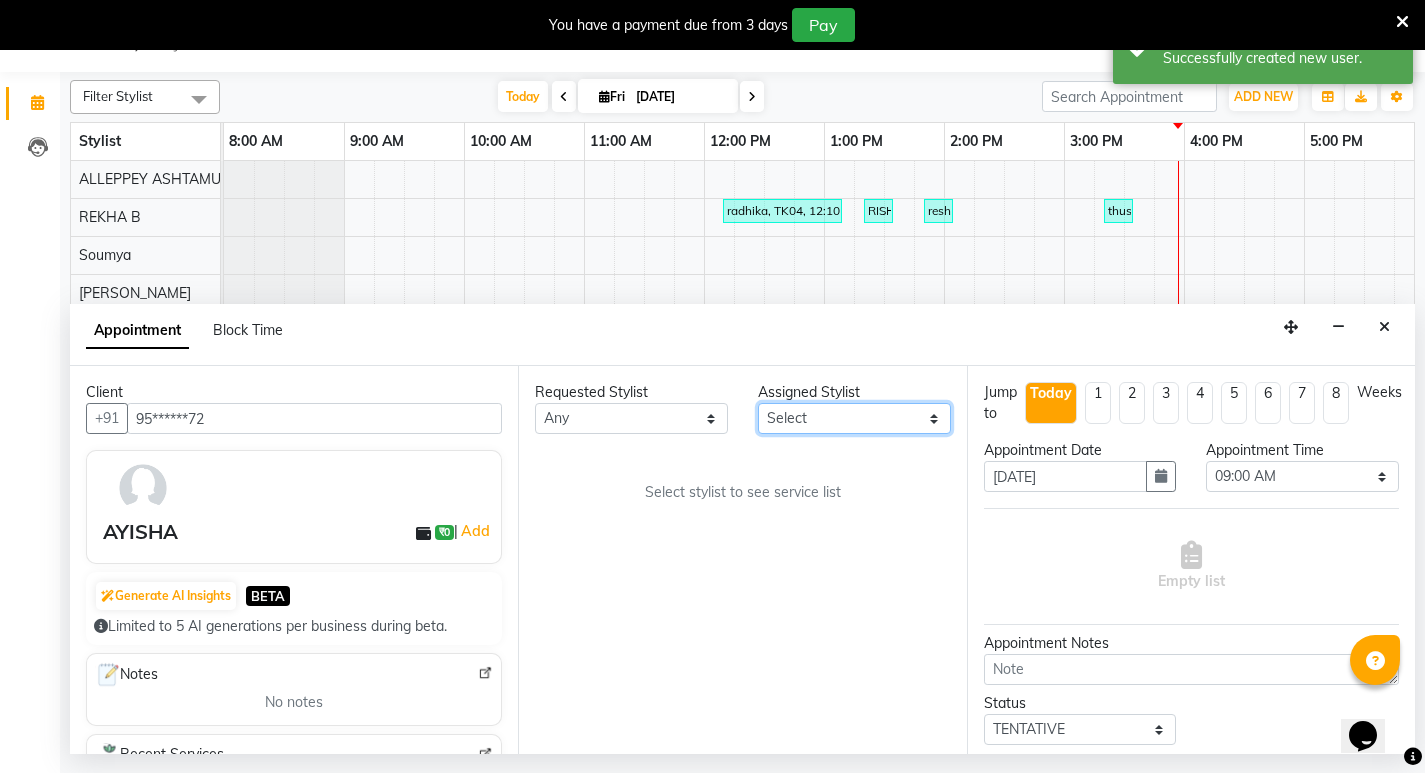 click on "Select ALLEPPEY ASHTAMUDI Jyothy [PERSON_NAME] [PERSON_NAME]" at bounding box center [854, 418] 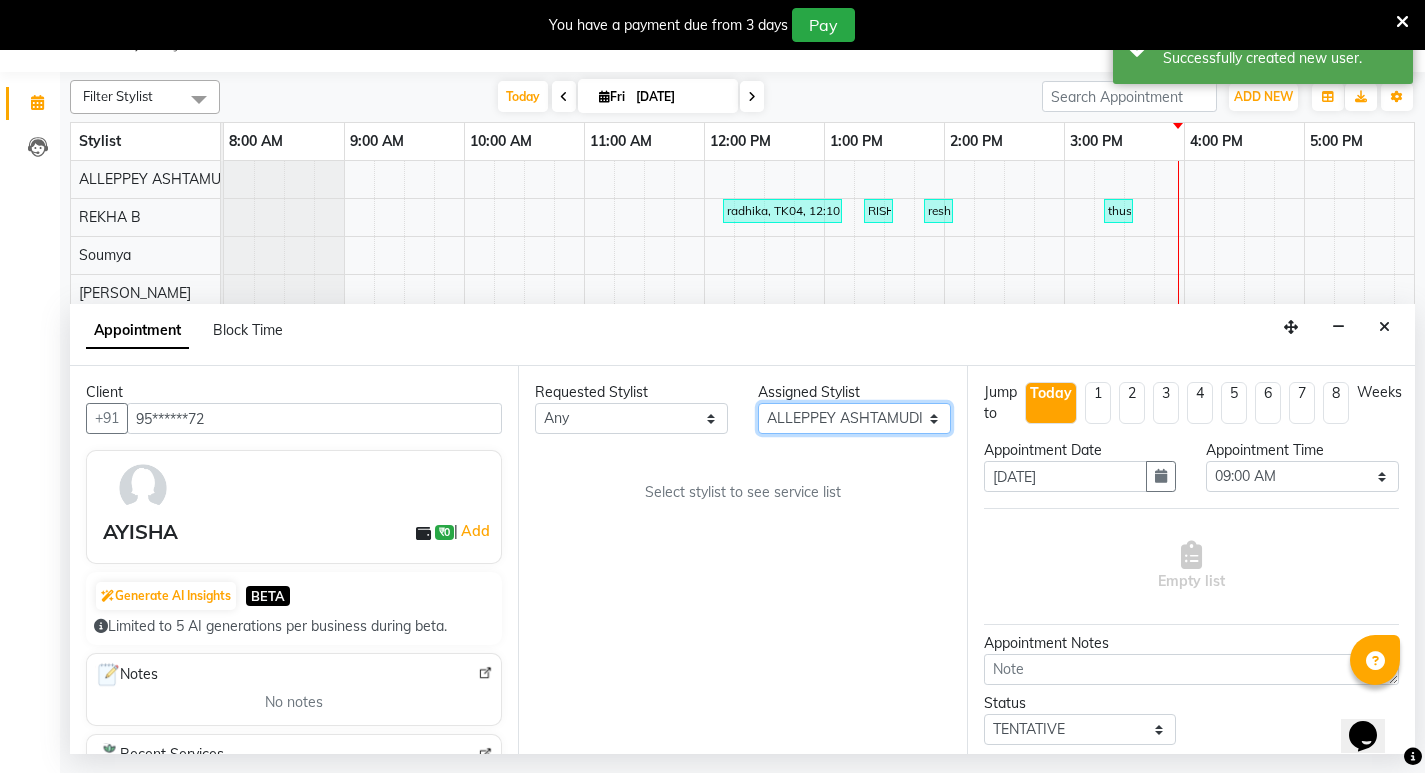 click on "Select ALLEPPEY ASHTAMUDI Jyothy [PERSON_NAME] [PERSON_NAME]" at bounding box center (854, 418) 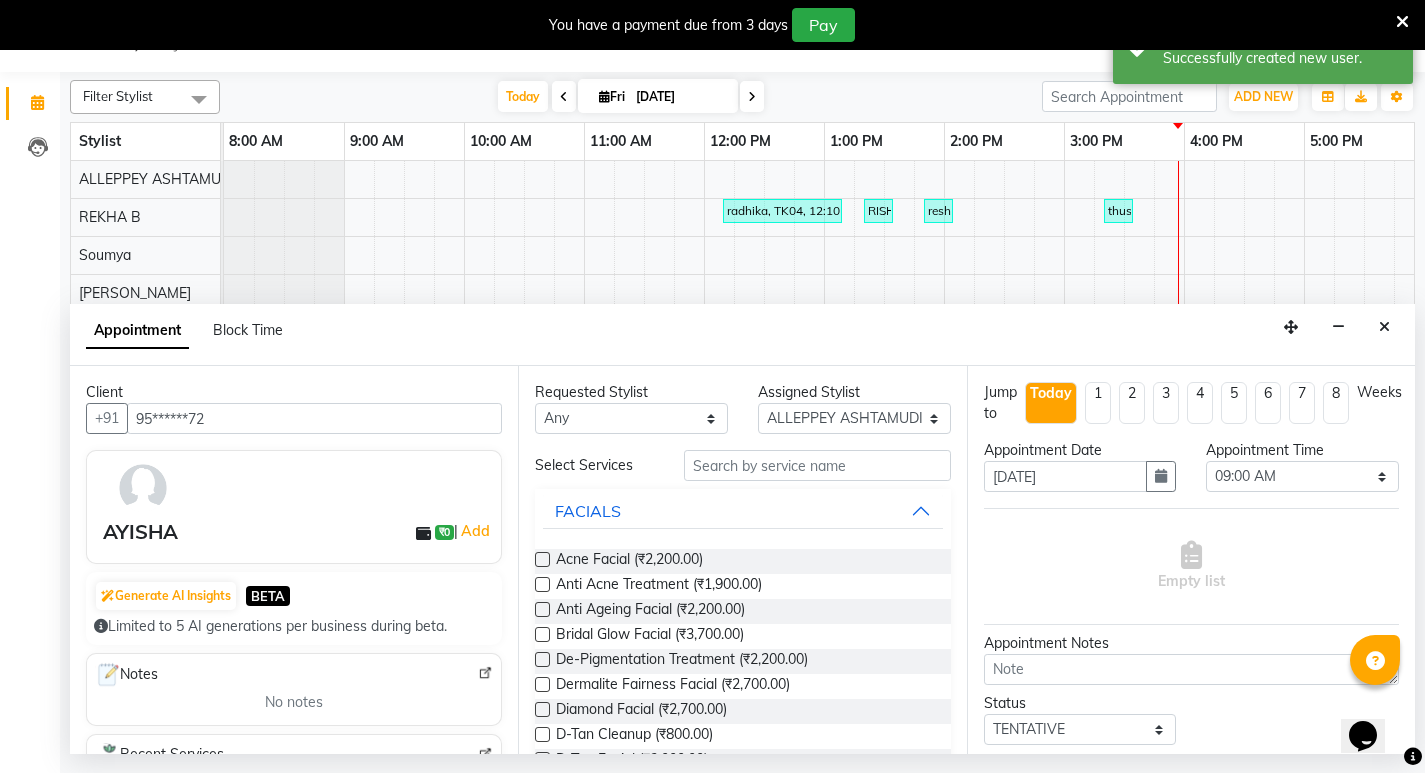 click on "Requested Stylist Any ALLEPPEY ASHTAMUDI Jyothy [PERSON_NAME] [PERSON_NAME] Assigned Stylist Select ALLEPPEY ASHTAMUDI Jyothy [PERSON_NAME] [PERSON_NAME] Select Services    FACIALS Acne Facial (₹2,200.00) Anti Acne Treatment (₹1,900.00) Anti Ageing Facial (₹2,200.00) Bridal Glow Facial (₹3,700.00) De-Pigmentation Treatment (₹2,200.00) Dermalite Fairness Facial (₹2,700.00) Diamond Facial (₹2,700.00) D-Tan Cleanup (₹800.00) D-Tan Facial (₹2,000.00) D-Tan Pack (₹400.00) Fruit Facial (₹1,000.00) Fyc Bamboo Charcoal Facial (₹2,500.00) Fyc Bio Marine Facial (₹4,500.00) Fyc Fruit Fusion Facial (₹1,700.00) Fyc Luster Gold Facial (₹2,700.00) Fyc Pure Vit-C Facial (₹3,700.00) Fyc Red Wine Facial (₹2,700.00) Glovite Facial (₹2,500.00) Gold Moroccan Vit C facial [MEDICAL_DATA] (₹3,000.00) Gold Moroccan Vit C facial Oily Skin (₹3,000.00) Golden Facial (₹2,700.00) Hydra Brightening Facial (₹4,500.00) Hydra Facial (₹2,800.00) Hydramoist Facial (₹1,900.00)    HAIR SPA" at bounding box center [742, 560] 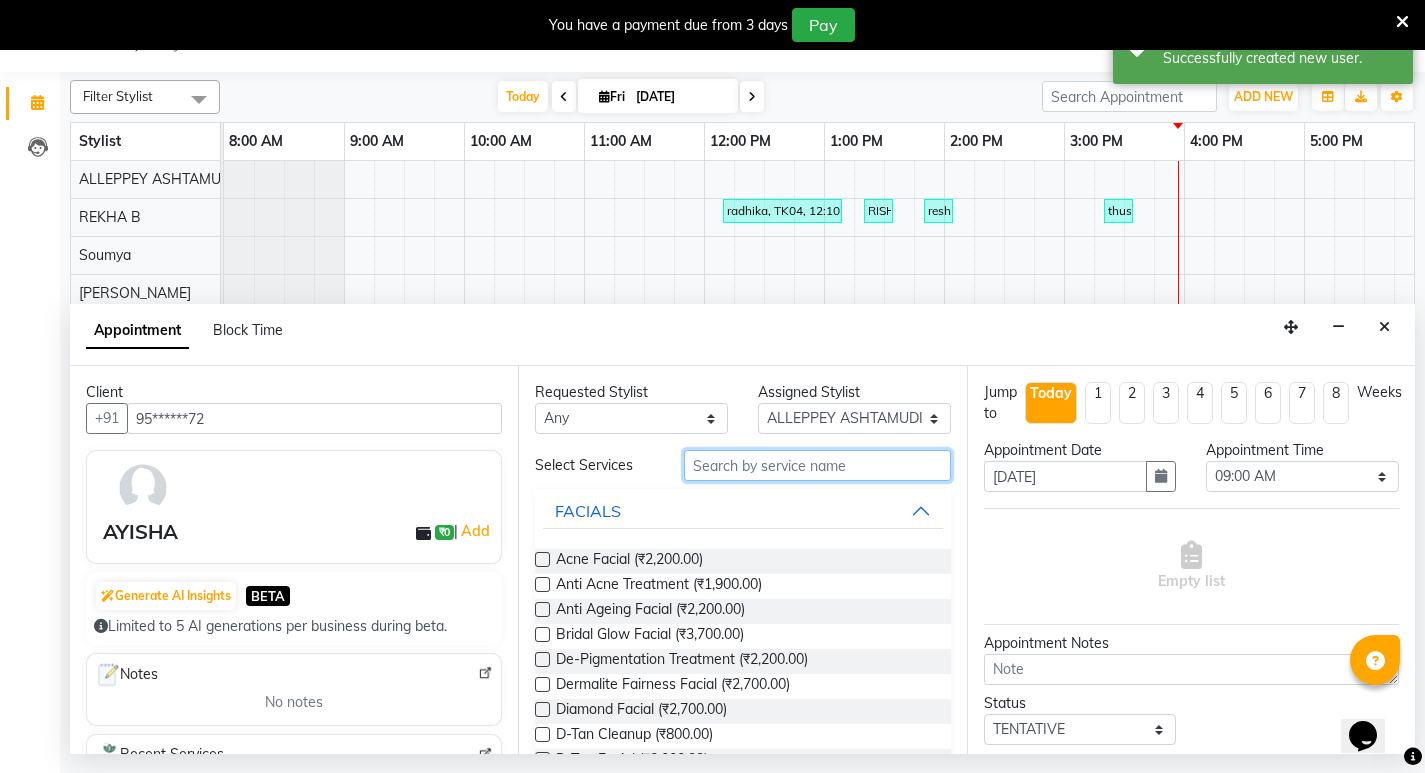 click at bounding box center (817, 465) 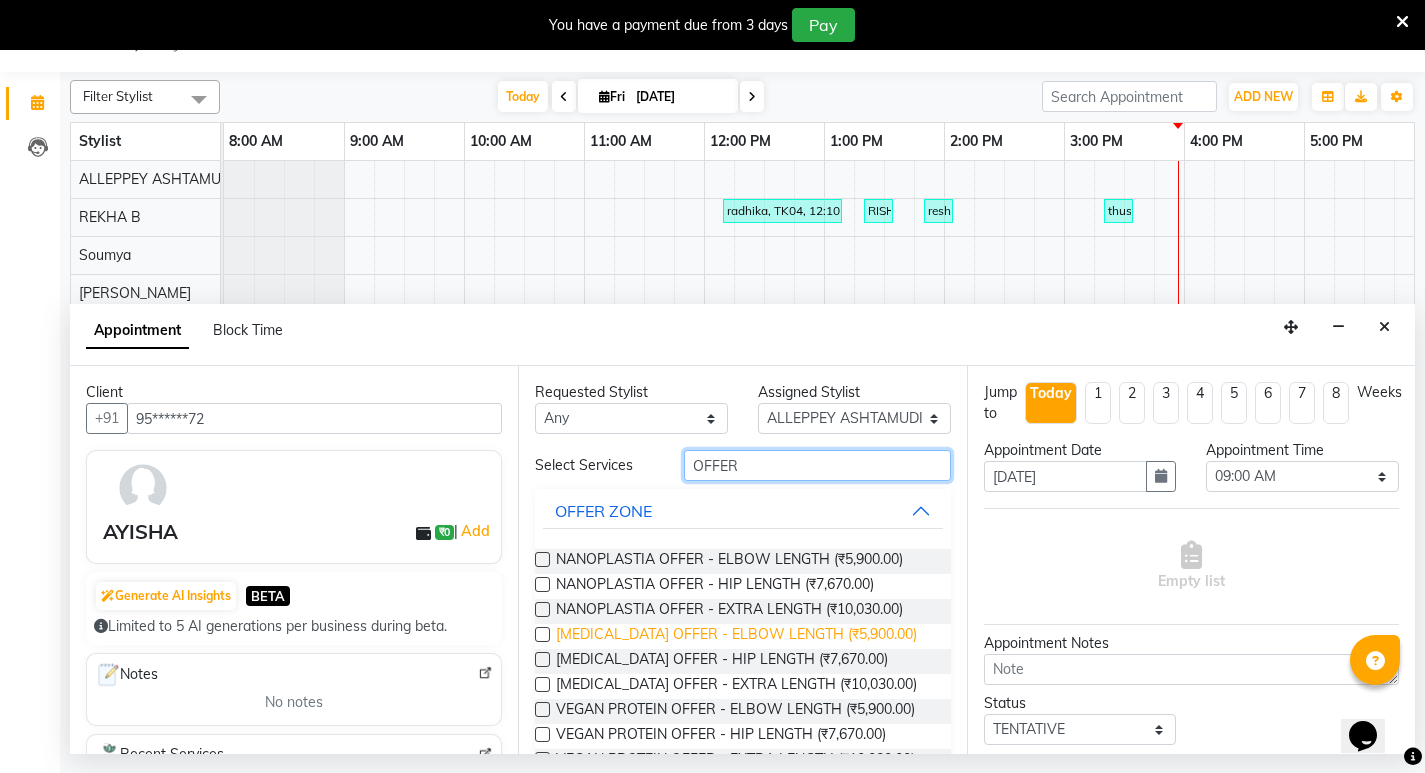 type on "OFFER" 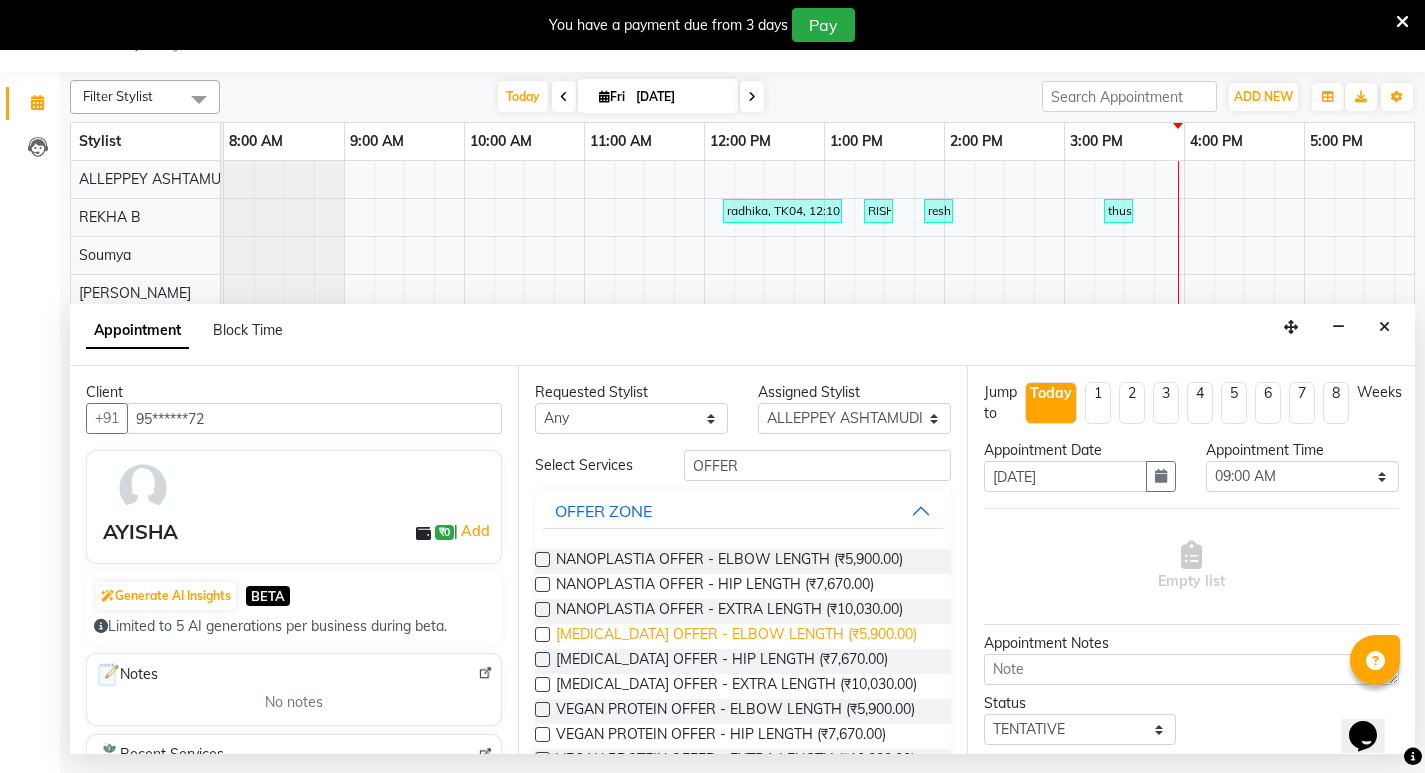 click on "[MEDICAL_DATA] OFFER - ELBOW LENGTH (₹5,900.00)" at bounding box center (736, 636) 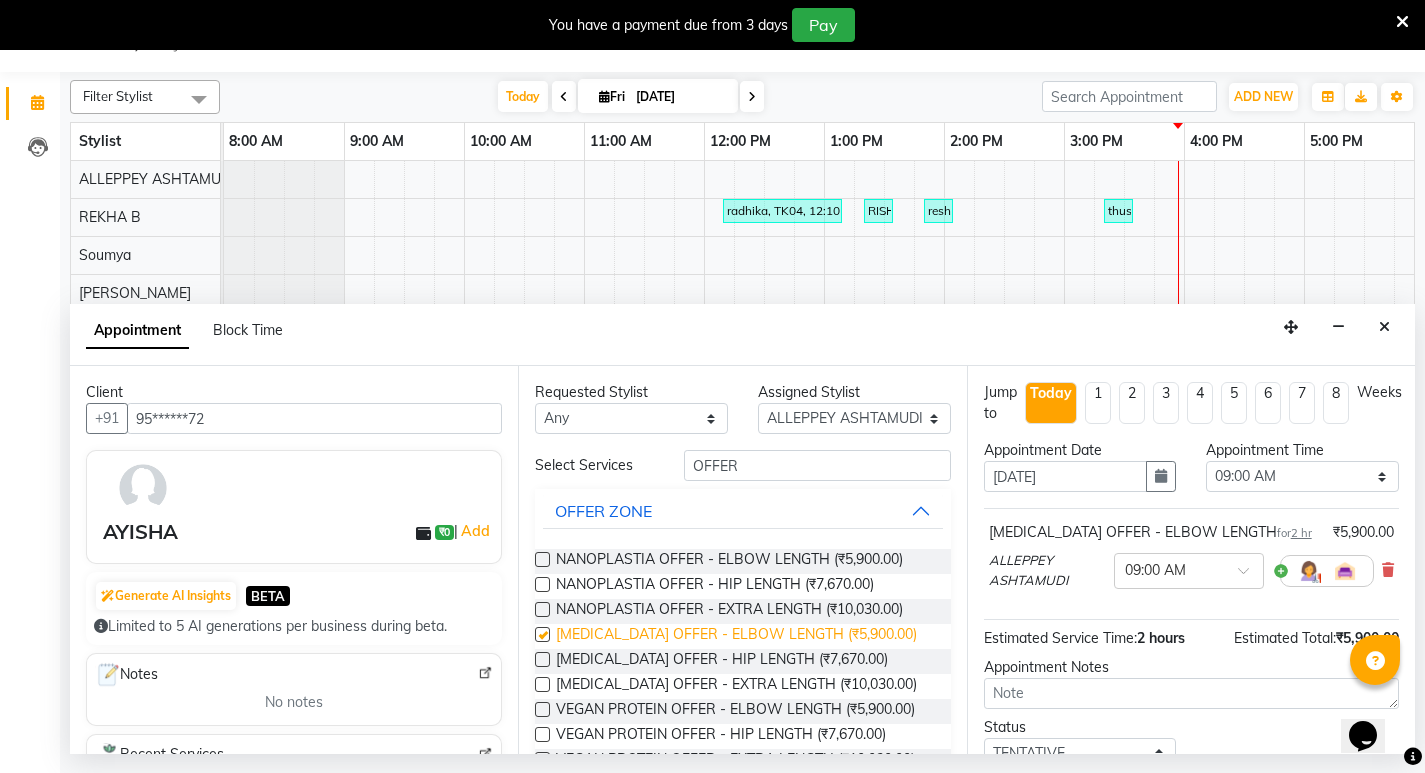 checkbox on "false" 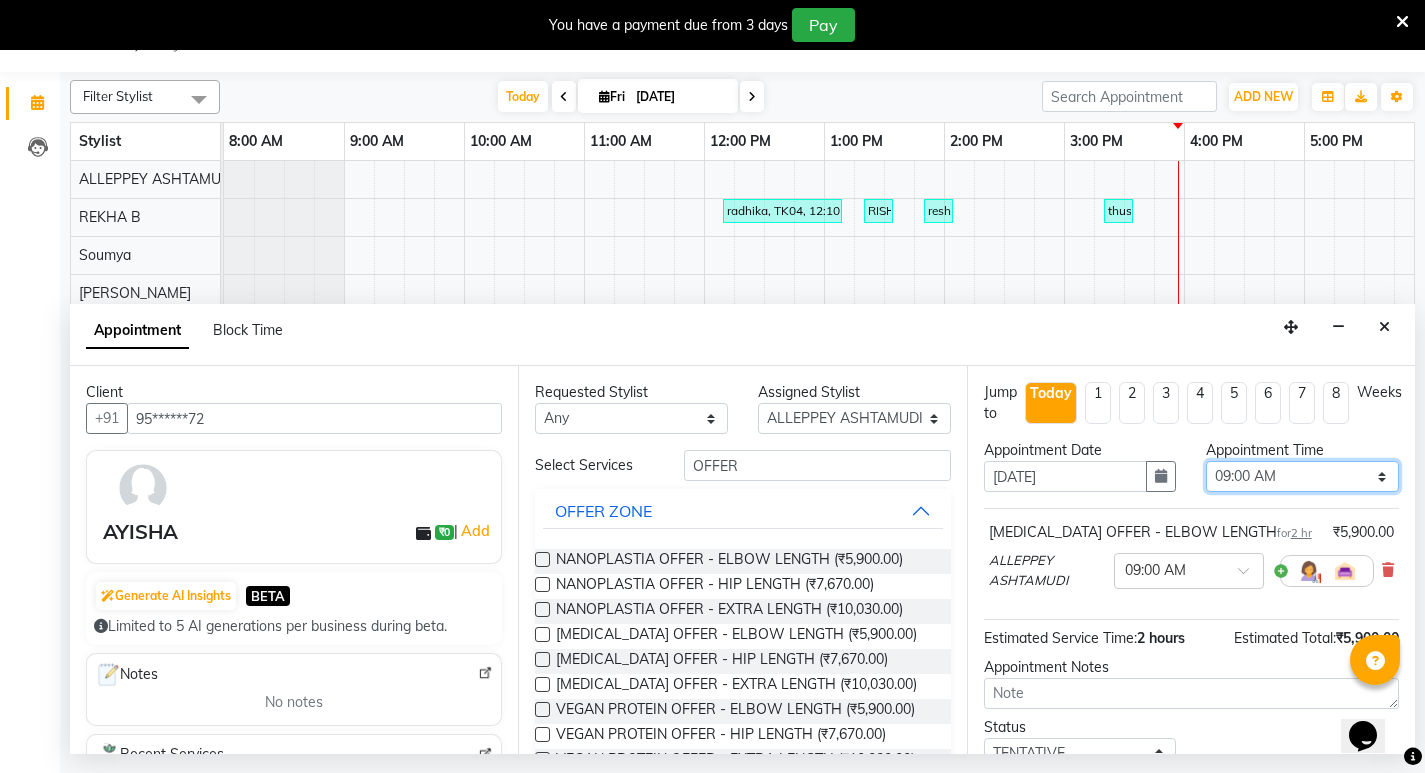 click on "Select 09:00 AM 09:15 AM 09:30 AM 09:45 AM 10:00 AM 10:15 AM 10:30 AM 10:45 AM 11:00 AM 11:15 AM 11:30 AM 11:45 AM 12:00 PM 12:15 PM 12:30 PM 12:45 PM 01:00 PM 01:15 PM 01:30 PM 01:45 PM 02:00 PM 02:15 PM 02:30 PM 02:45 PM 03:00 PM 03:15 PM 03:30 PM 03:45 PM 04:00 PM 04:15 PM 04:30 PM 04:45 PM 05:00 PM 05:15 PM 05:30 PM 05:45 PM 06:00 PM 06:15 PM 06:30 PM 06:45 PM 07:00 PM 07:15 PM 07:30 PM 07:45 PM 08:00 PM" at bounding box center (1302, 476) 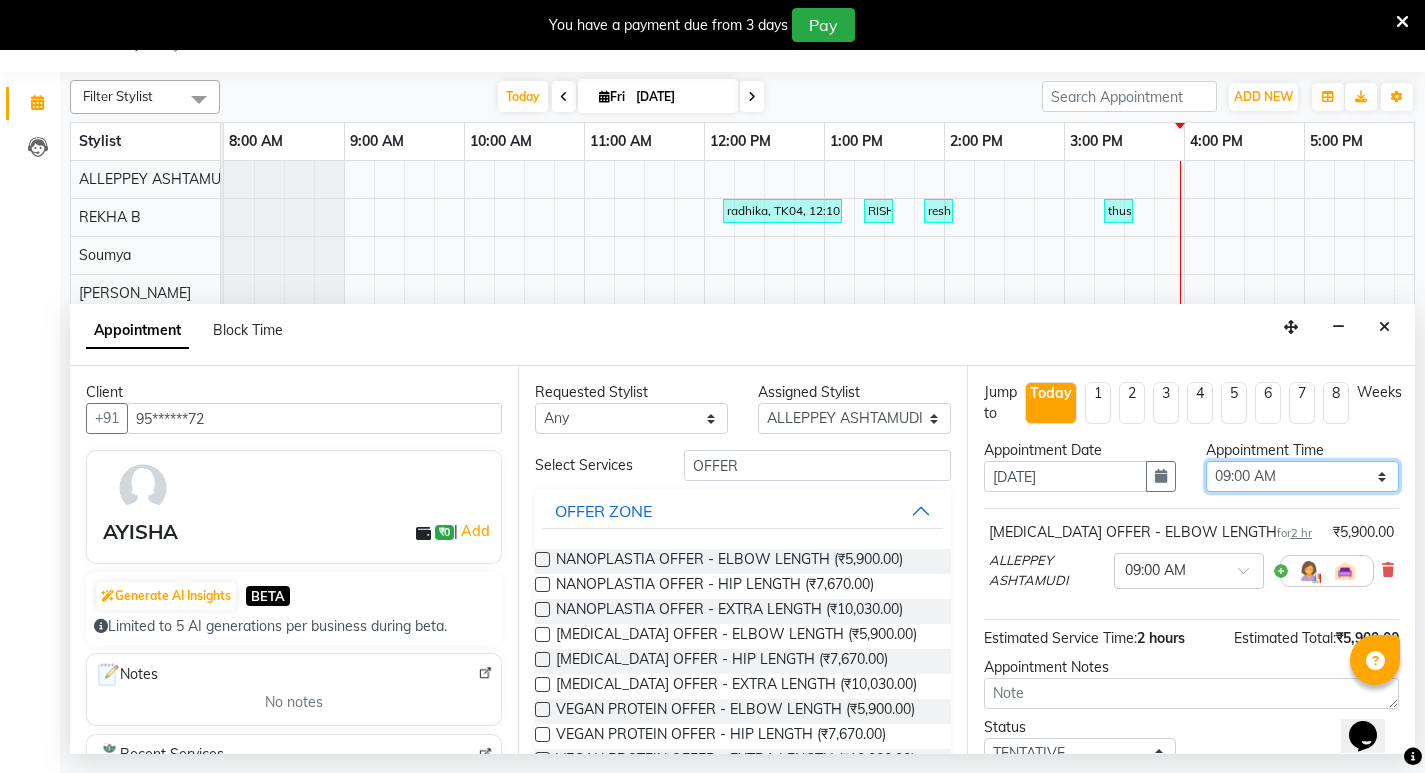 select on "660" 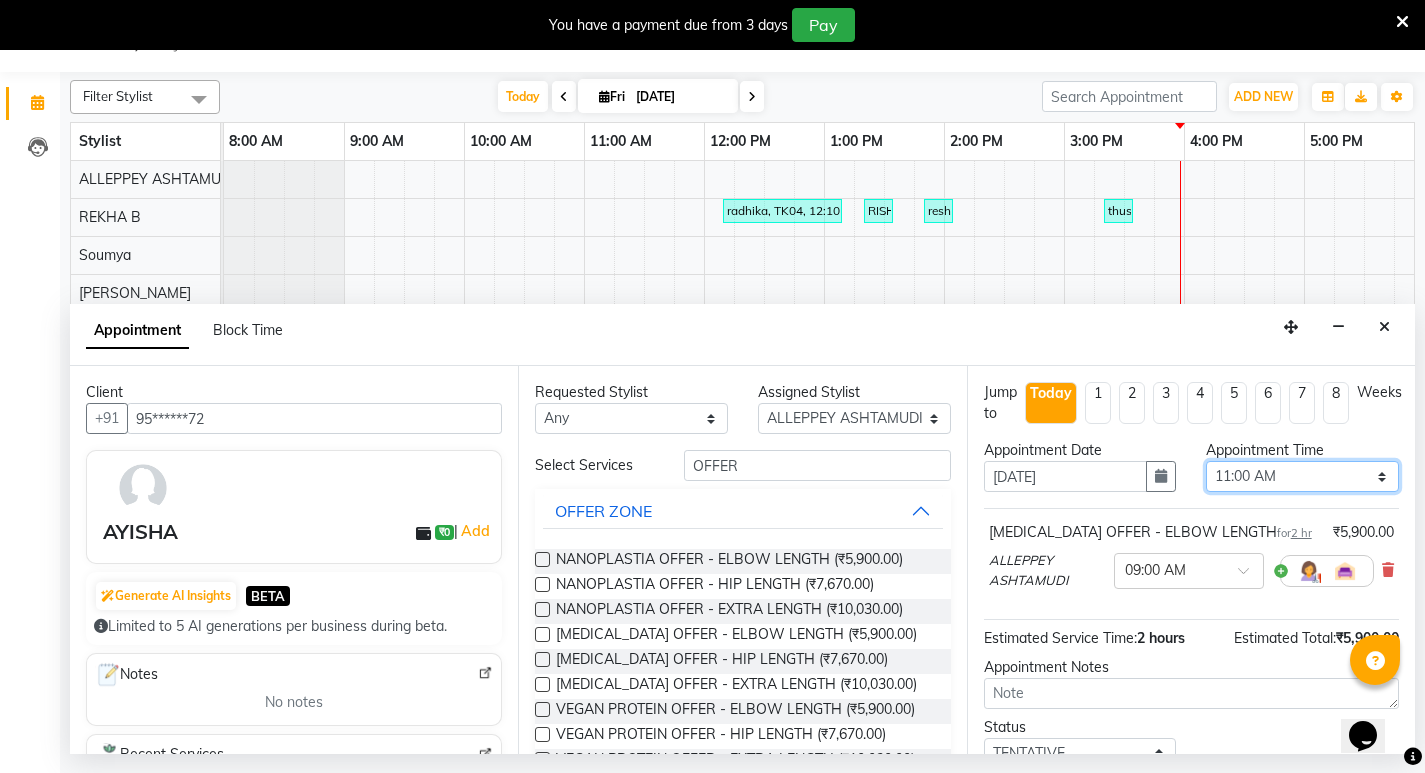click on "Select 09:00 AM 09:15 AM 09:30 AM 09:45 AM 10:00 AM 10:15 AM 10:30 AM 10:45 AM 11:00 AM 11:15 AM 11:30 AM 11:45 AM 12:00 PM 12:15 PM 12:30 PM 12:45 PM 01:00 PM 01:15 PM 01:30 PM 01:45 PM 02:00 PM 02:15 PM 02:30 PM 02:45 PM 03:00 PM 03:15 PM 03:30 PM 03:45 PM 04:00 PM 04:15 PM 04:30 PM 04:45 PM 05:00 PM 05:15 PM 05:30 PM 05:45 PM 06:00 PM 06:15 PM 06:30 PM 06:45 PM 07:00 PM 07:15 PM 07:30 PM 07:45 PM 08:00 PM" at bounding box center [1302, 476] 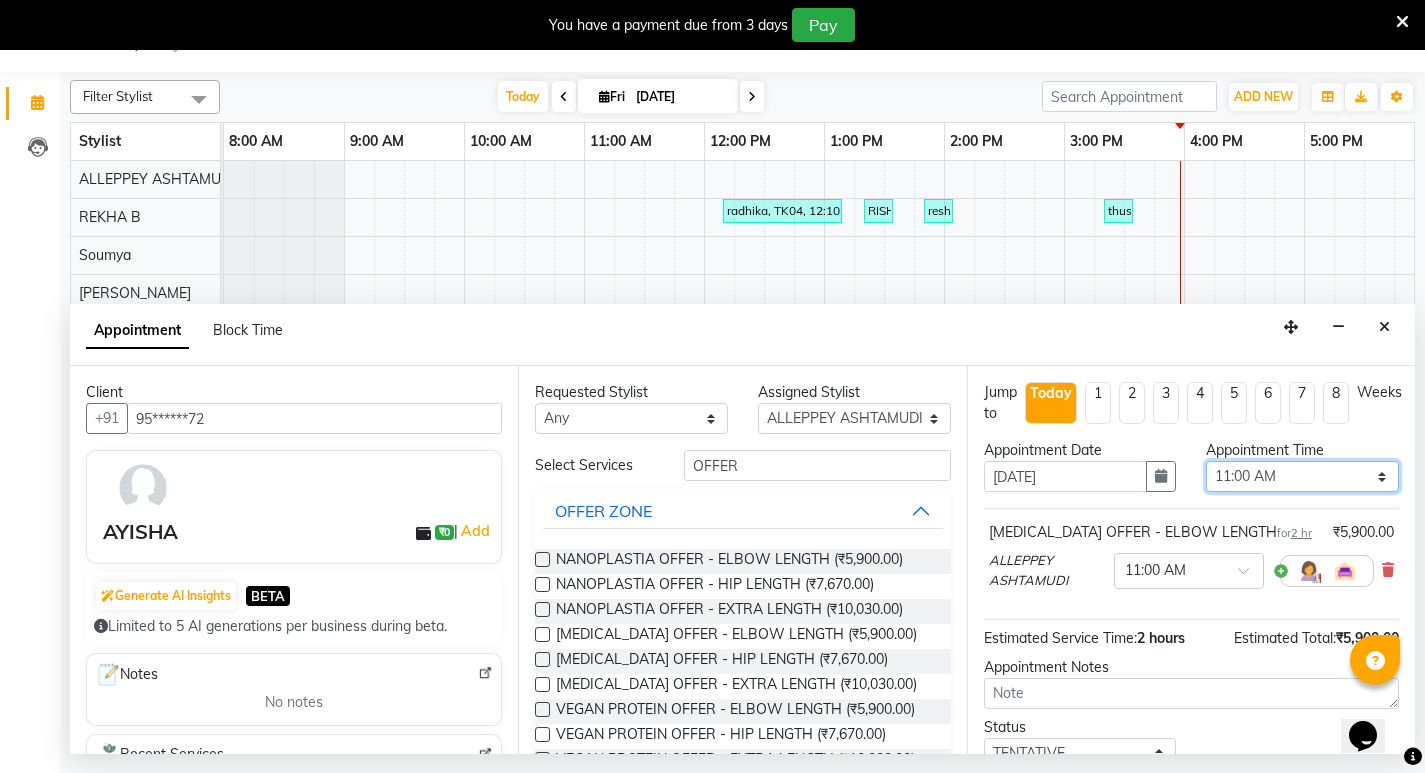 scroll, scrollTop: 156, scrollLeft: 0, axis: vertical 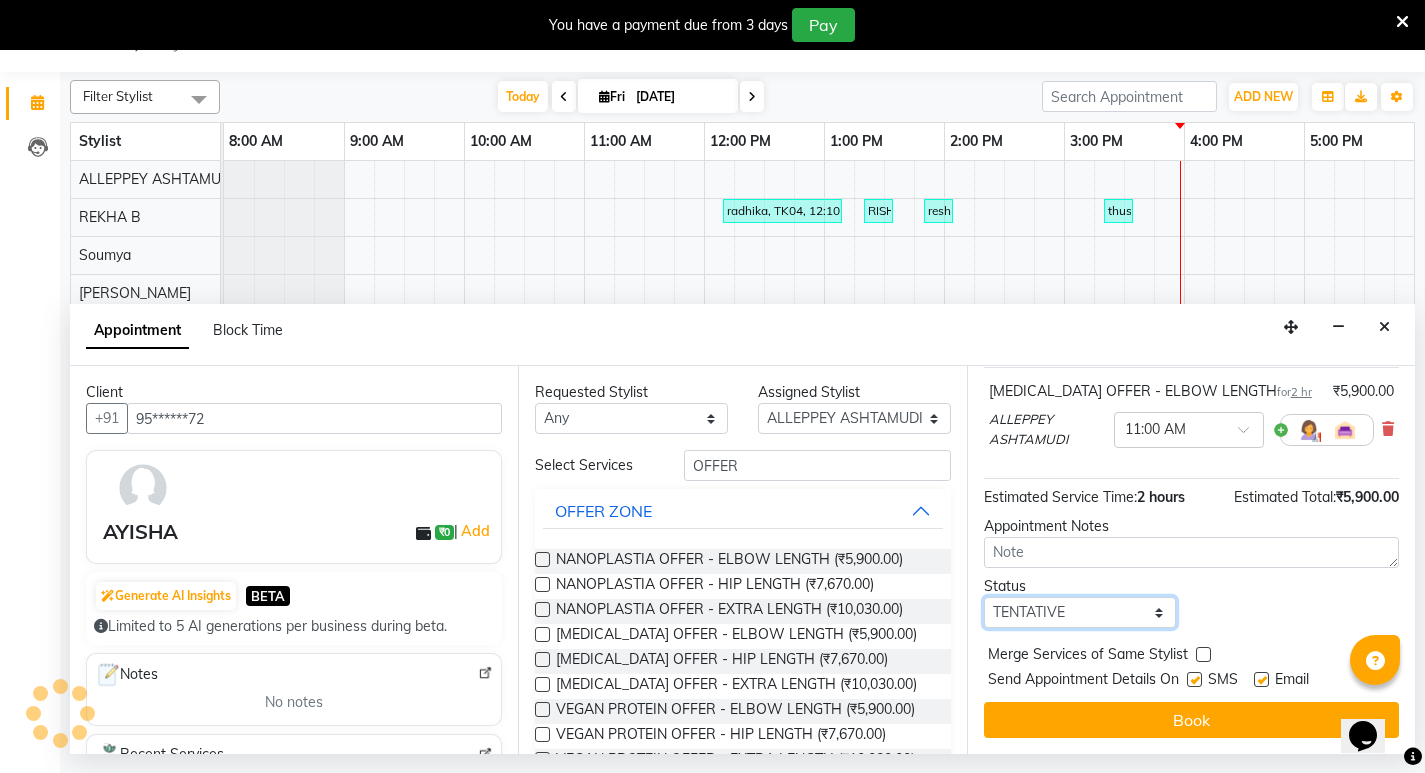 click on "Select TENTATIVE CONFIRM CHECK-IN UPCOMING" at bounding box center [1080, 612] 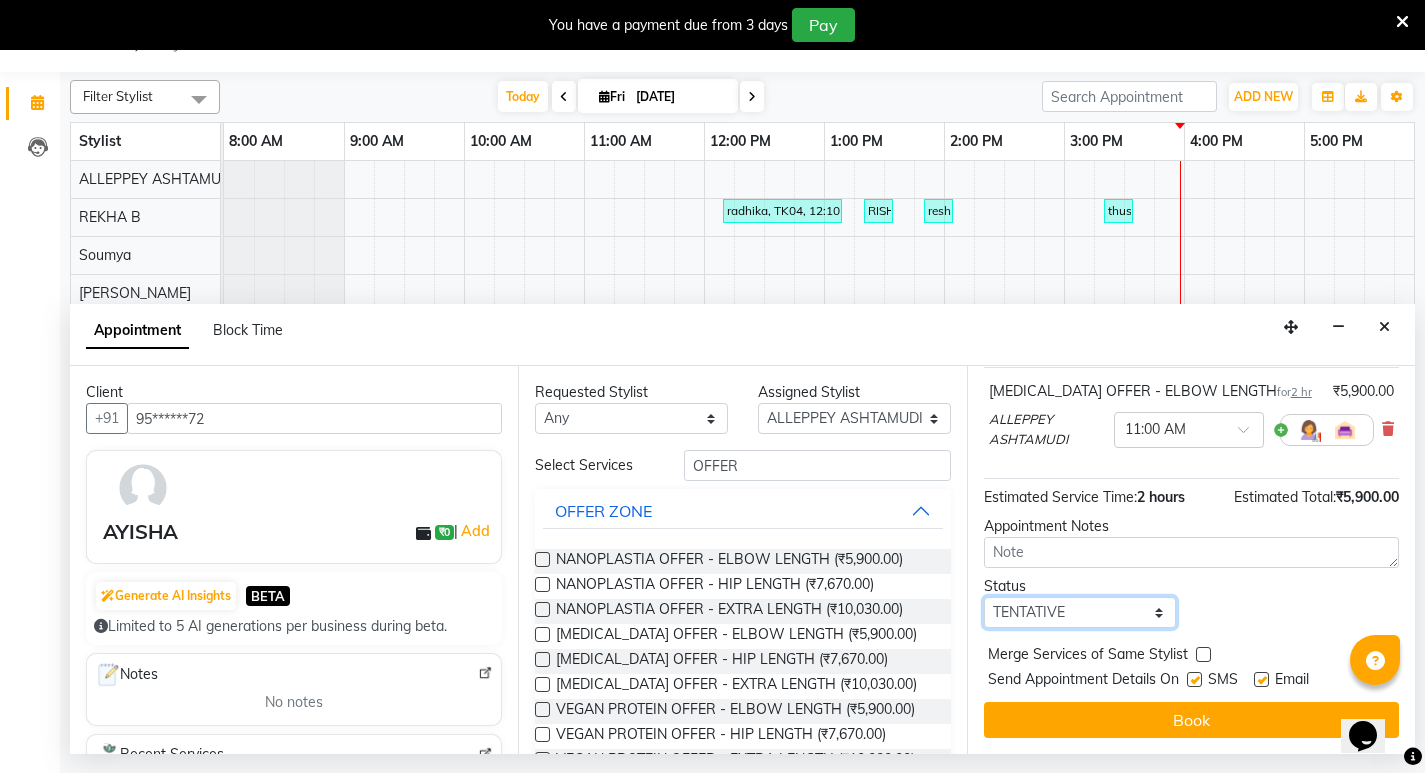 select on "confirm booking" 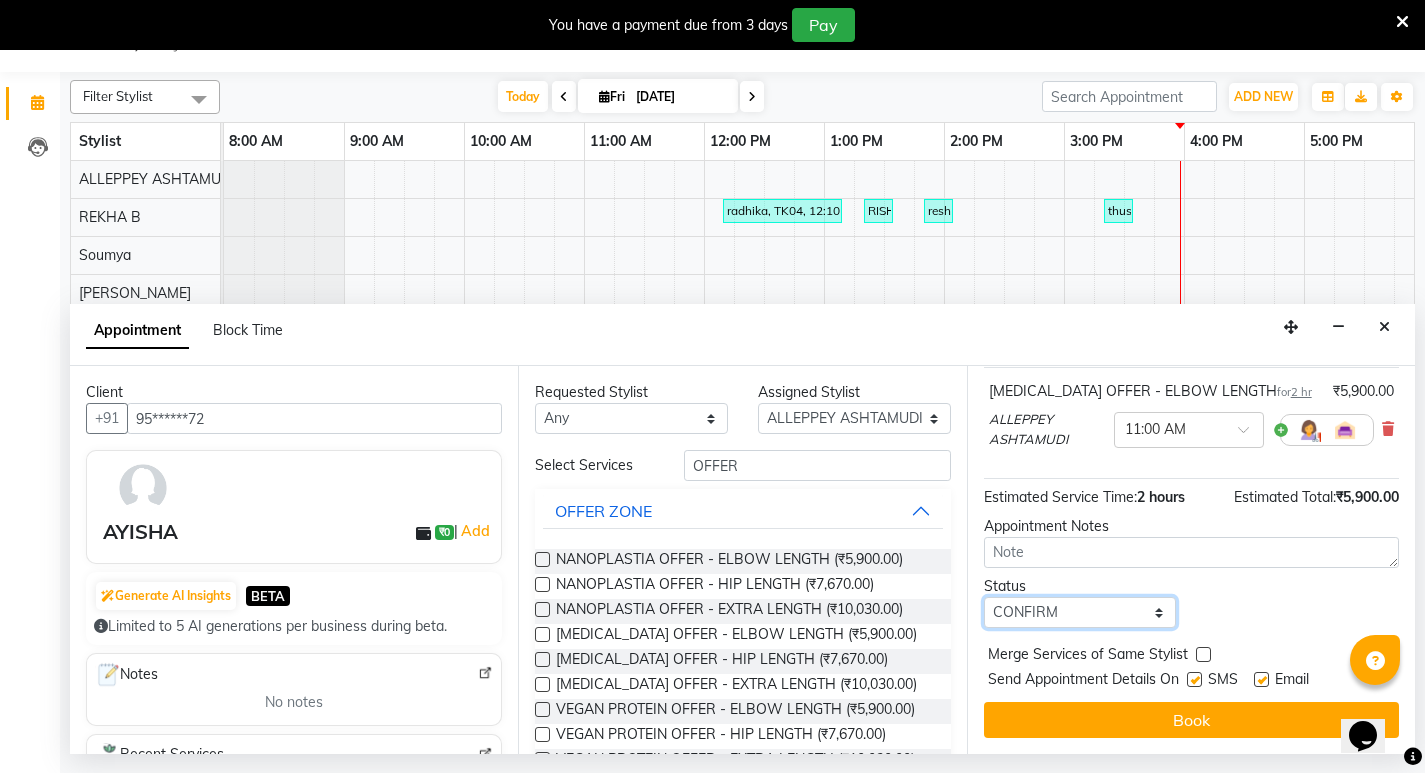 click on "Select TENTATIVE CONFIRM CHECK-IN UPCOMING" at bounding box center [1080, 612] 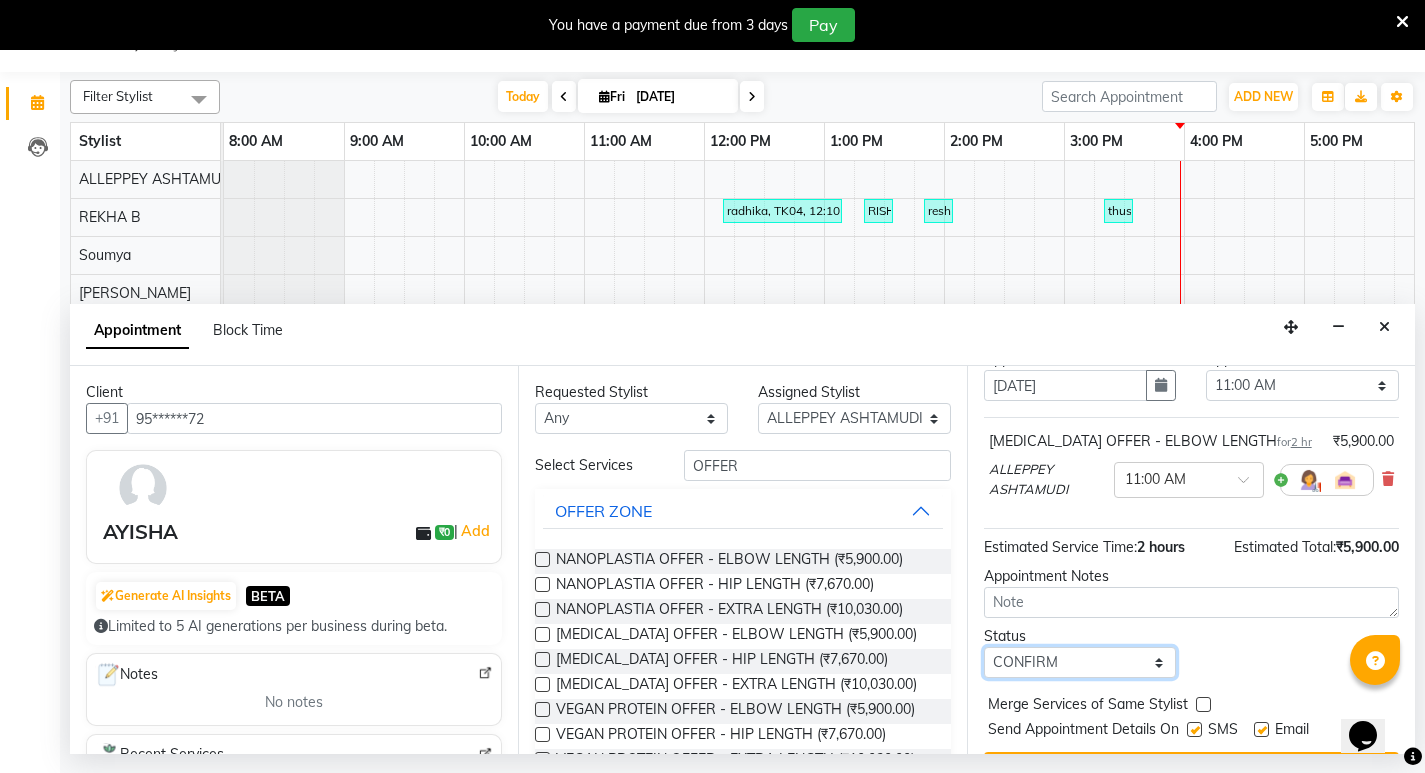 scroll, scrollTop: 156, scrollLeft: 0, axis: vertical 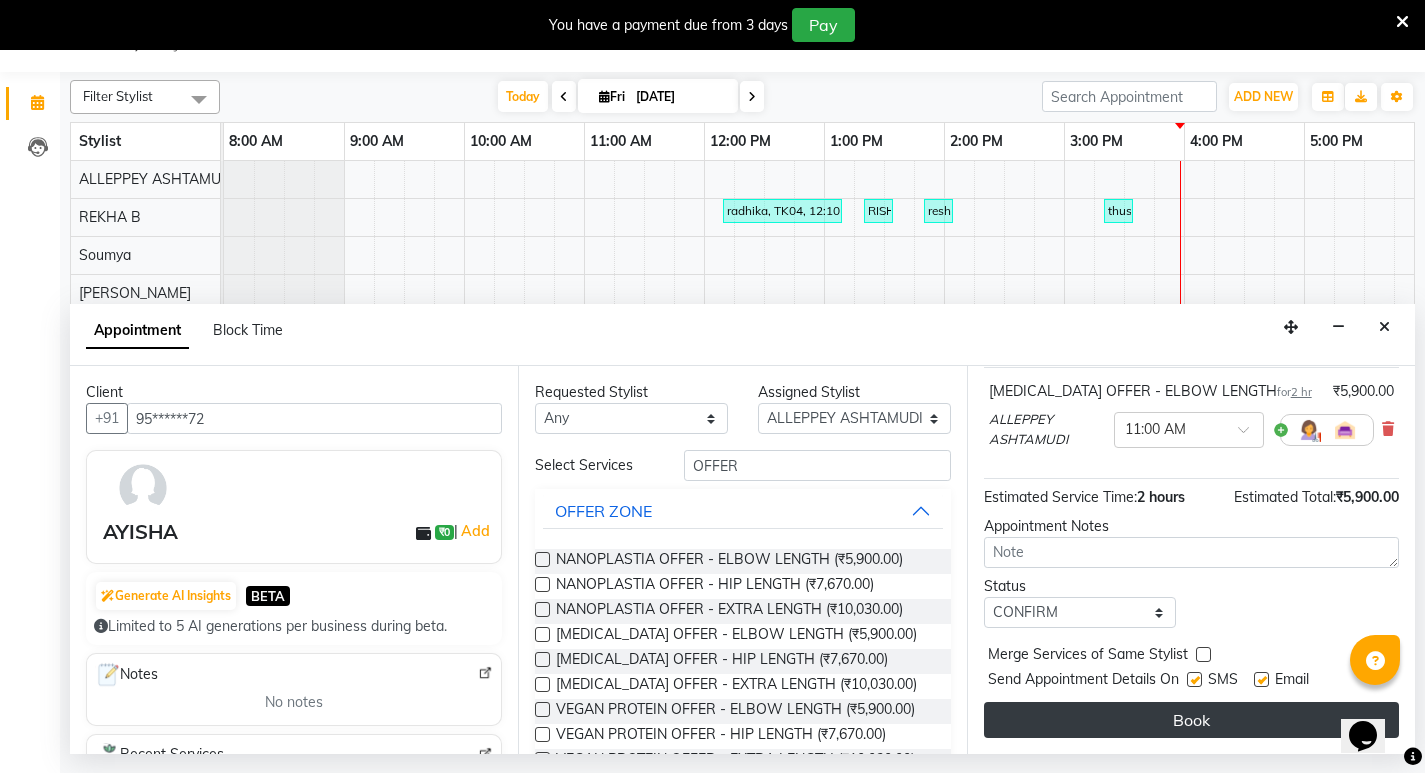 click on "Book" at bounding box center [1191, 720] 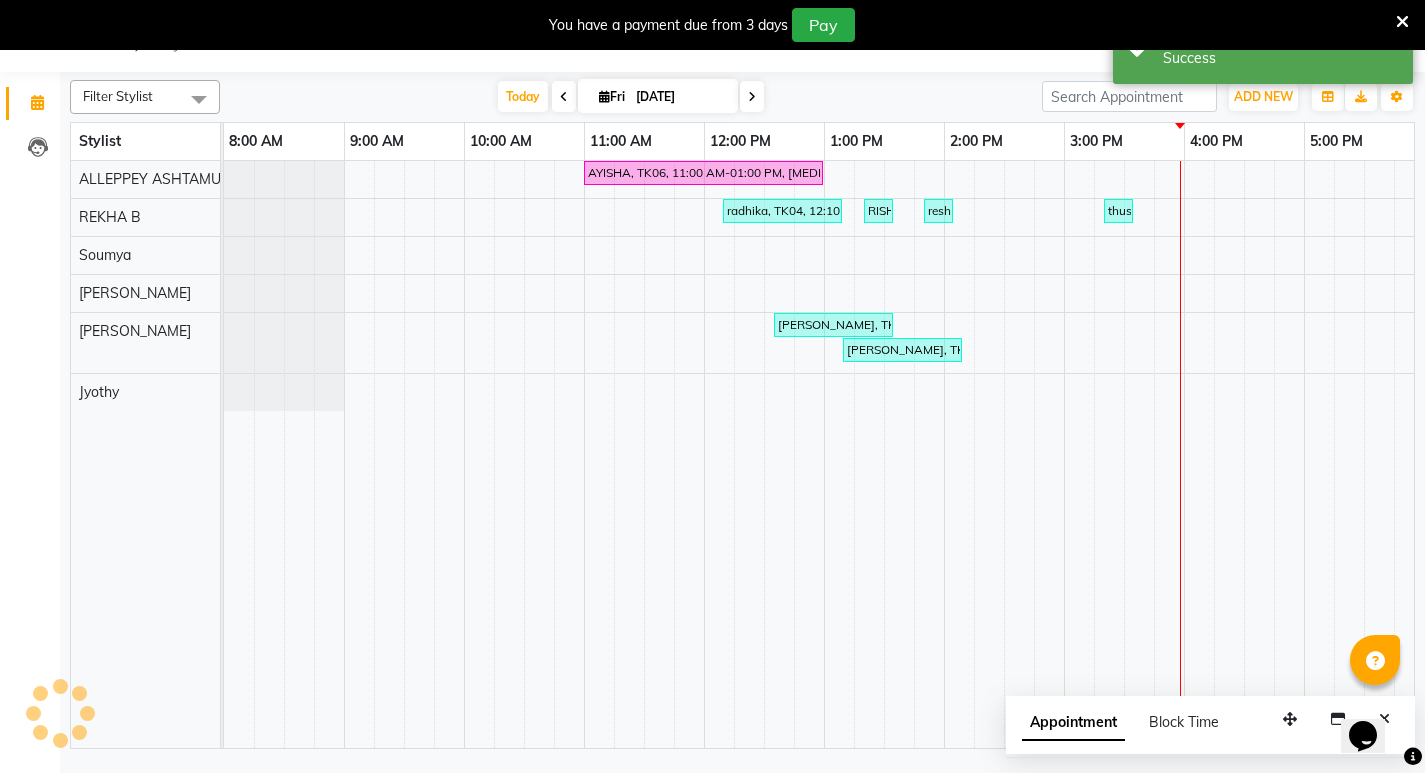 scroll, scrollTop: 0, scrollLeft: 0, axis: both 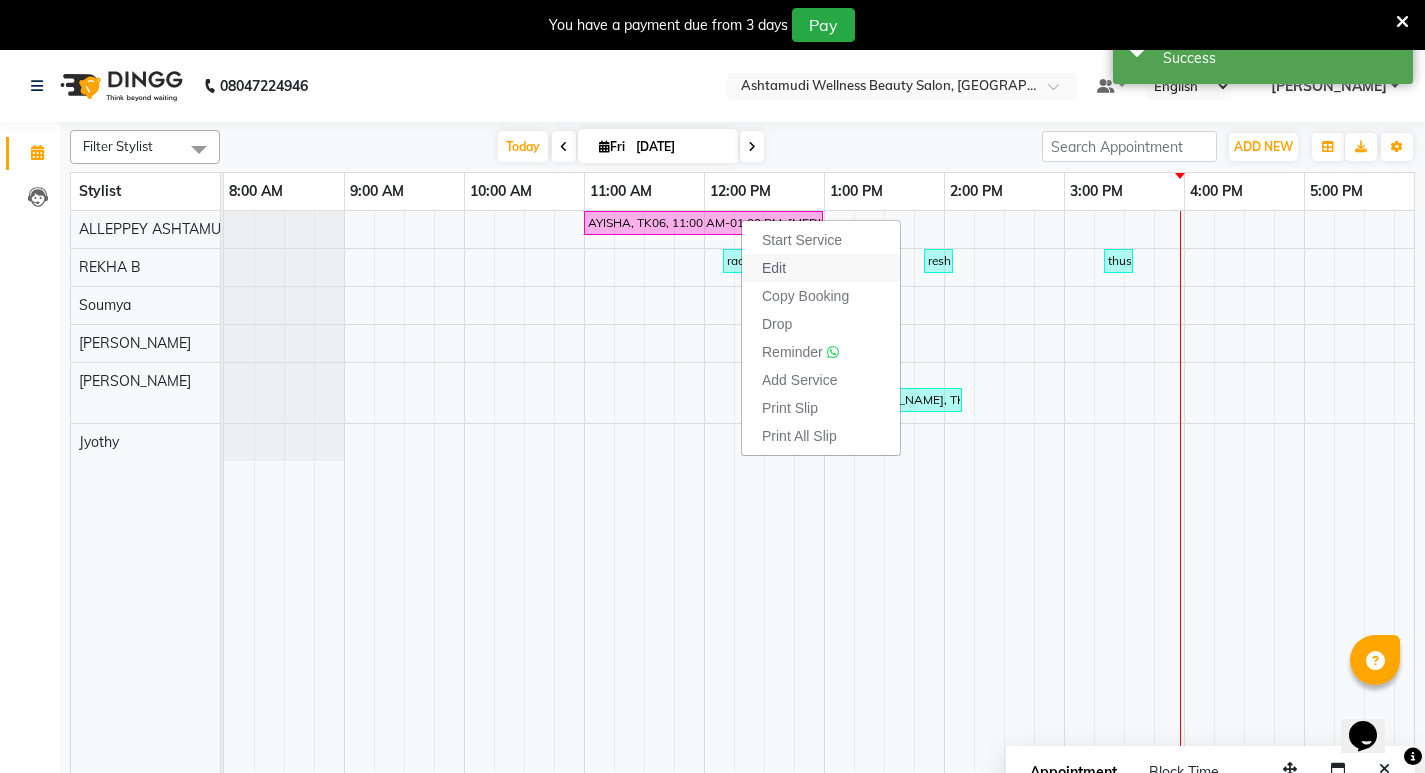 click on "Edit" at bounding box center (774, 268) 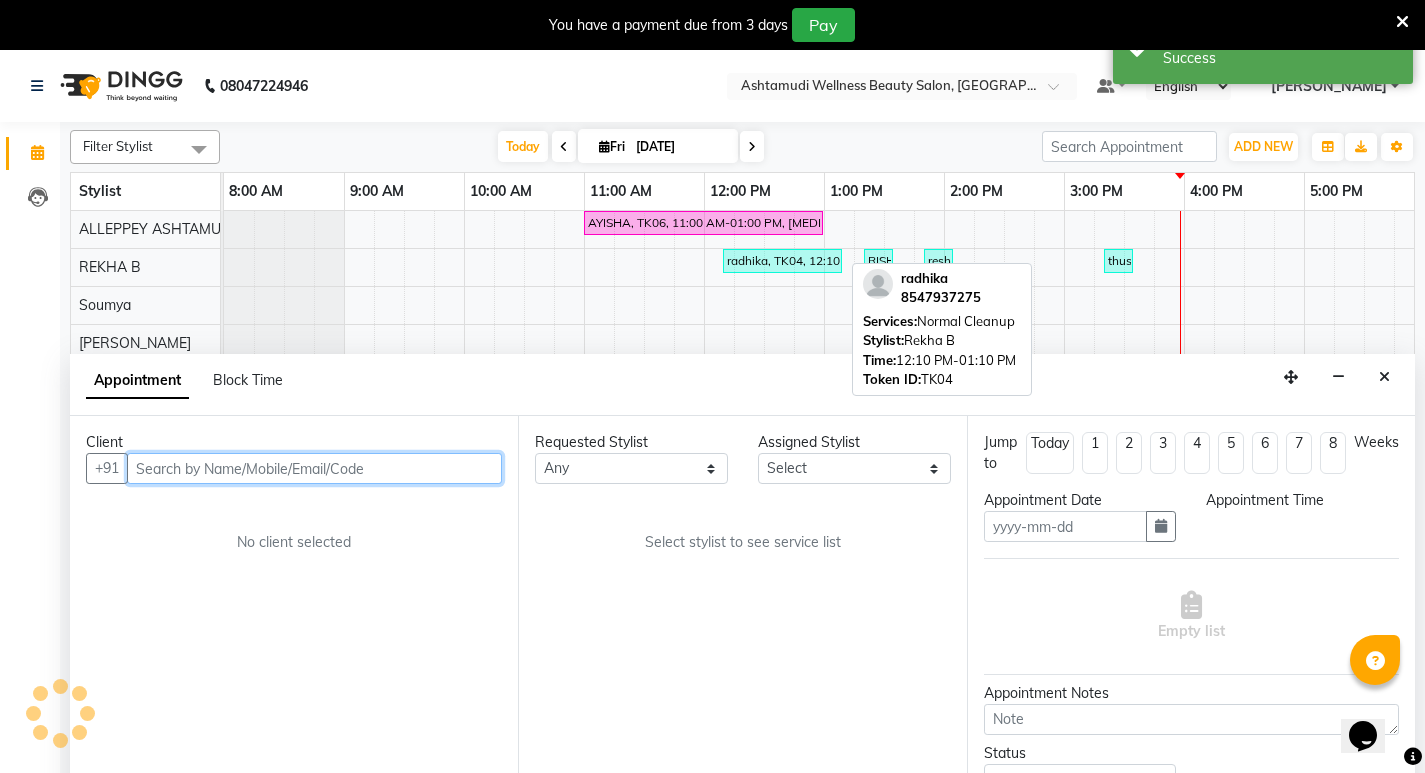 scroll, scrollTop: 50, scrollLeft: 0, axis: vertical 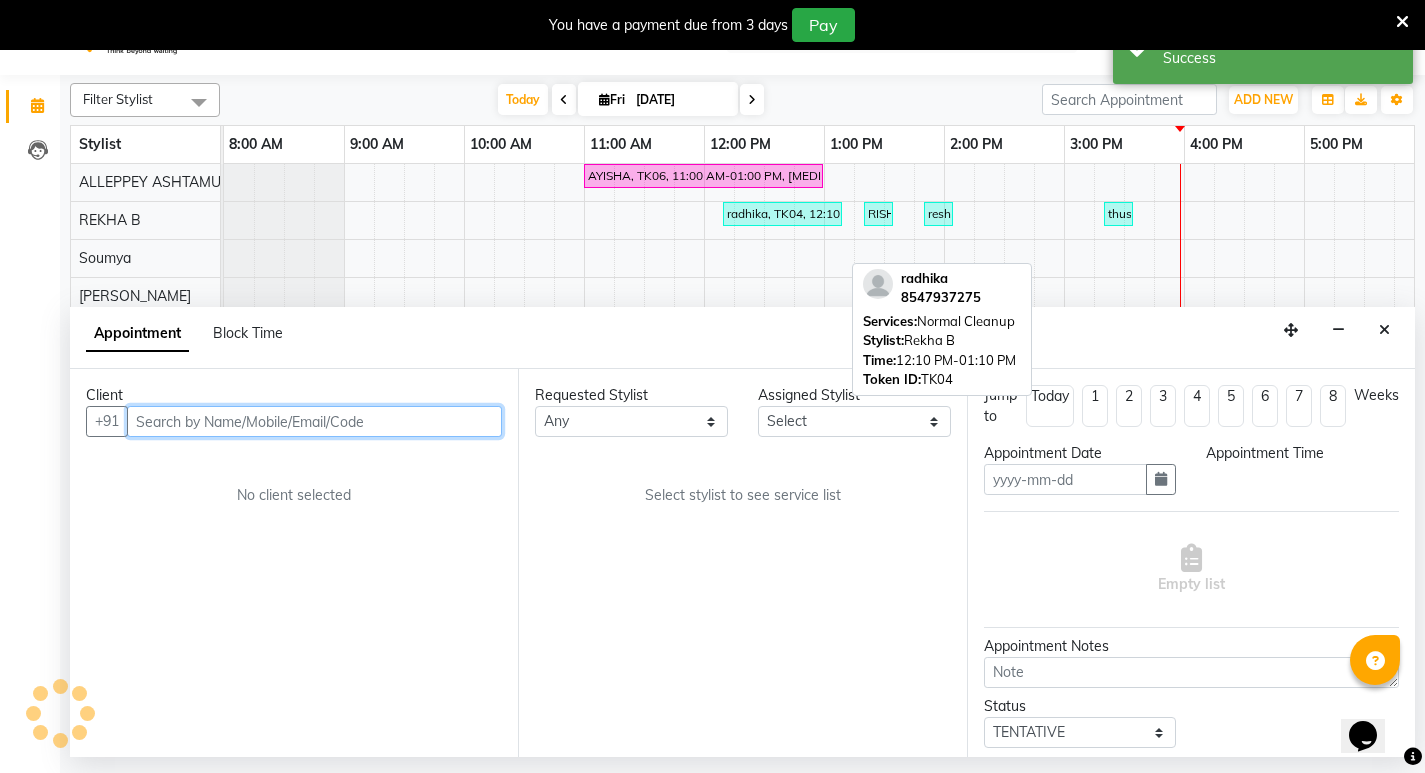 type on "[DATE]" 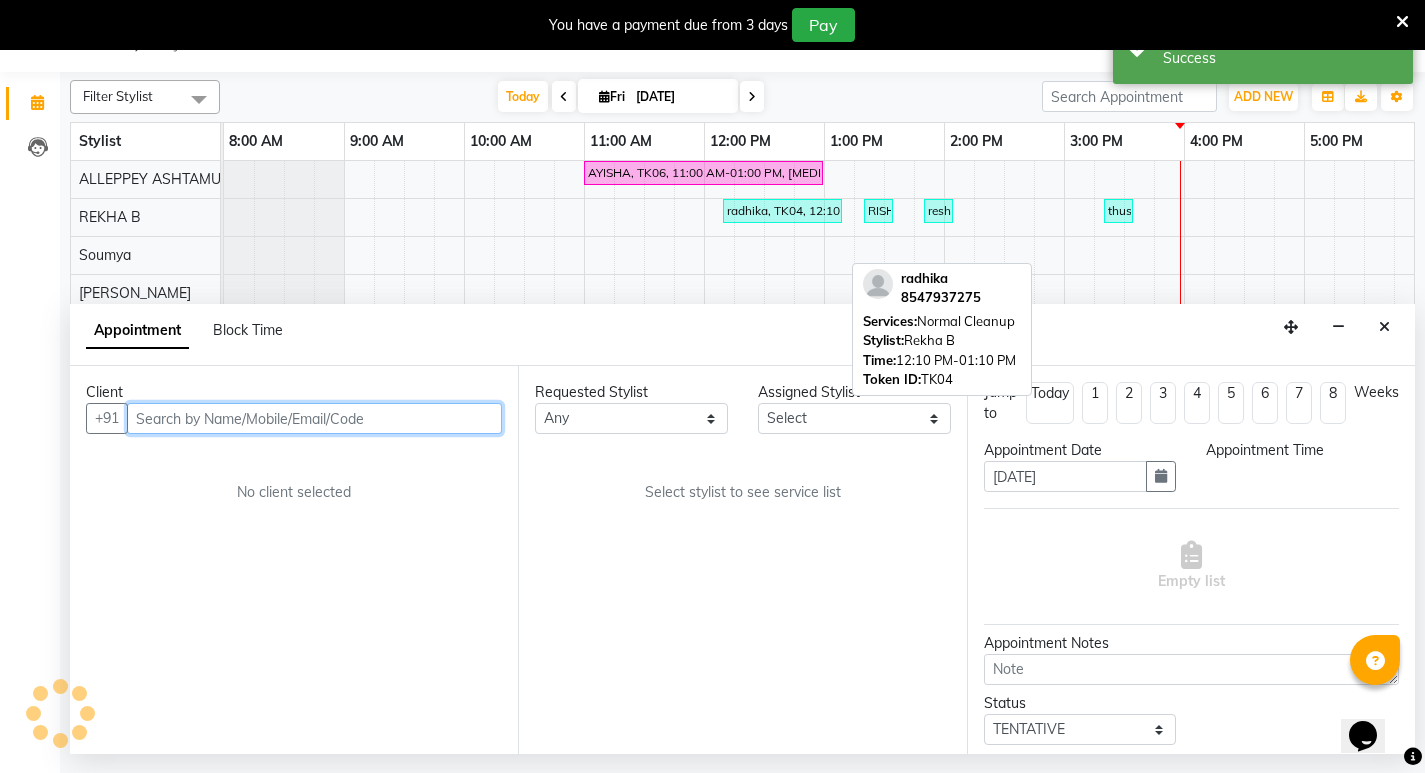 select on "confirm booking" 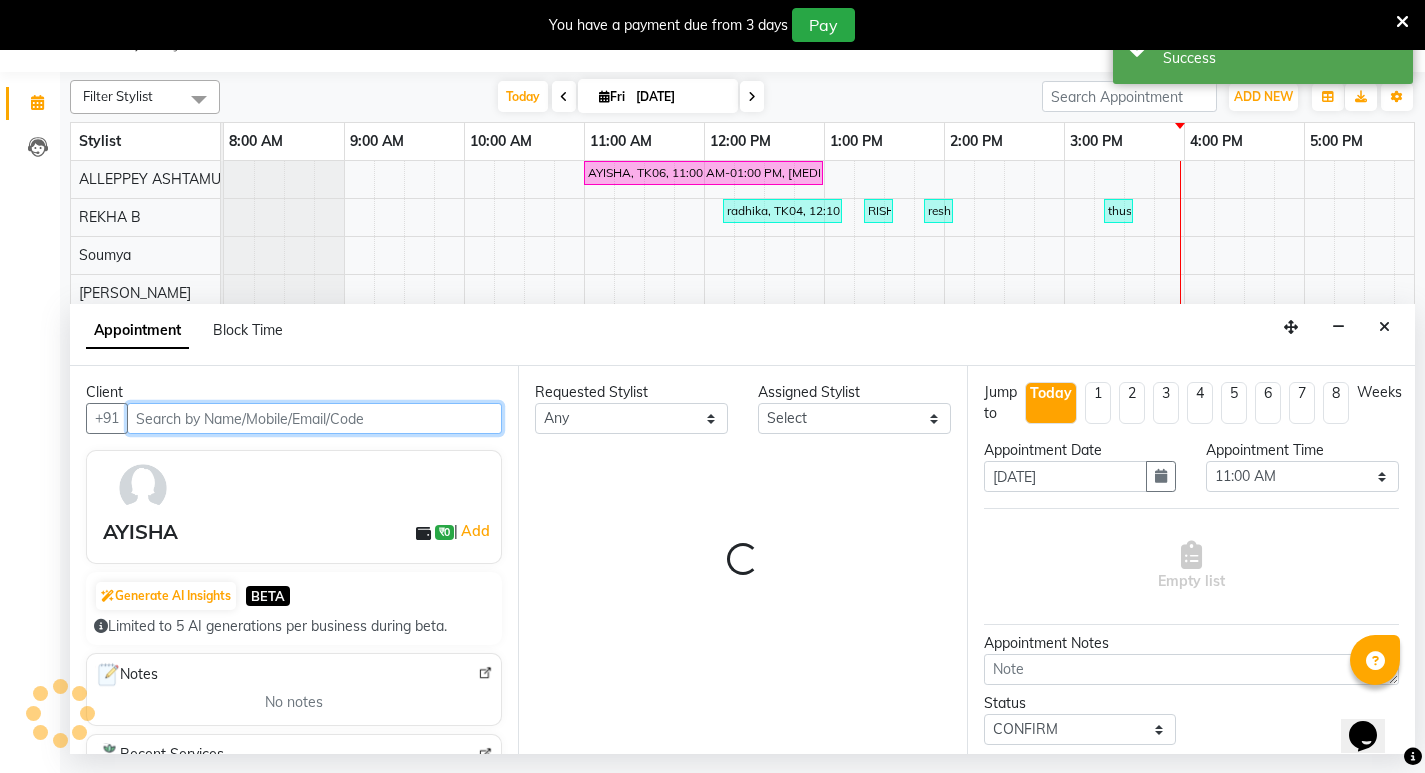 select on "27367" 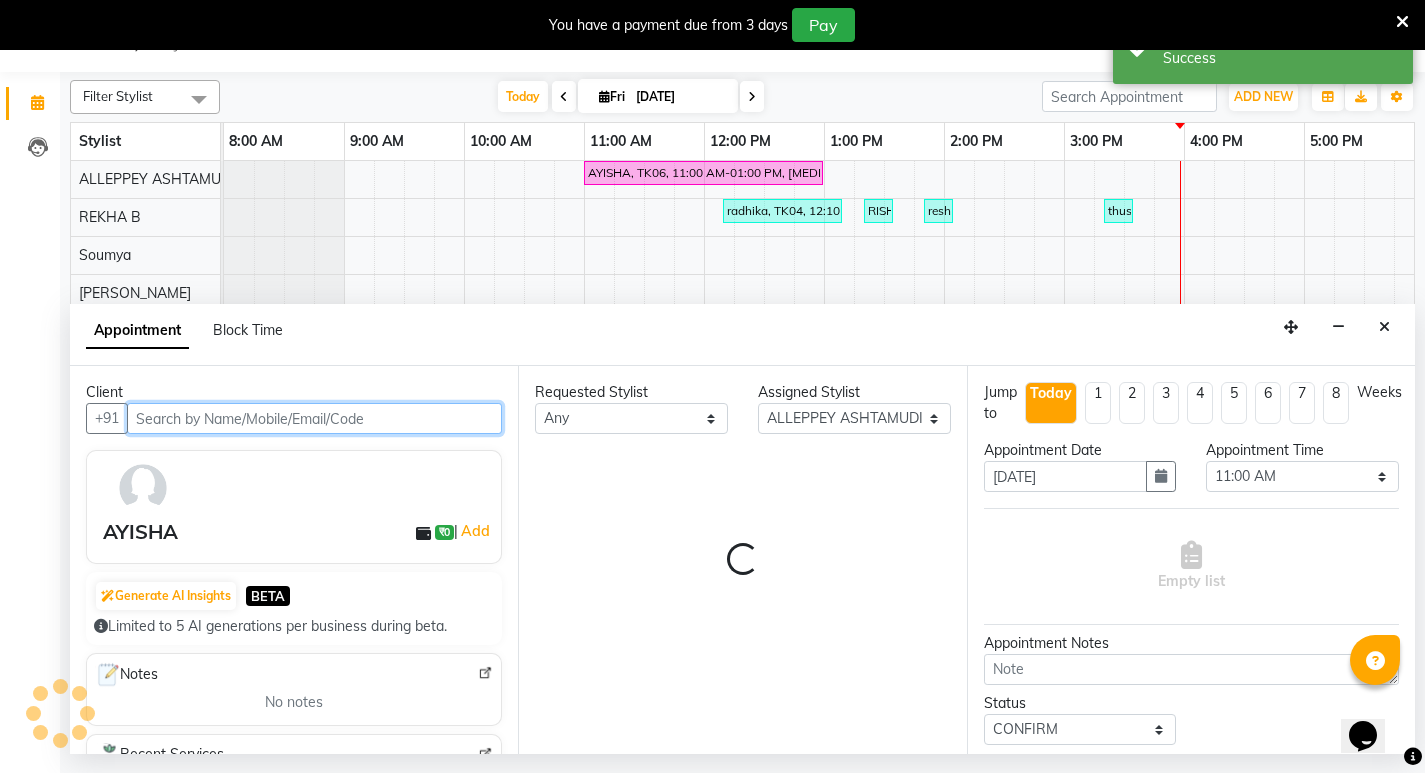 scroll, scrollTop: 0, scrollLeft: 370, axis: horizontal 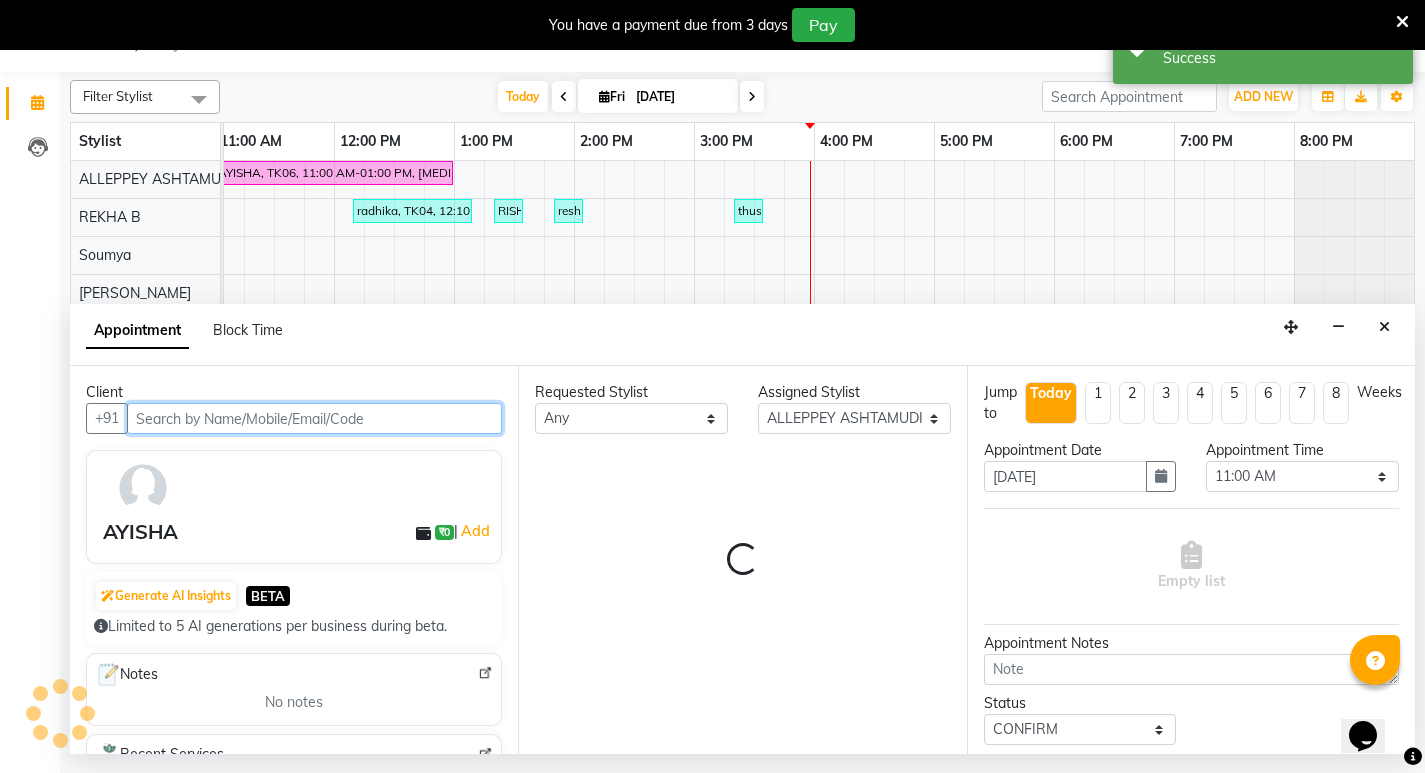 select on "2010" 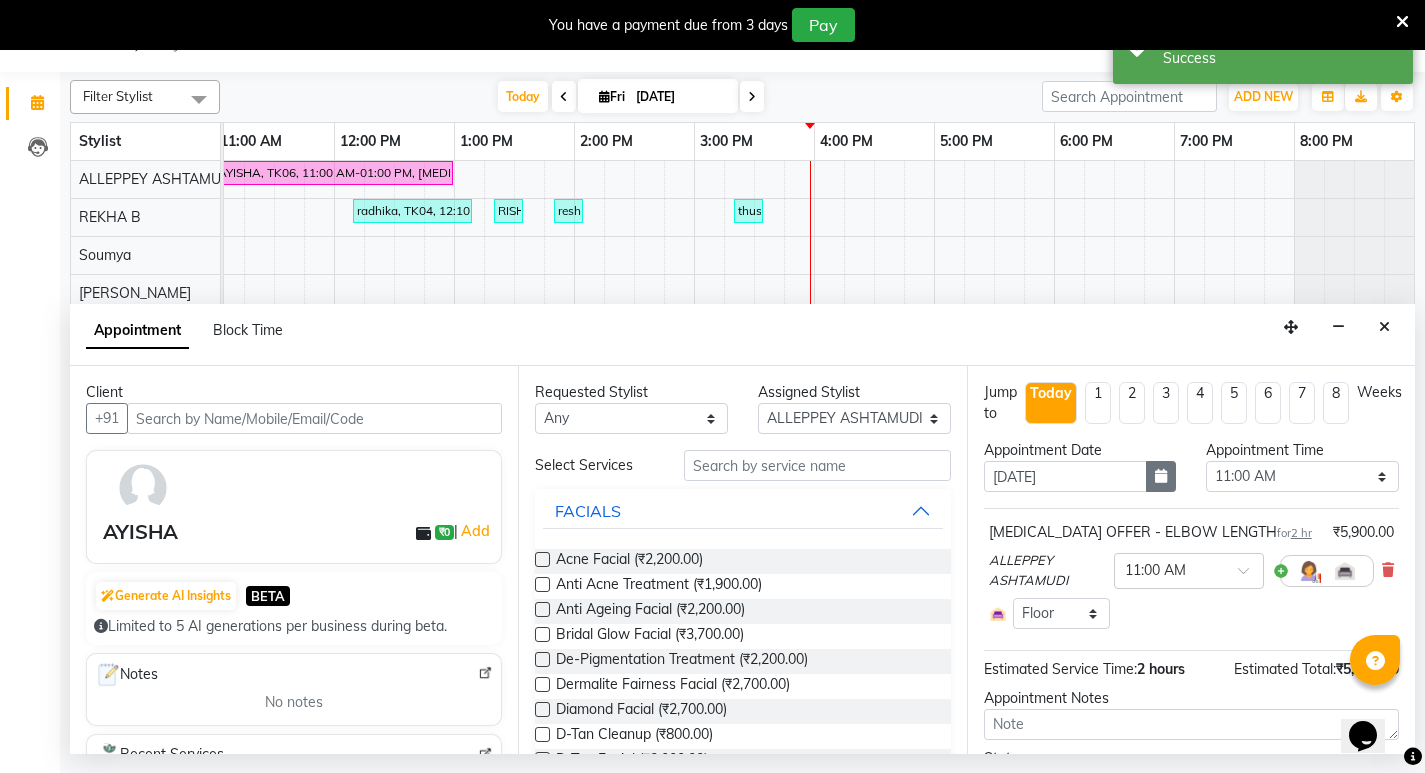 click at bounding box center [1161, 476] 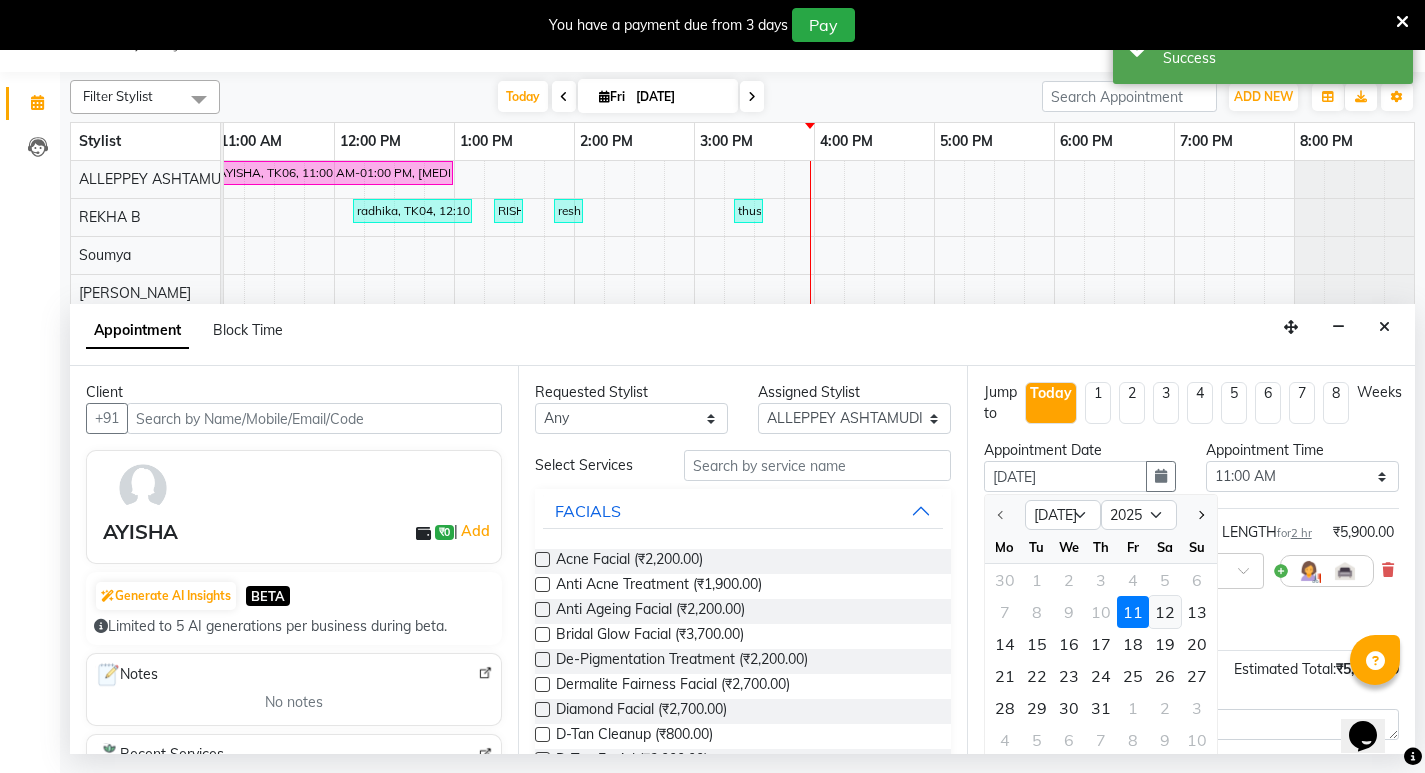 click on "12" at bounding box center [1165, 612] 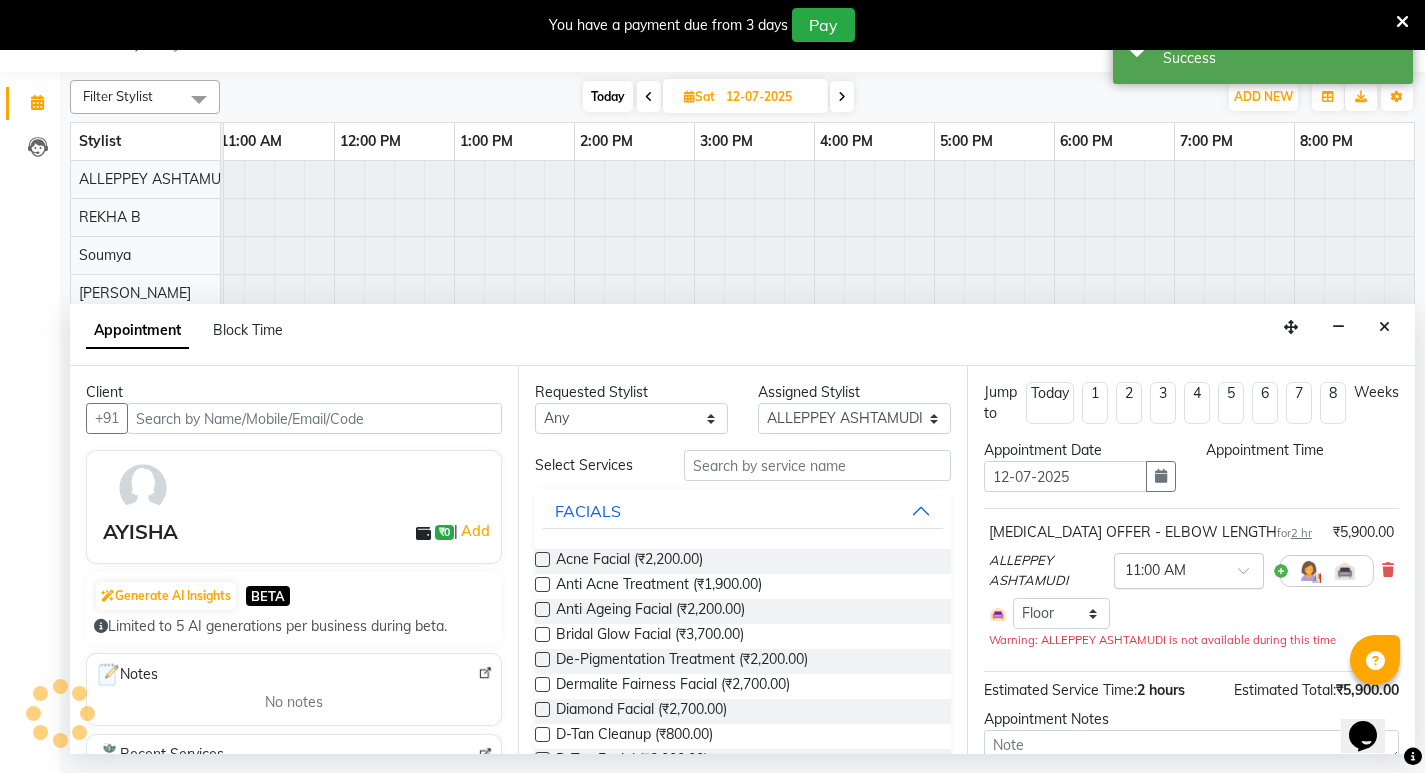 scroll, scrollTop: 0, scrollLeft: 0, axis: both 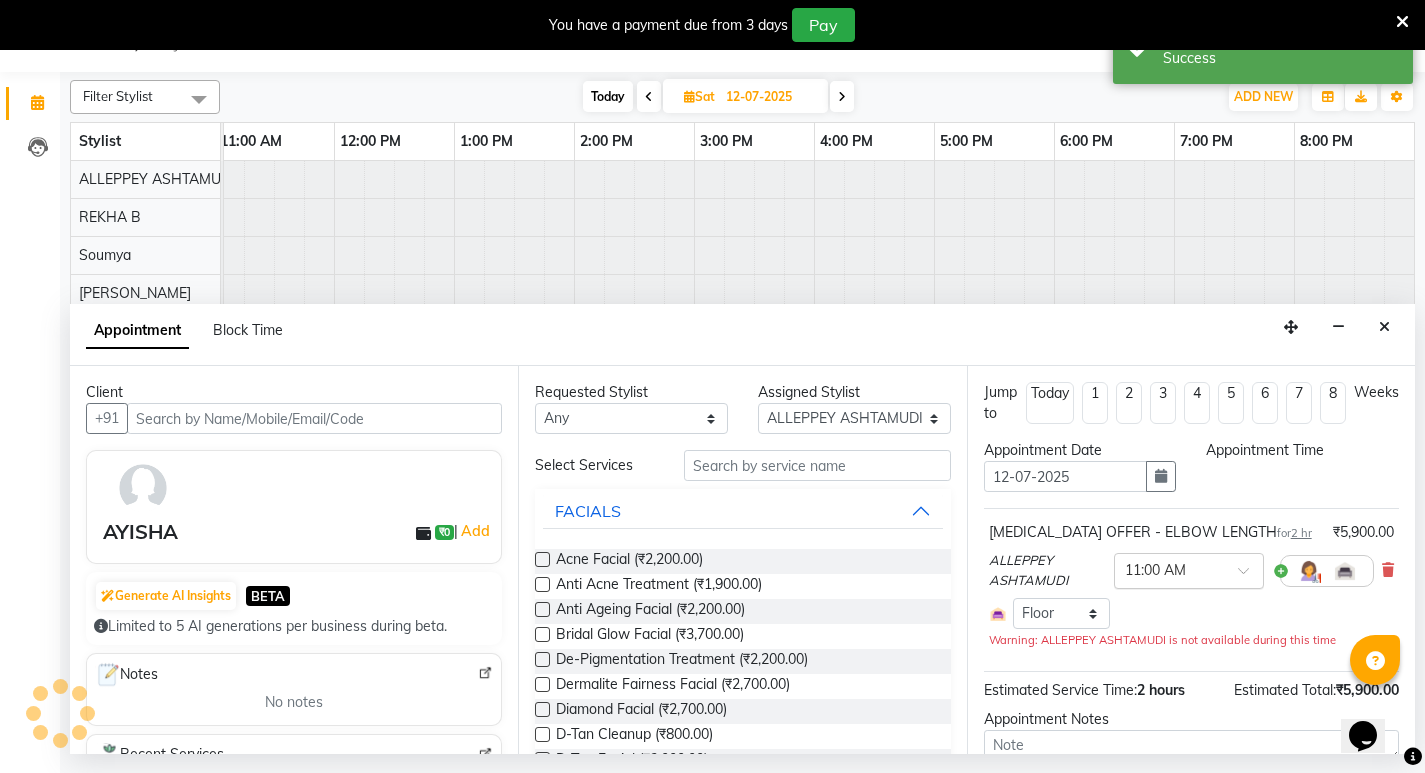 select on "660" 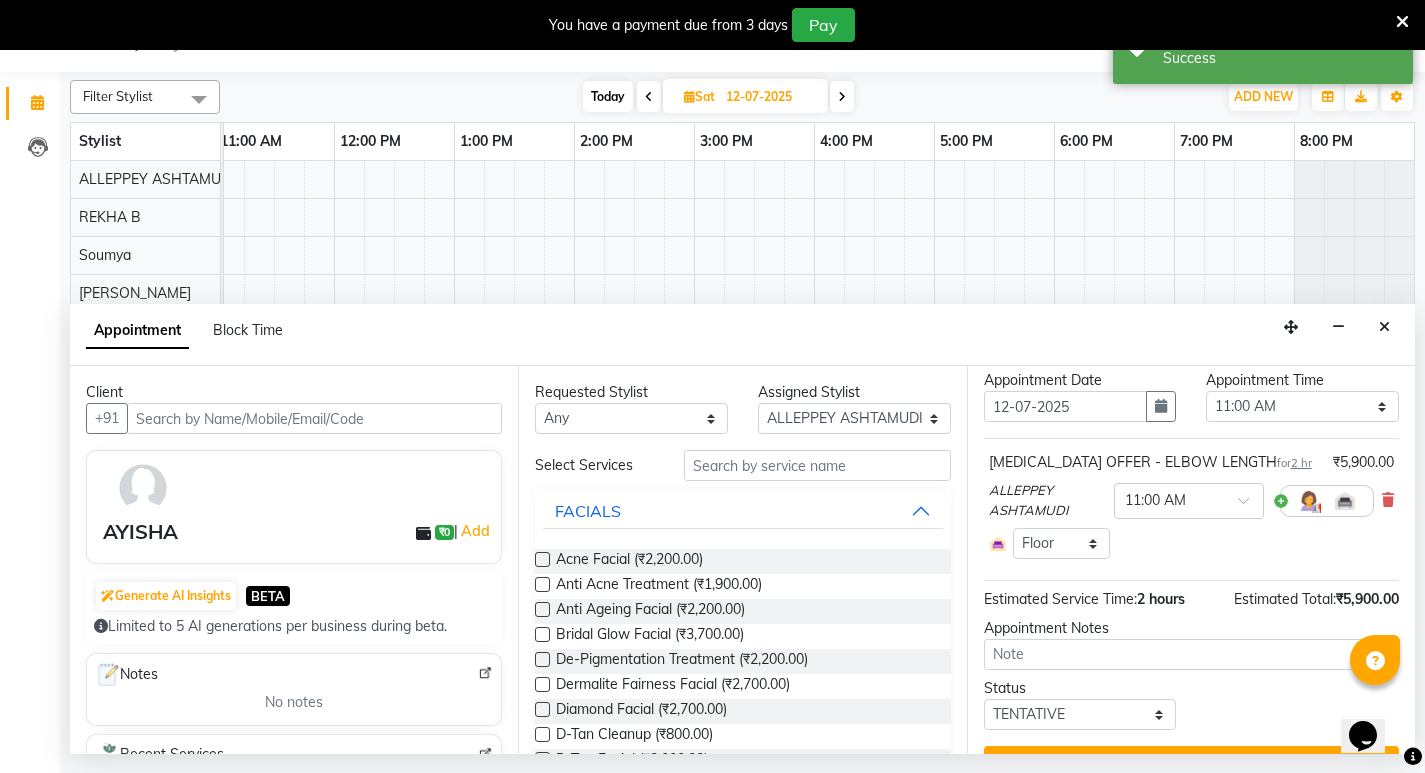 scroll, scrollTop: 129, scrollLeft: 0, axis: vertical 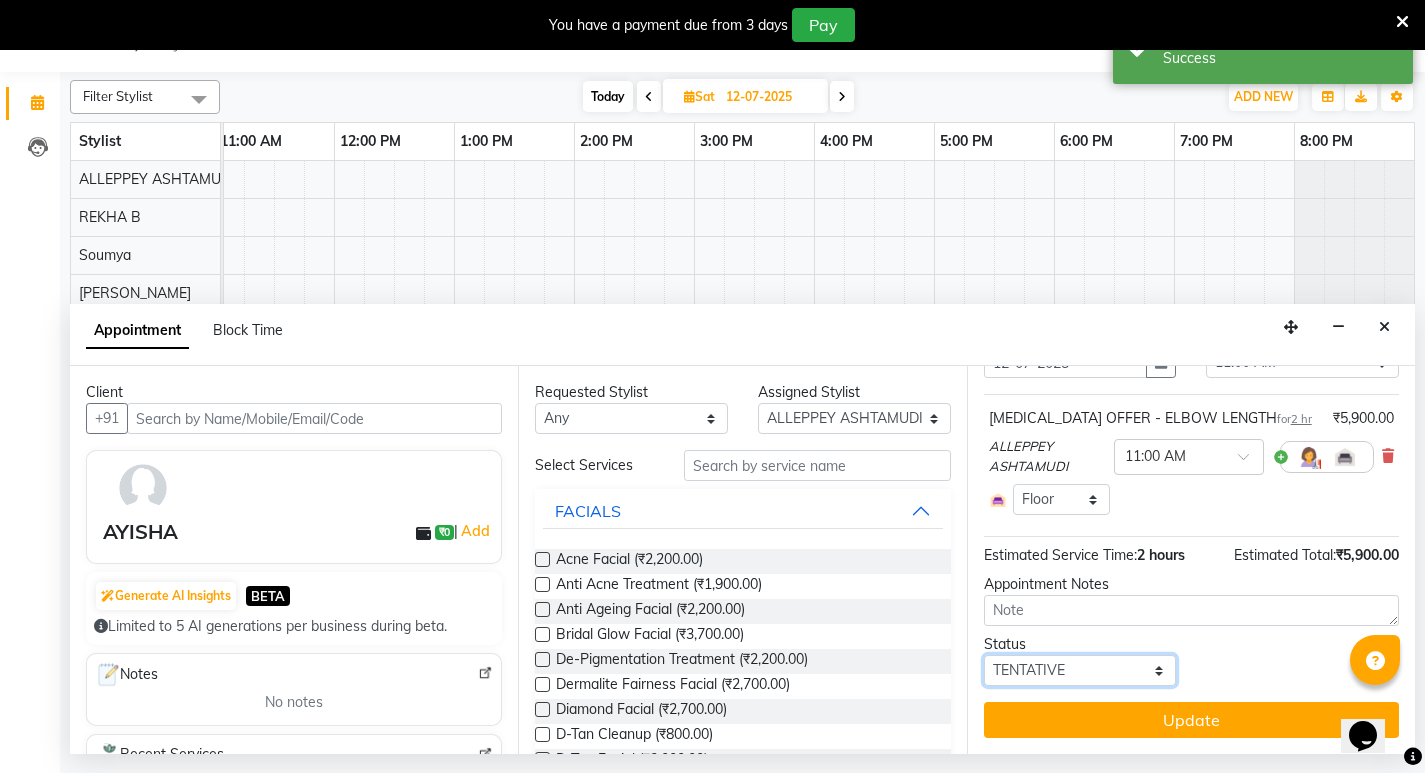 click on "Select TENTATIVE CONFIRM UPCOMING" at bounding box center (1080, 670) 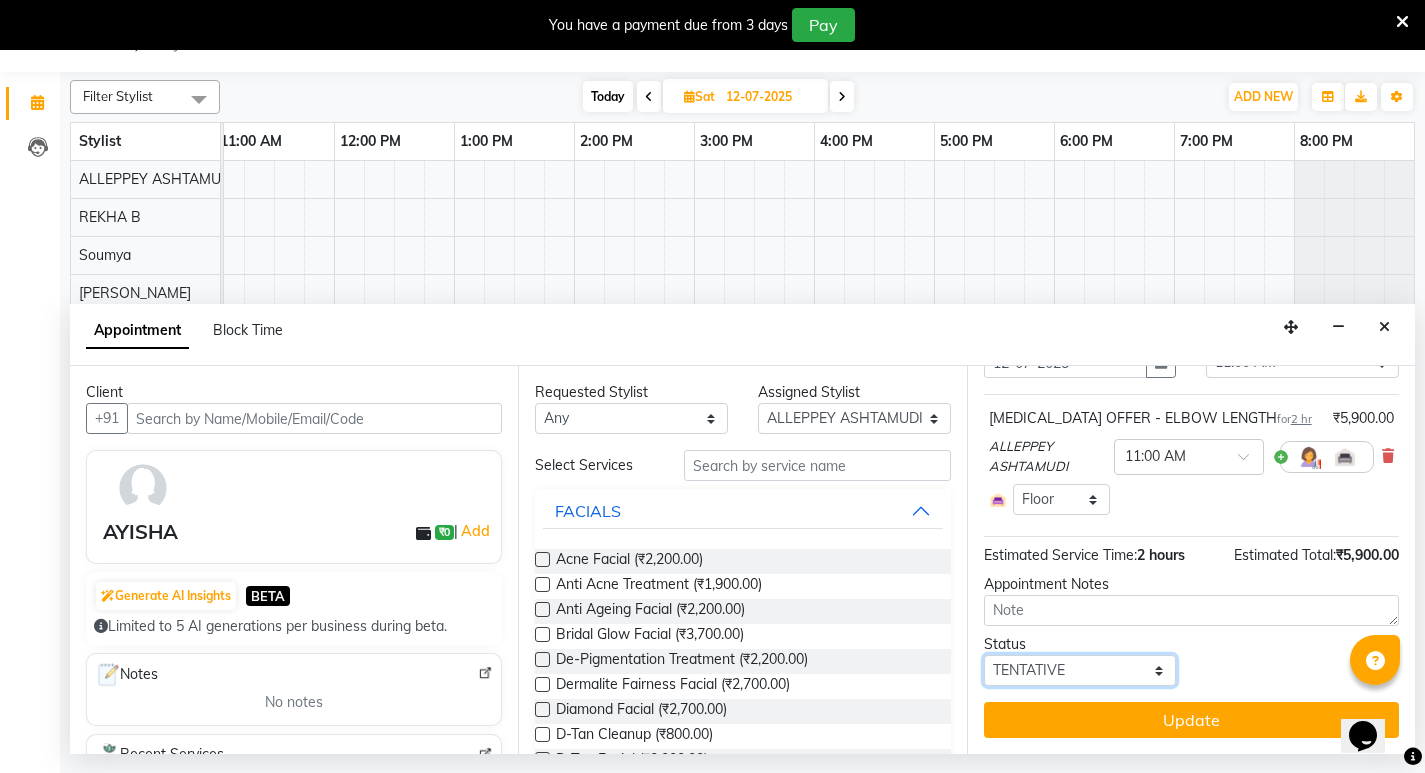 select on "confirm booking" 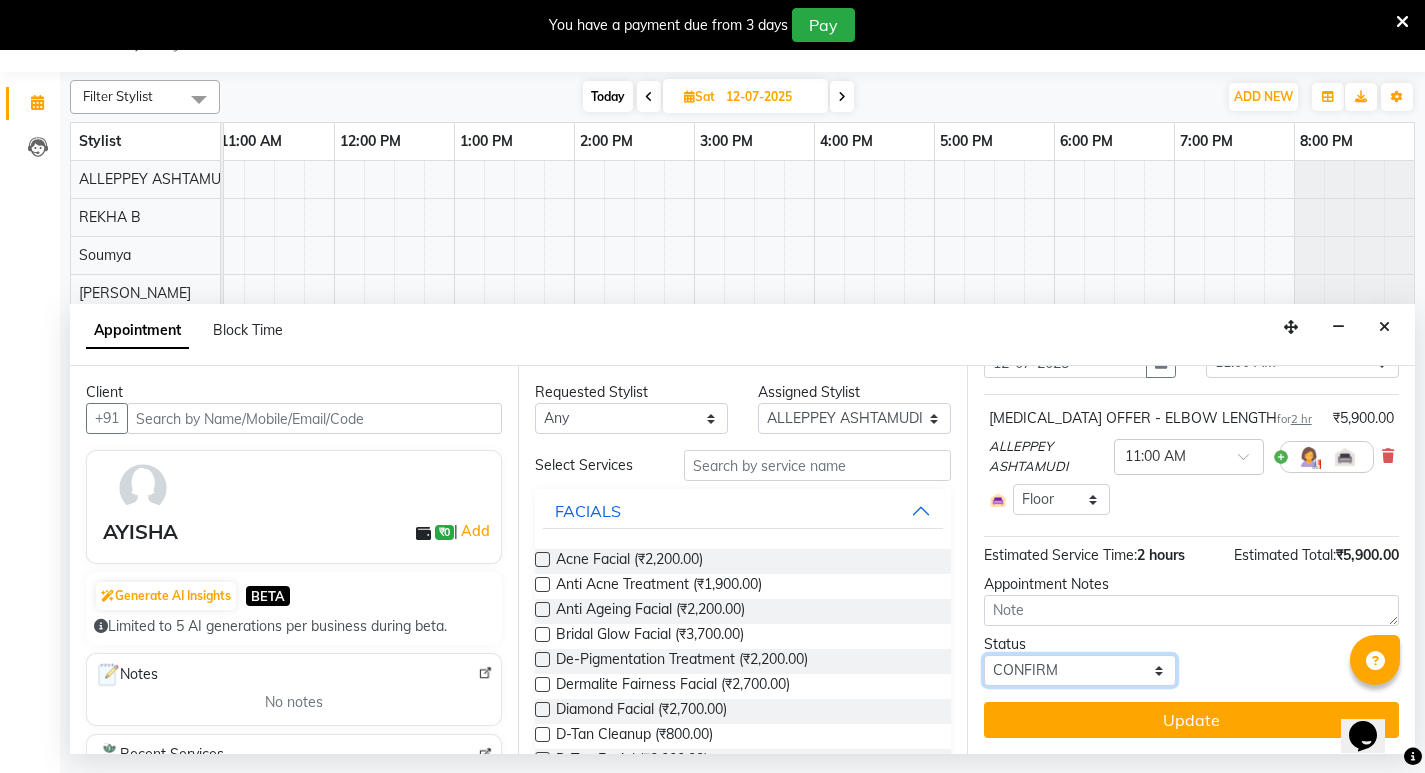 click on "Select TENTATIVE CONFIRM UPCOMING" at bounding box center (1080, 670) 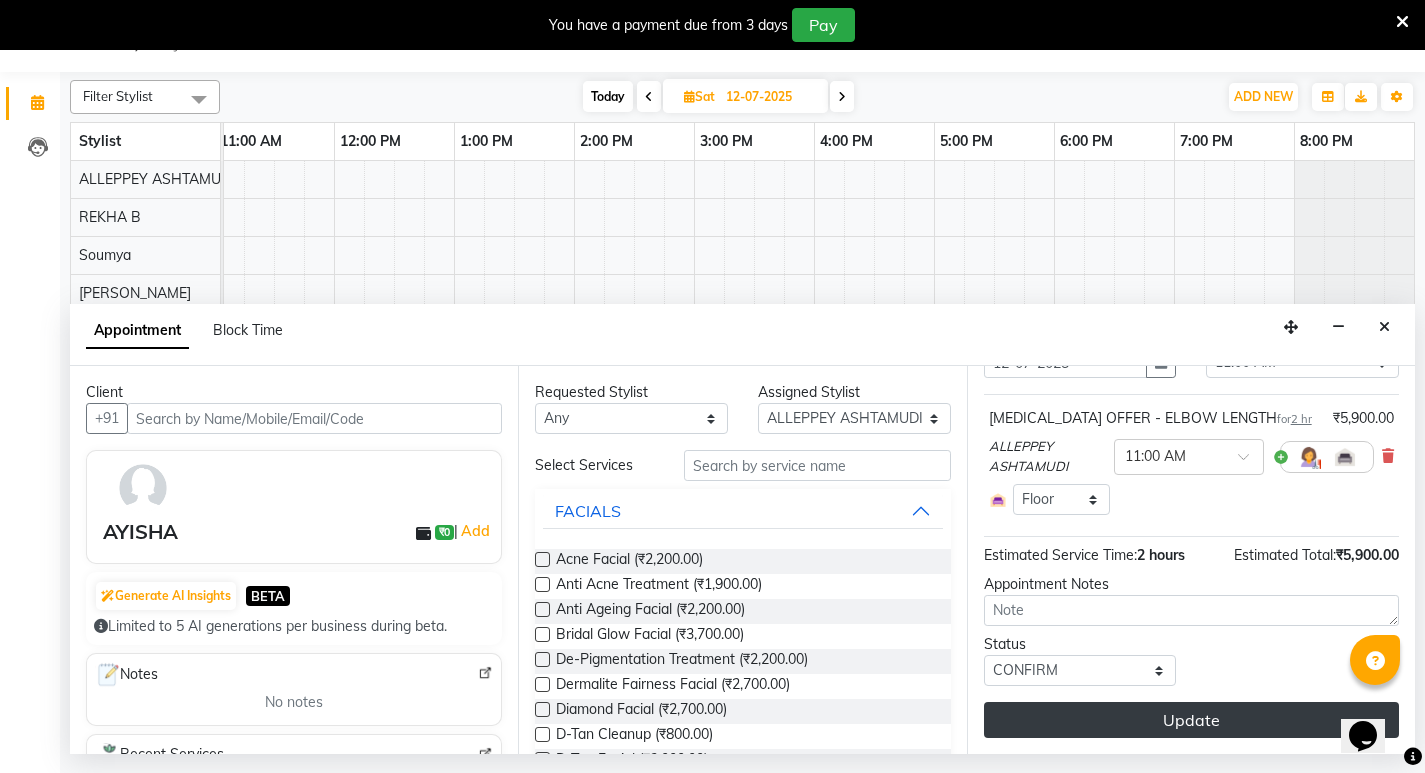 click on "Update" at bounding box center (1191, 720) 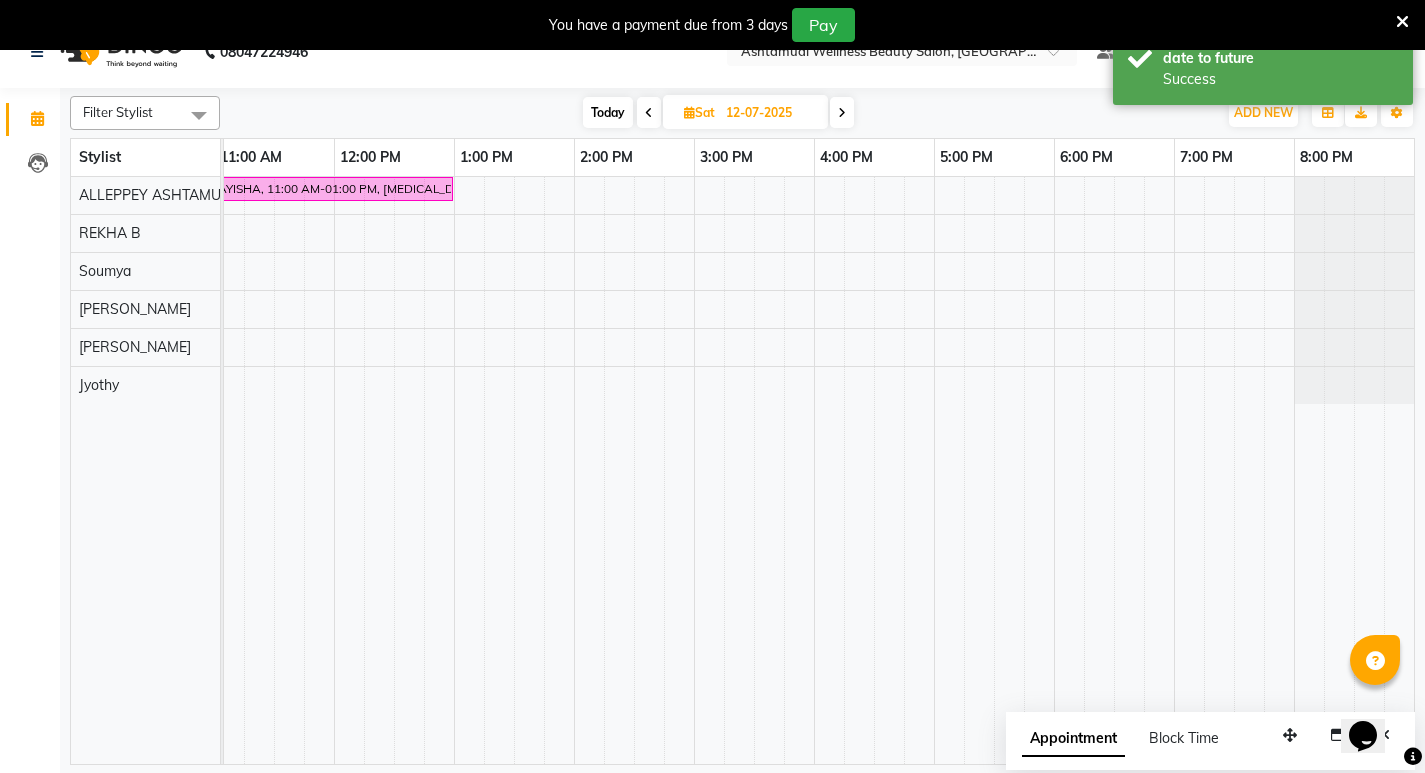scroll, scrollTop: 50, scrollLeft: 0, axis: vertical 